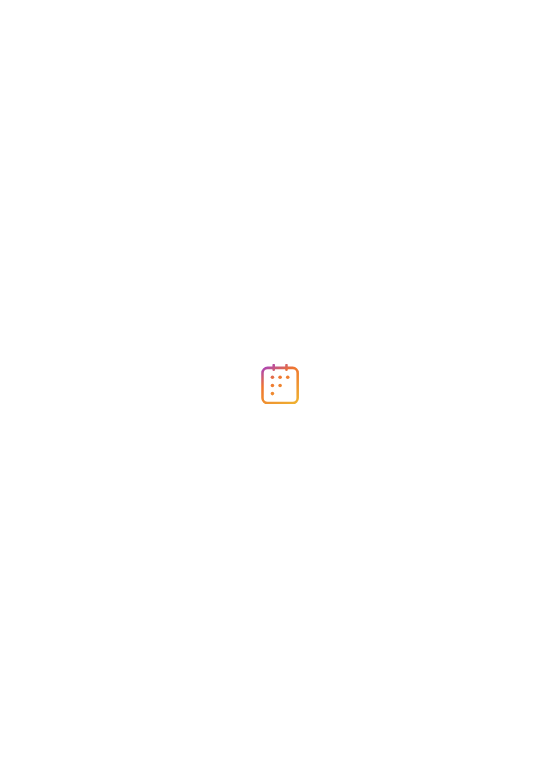 scroll, scrollTop: 0, scrollLeft: 0, axis: both 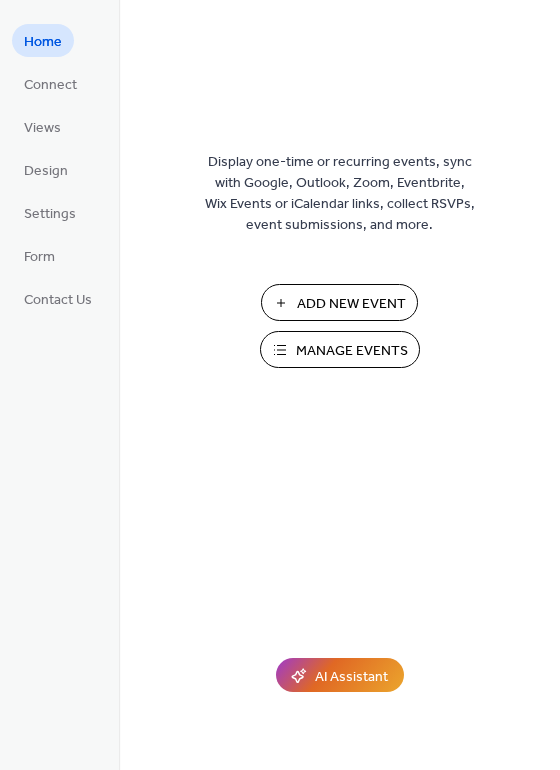 click on "Add New Event" at bounding box center [351, 304] 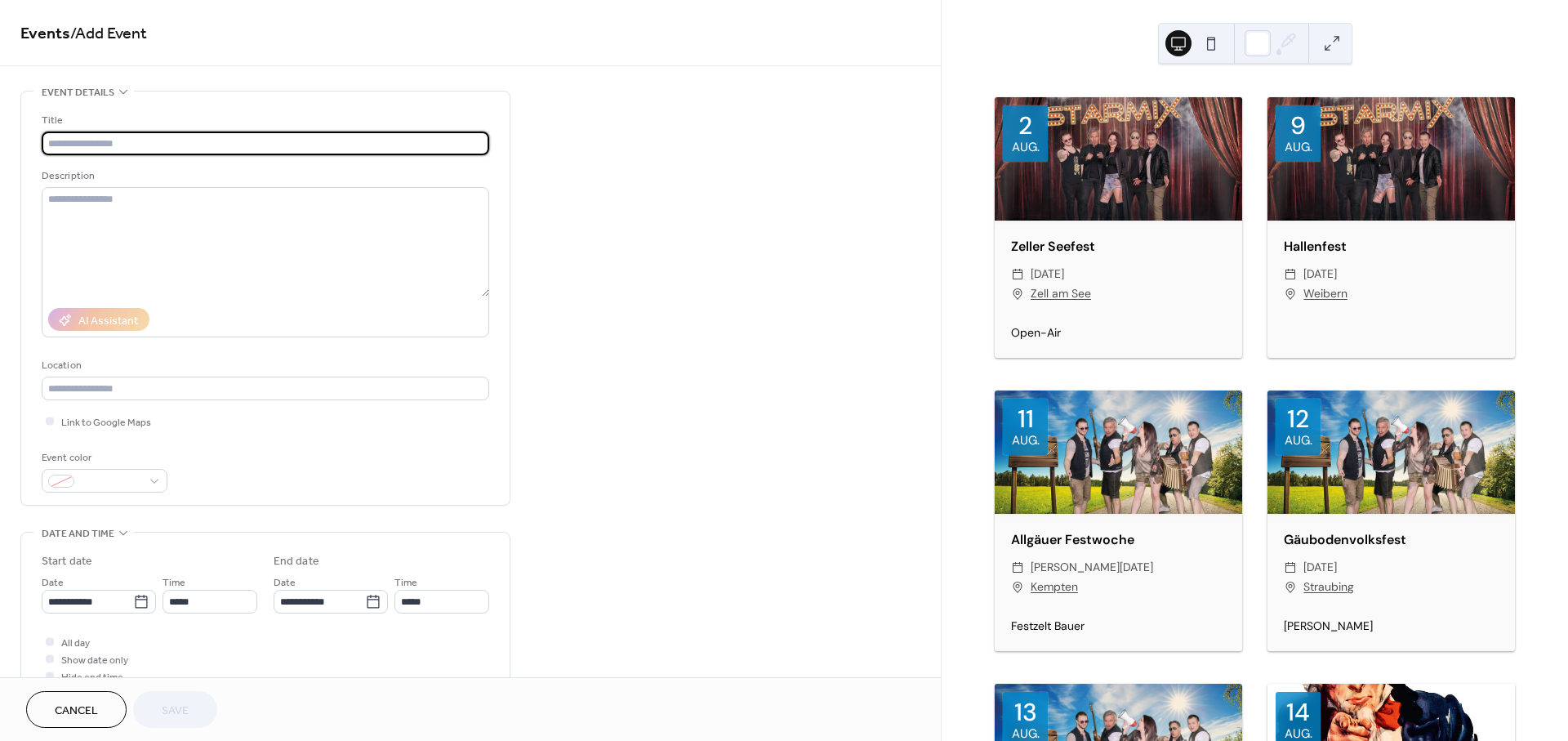 scroll, scrollTop: 0, scrollLeft: 0, axis: both 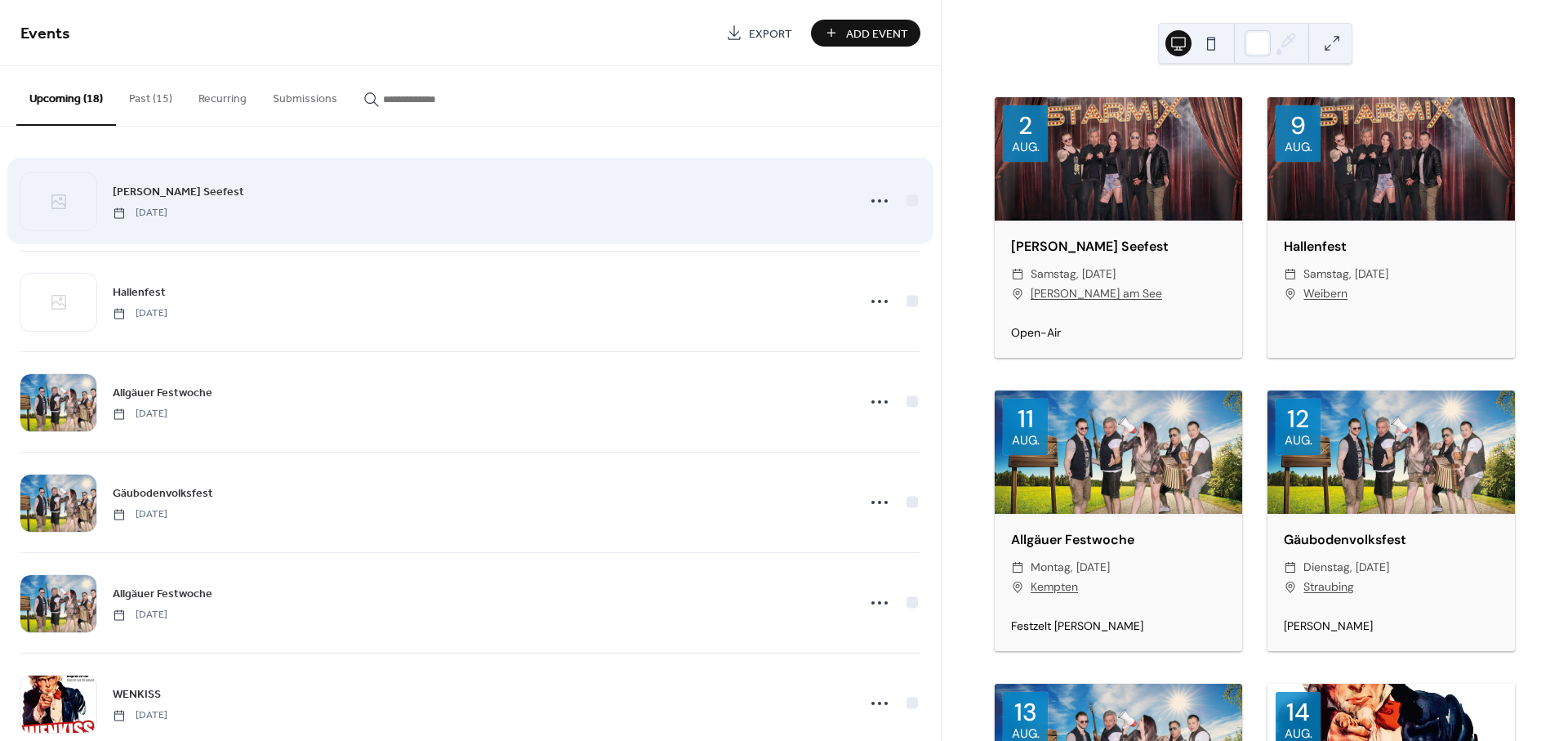 click on "Zeller Seefest Saturday, August 2, 2025" at bounding box center [479, 200] 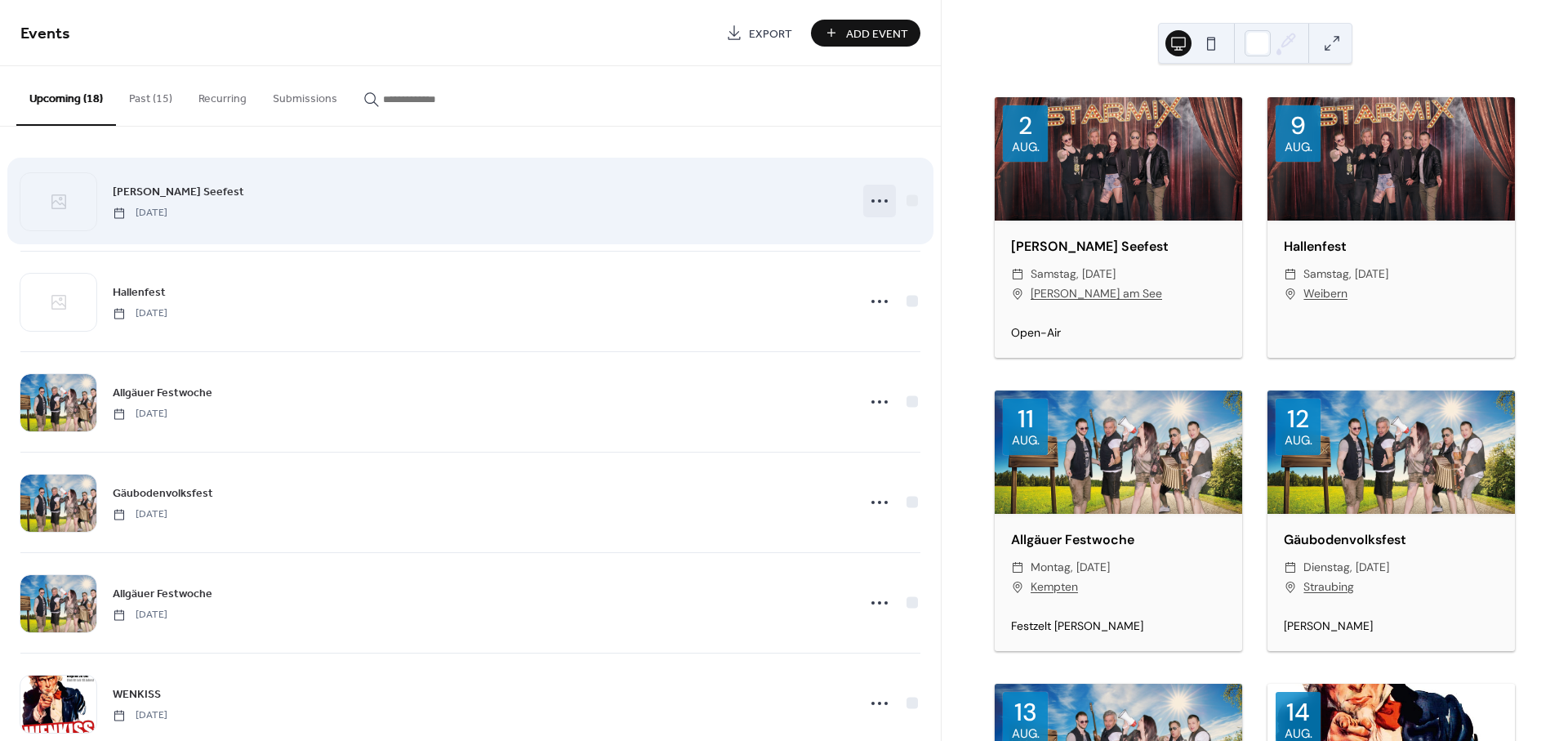 click 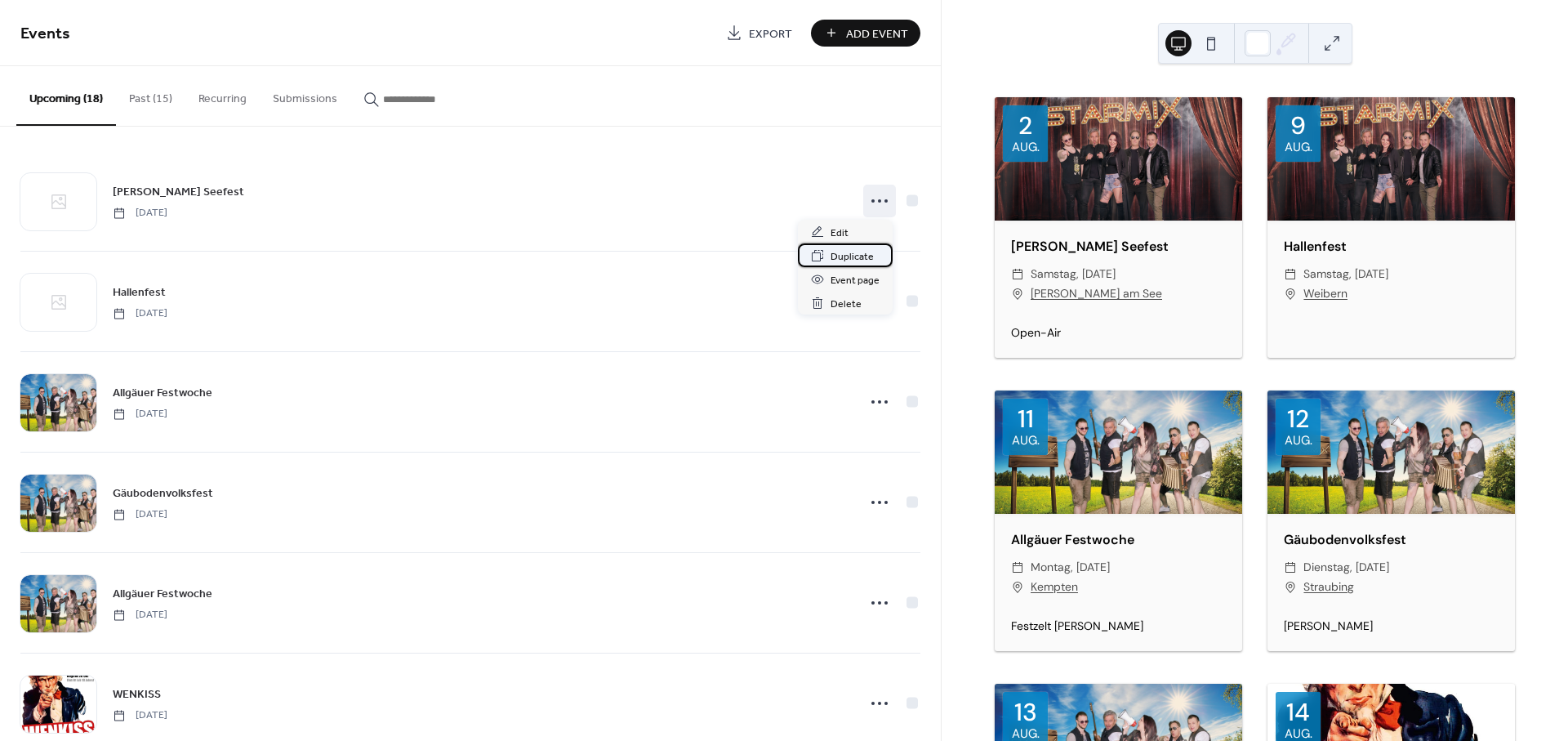 click on "Duplicate" at bounding box center [852, 257] 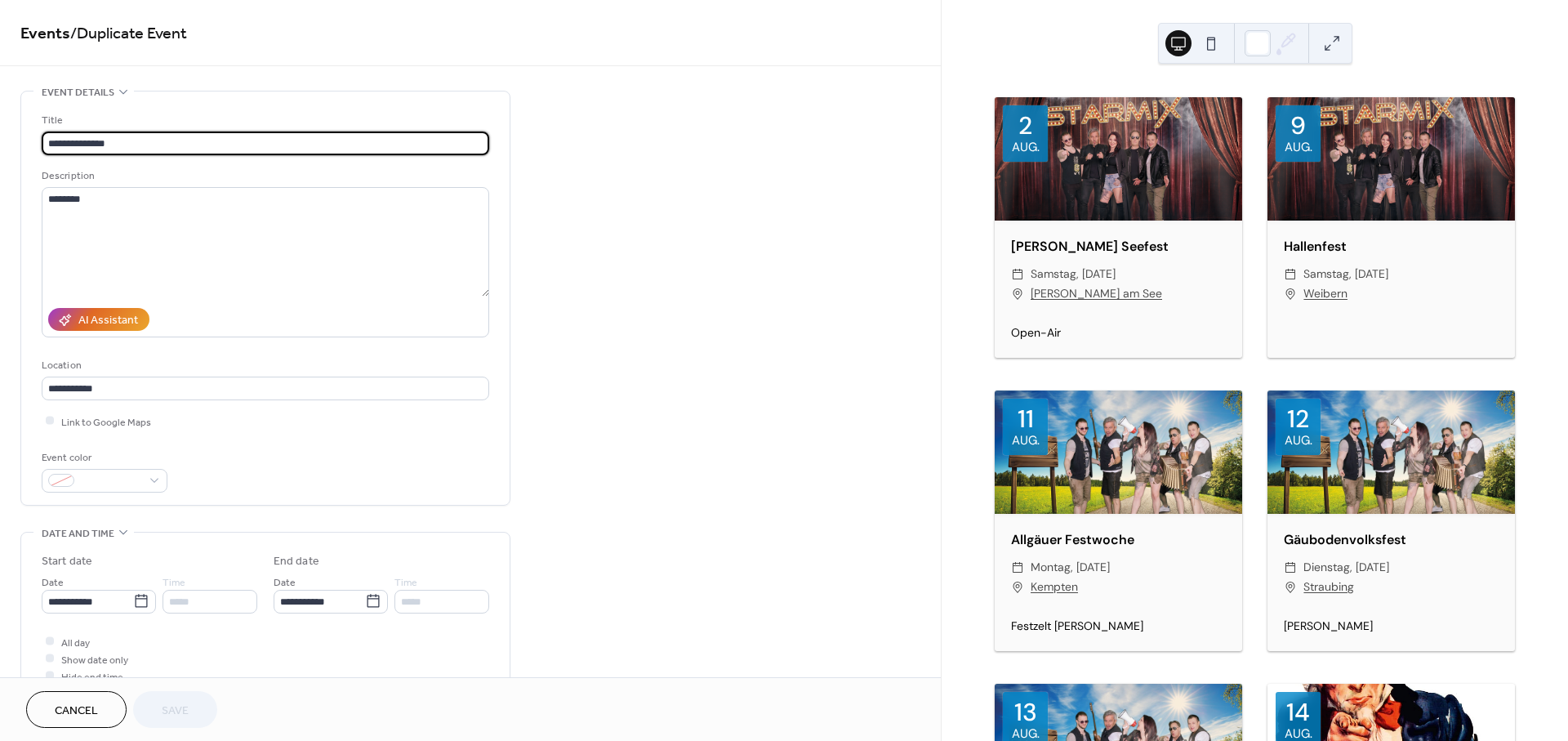 drag, startPoint x: 75, startPoint y: 136, endPoint x: -44, endPoint y: 135, distance: 119.0042 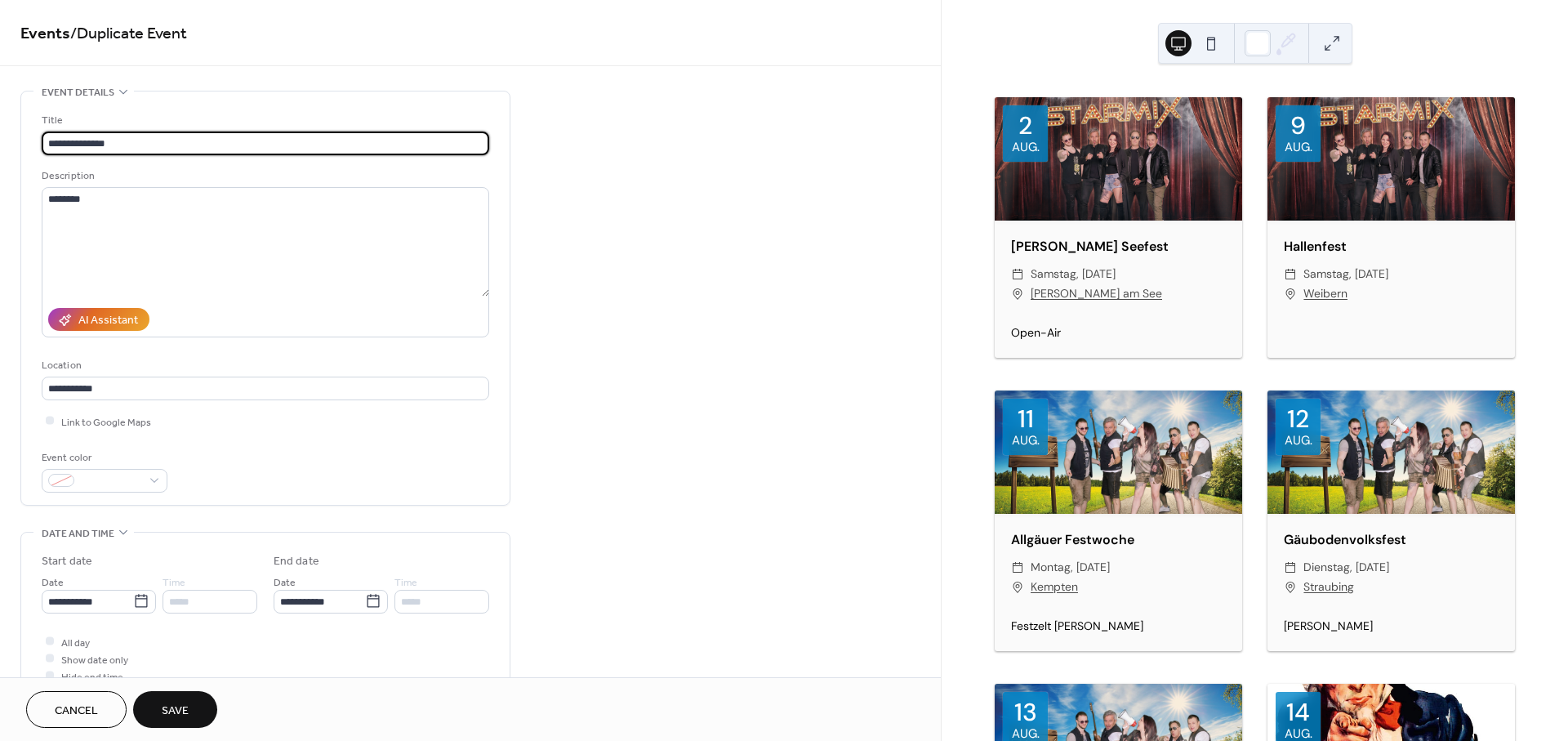 drag, startPoint x: 87, startPoint y: 141, endPoint x: 167, endPoint y: 173, distance: 86.16264 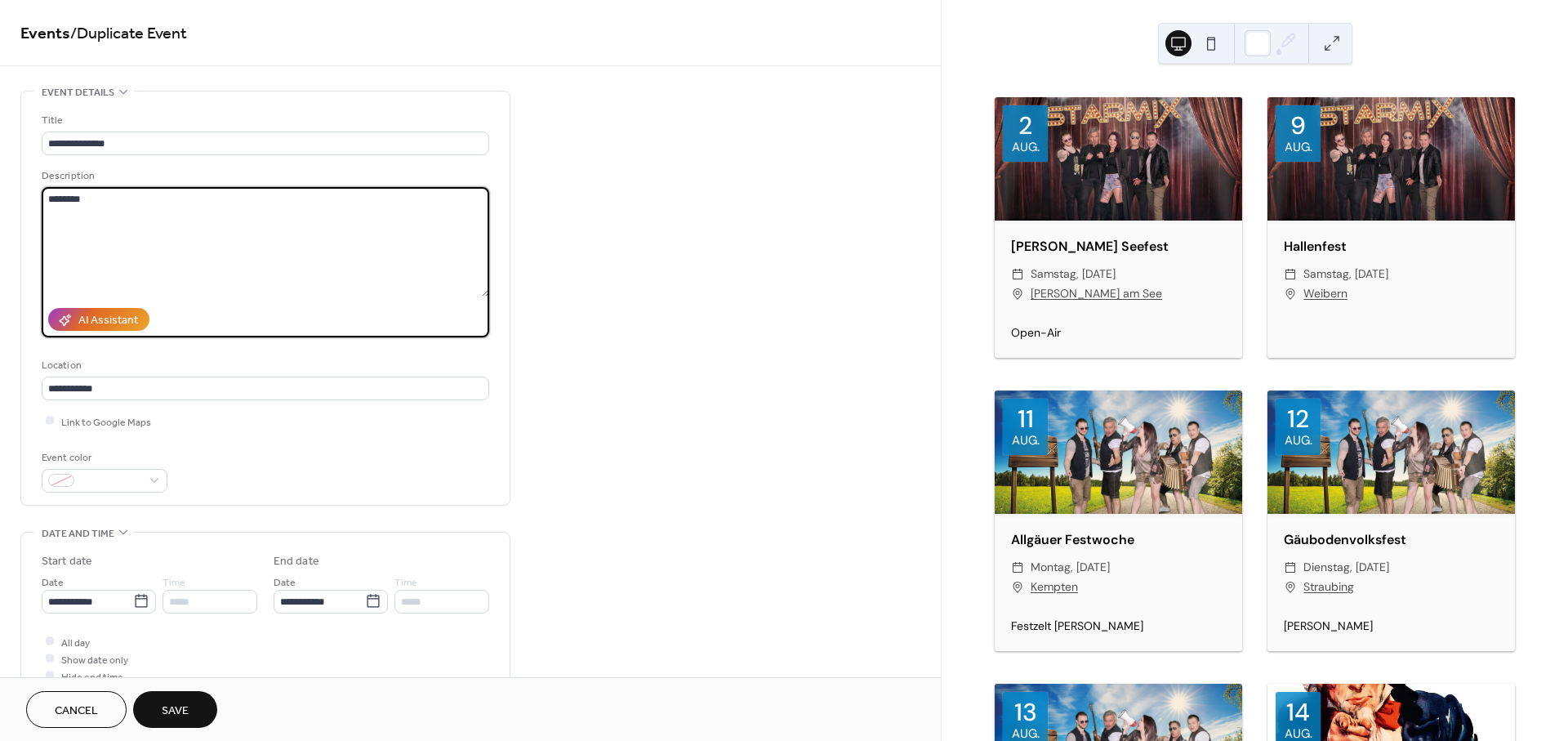drag, startPoint x: 109, startPoint y: 204, endPoint x: -1, endPoint y: 201, distance: 110.0409 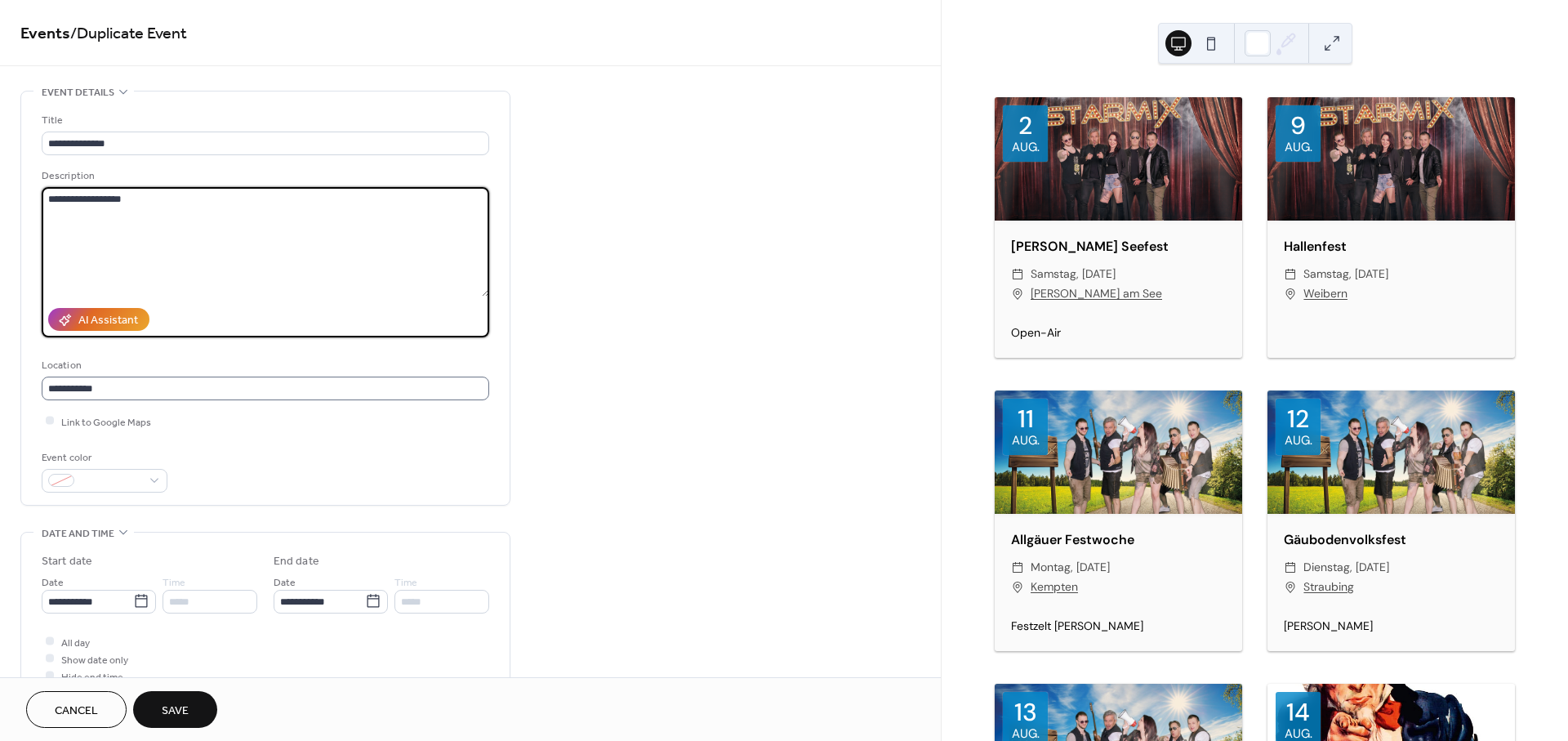 type on "**********" 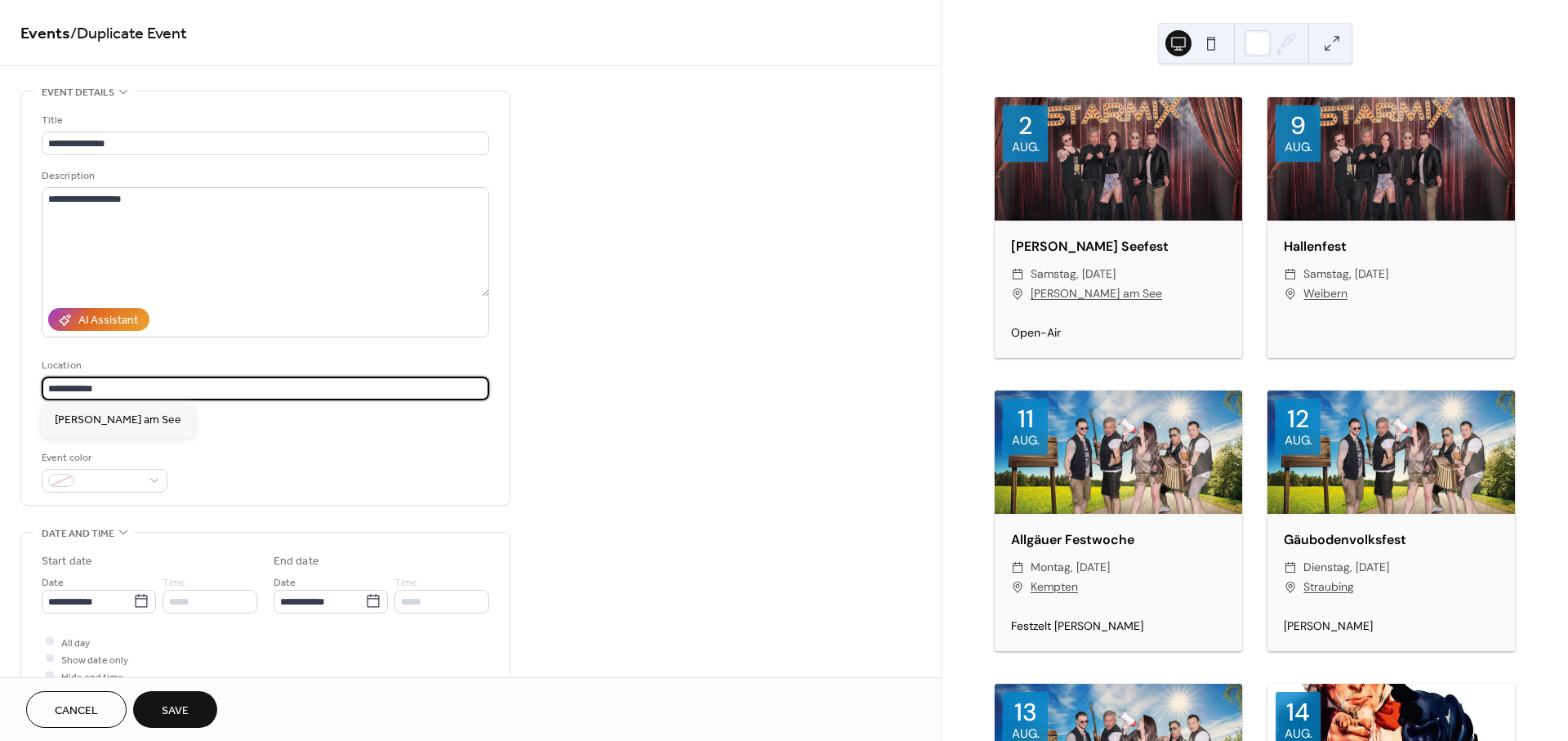 drag, startPoint x: 87, startPoint y: 385, endPoint x: -52, endPoint y: 377, distance: 139.23003 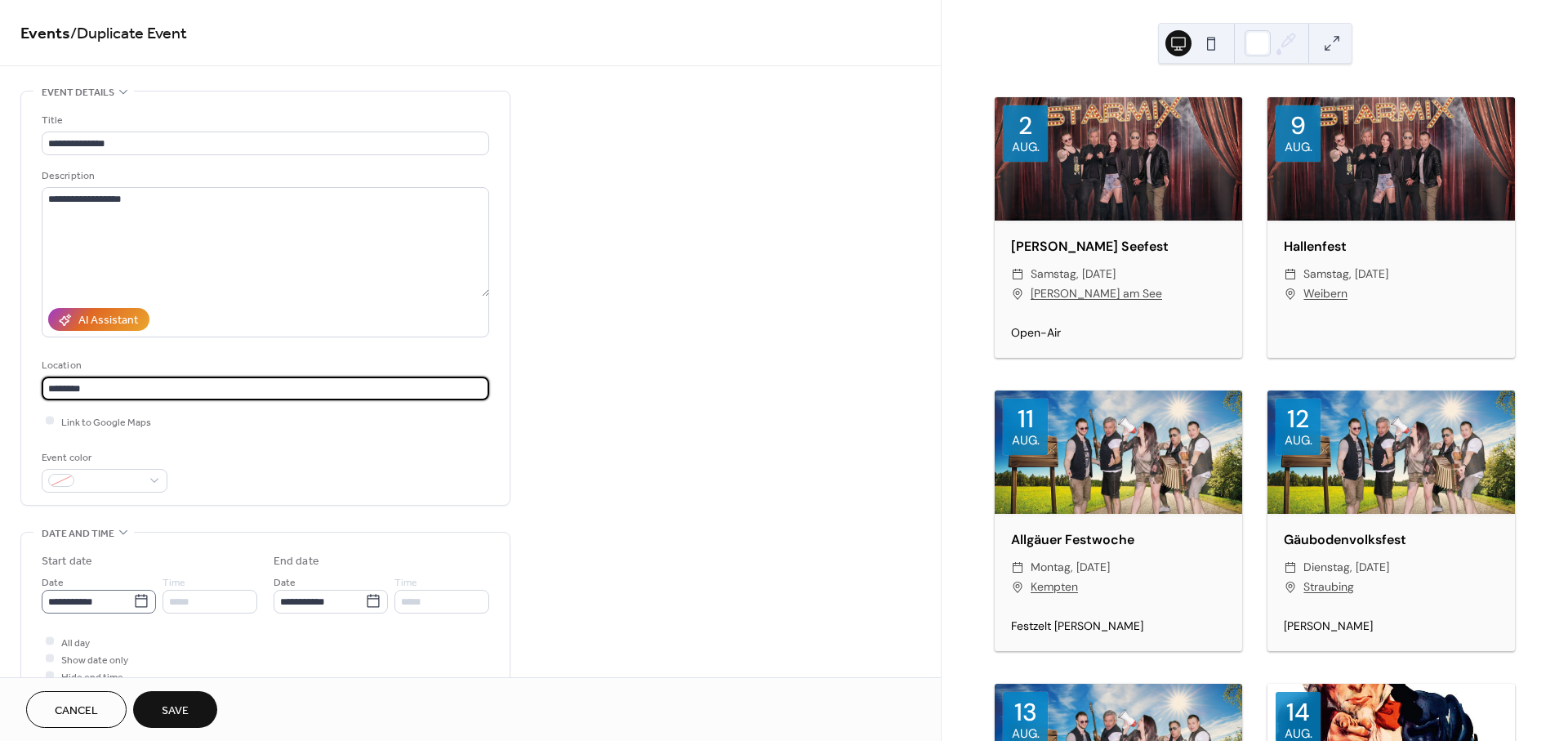 type on "********" 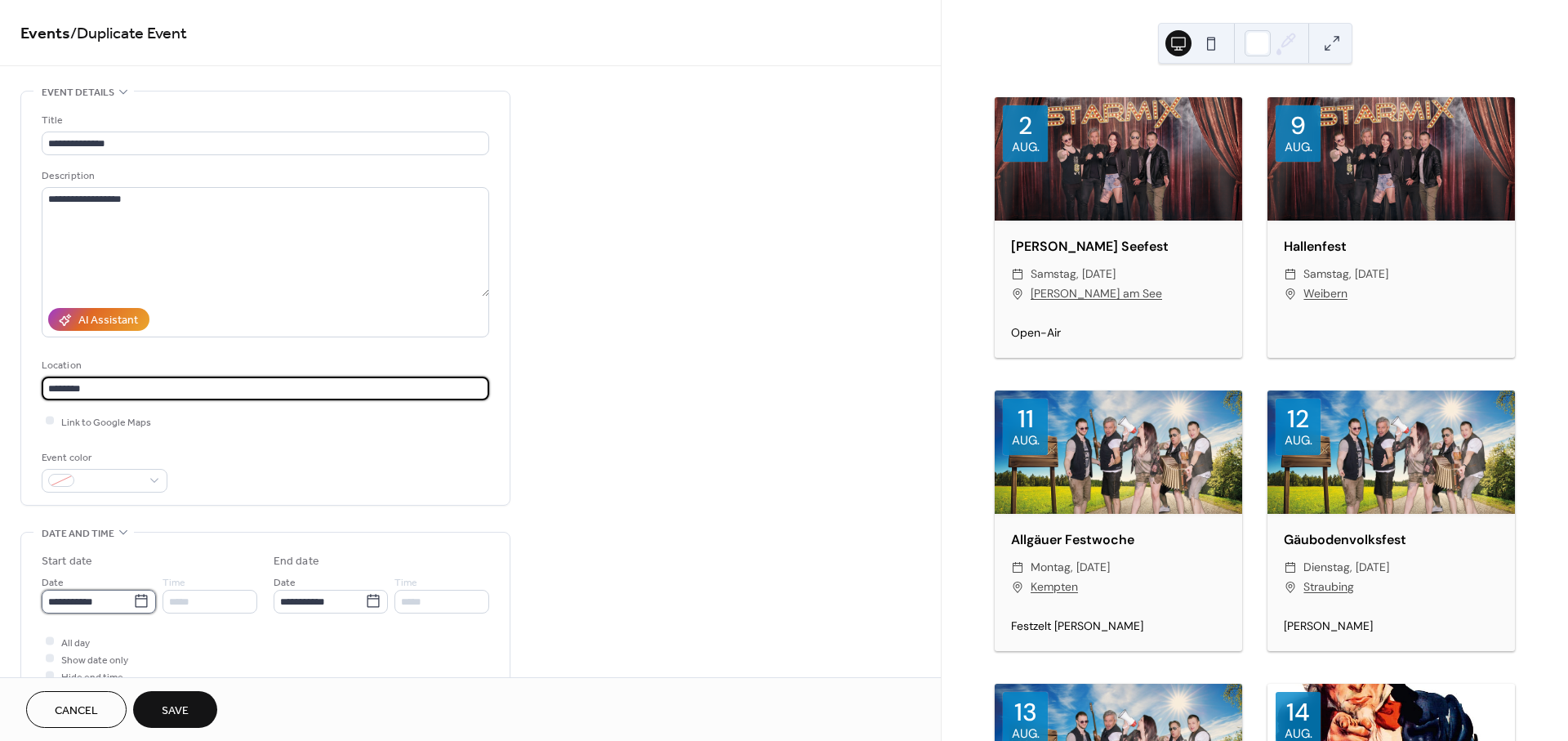 click on "**********" at bounding box center [87, 601] 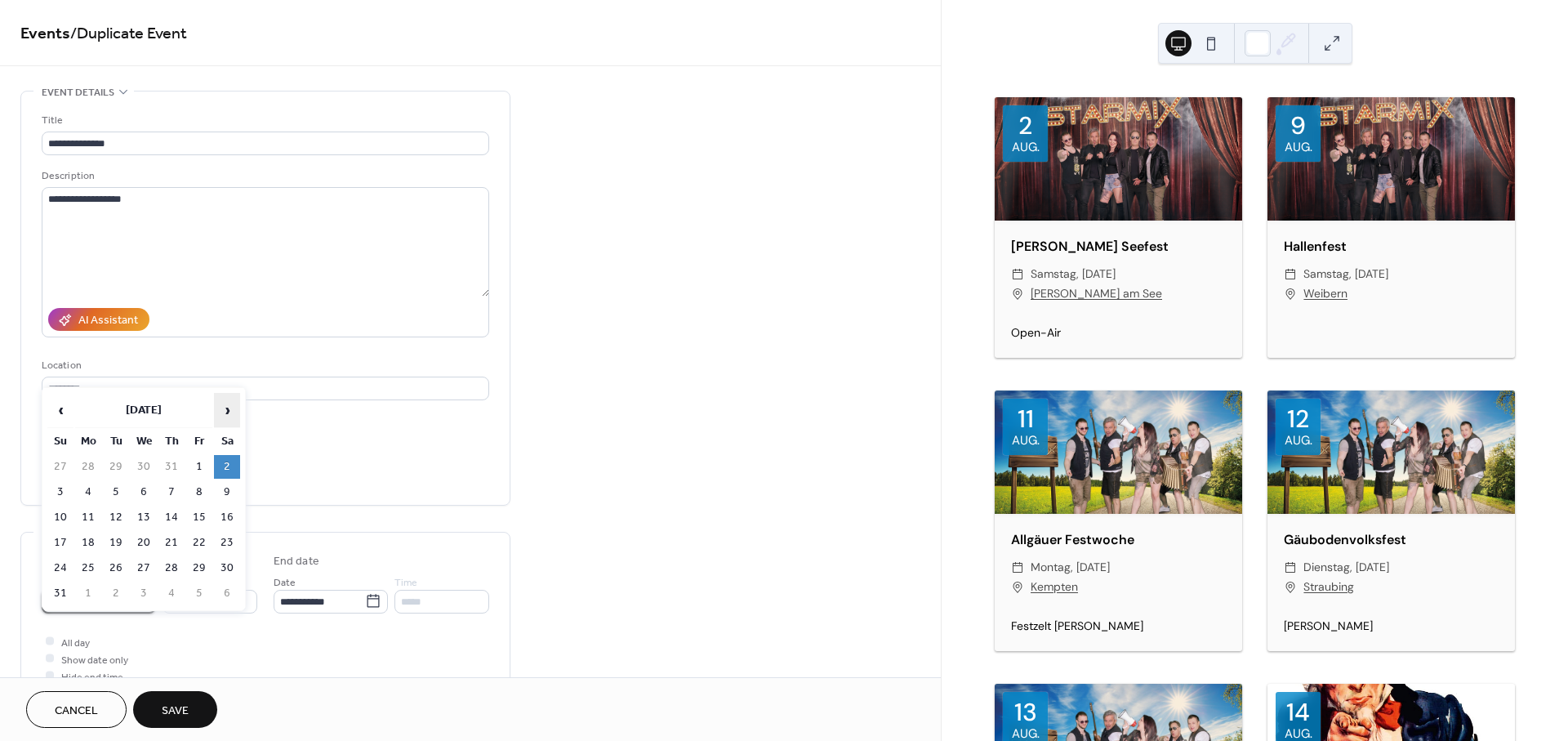 click on "›" at bounding box center (227, 410) 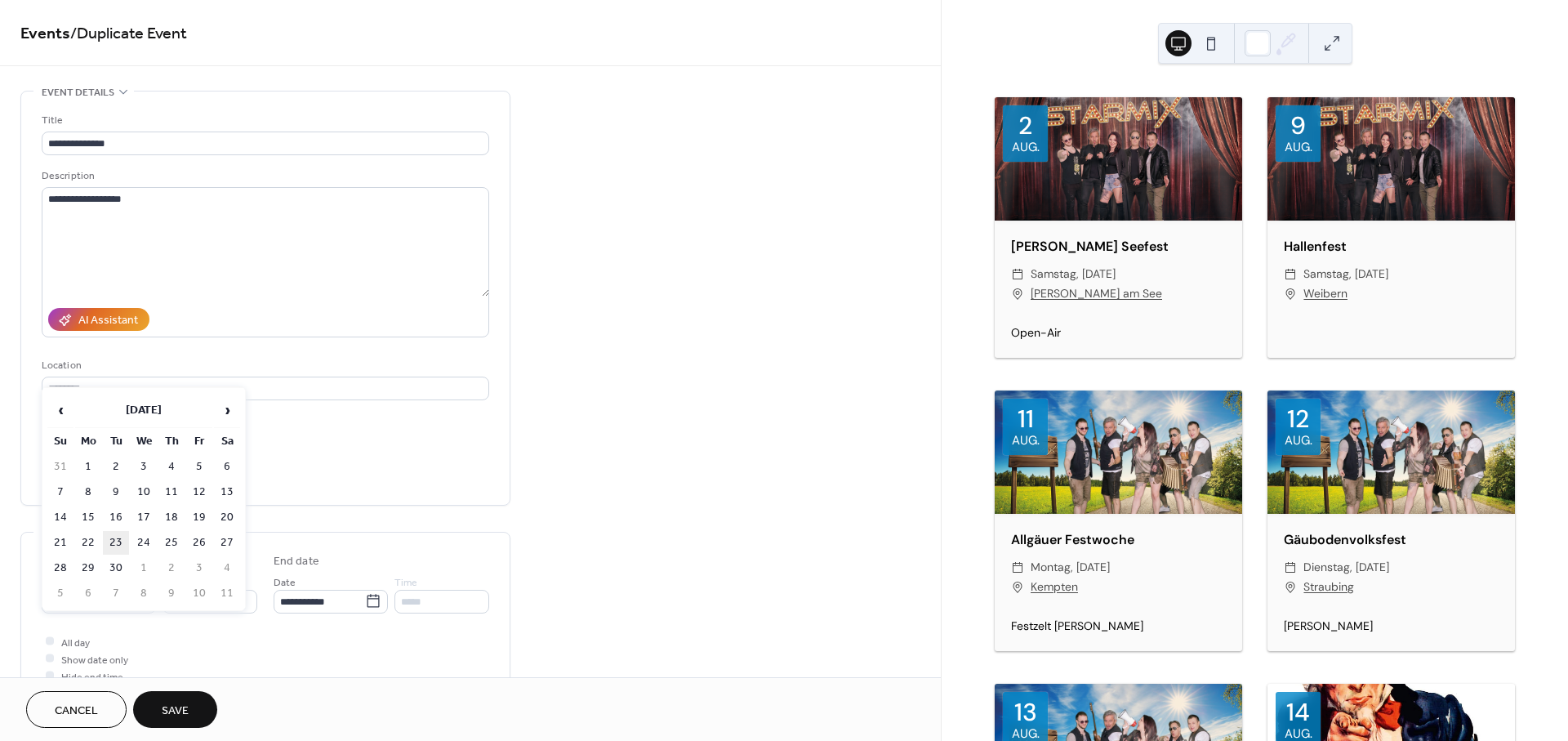 drag, startPoint x: 102, startPoint y: 534, endPoint x: 109, endPoint y: 540, distance: 9.219544 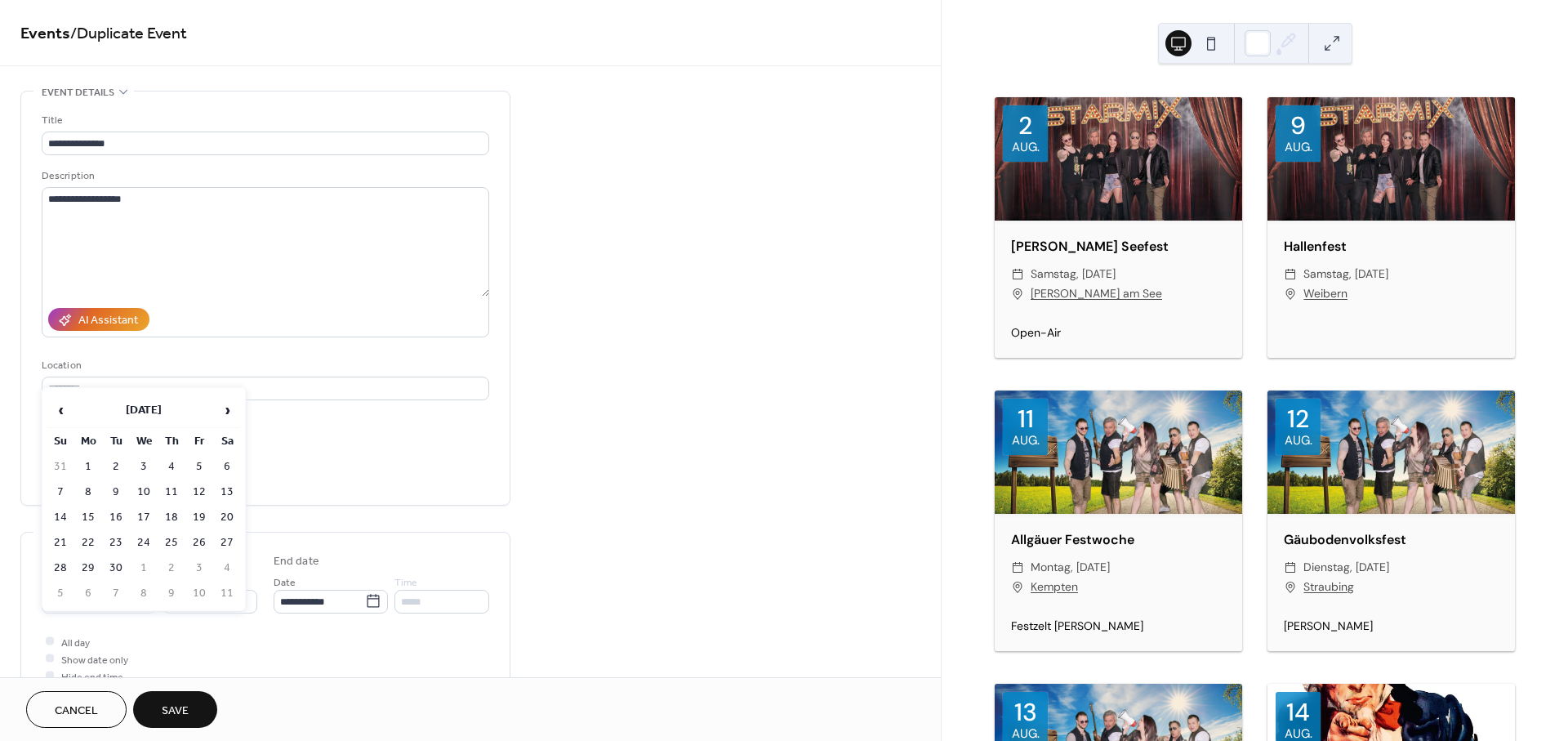 type on "**********" 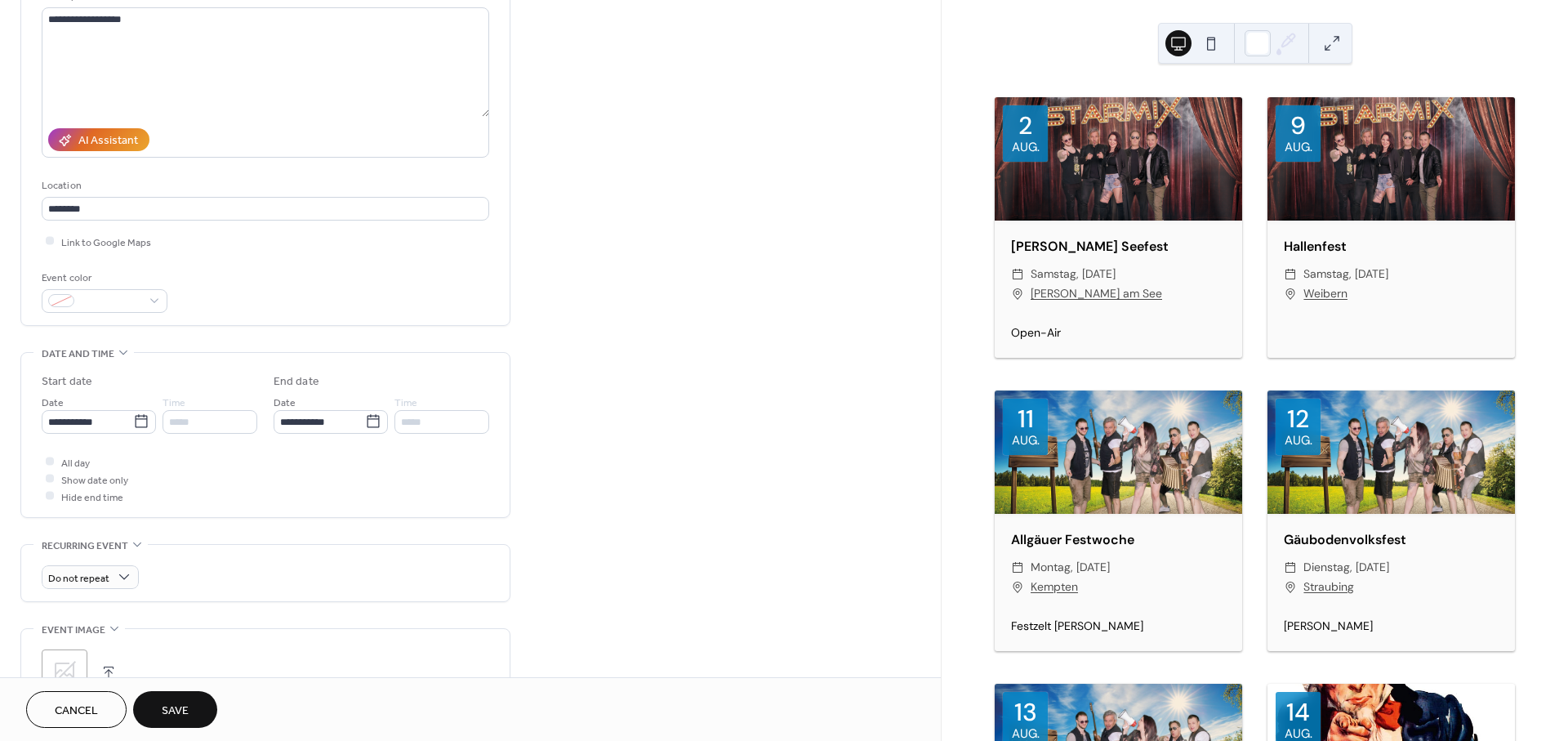 scroll, scrollTop: 181, scrollLeft: 0, axis: vertical 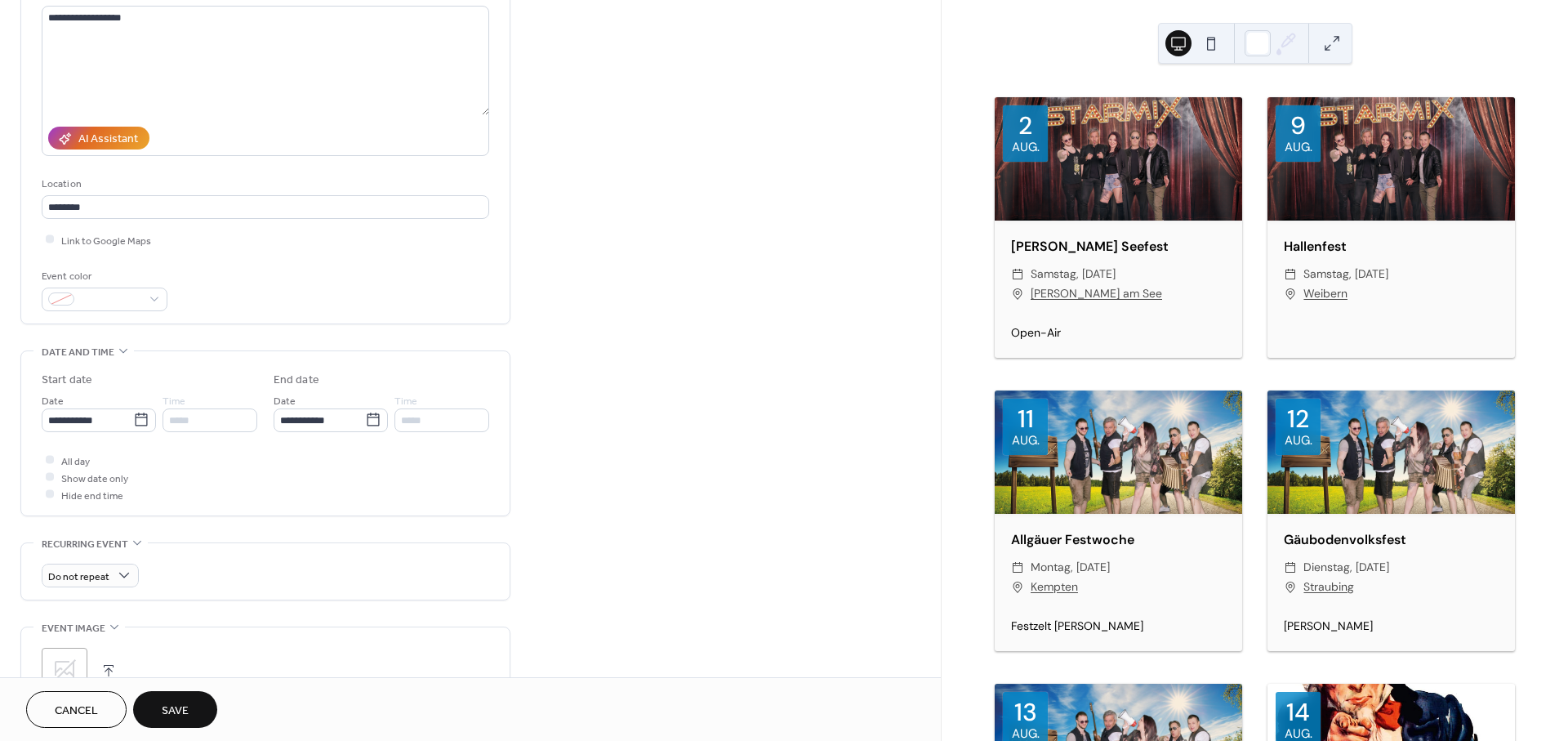 click on "Save" at bounding box center [175, 711] 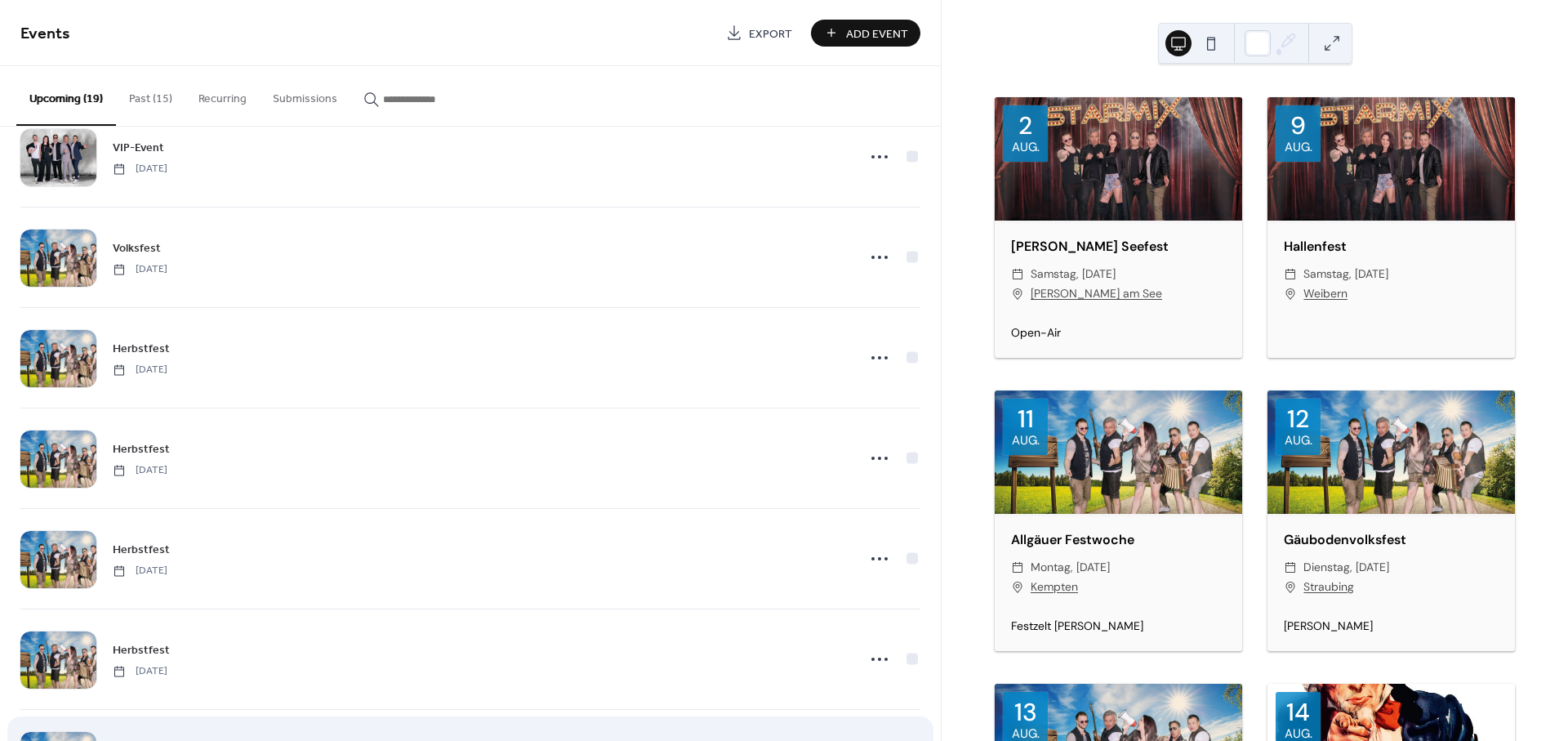 scroll, scrollTop: 1343, scrollLeft: 0, axis: vertical 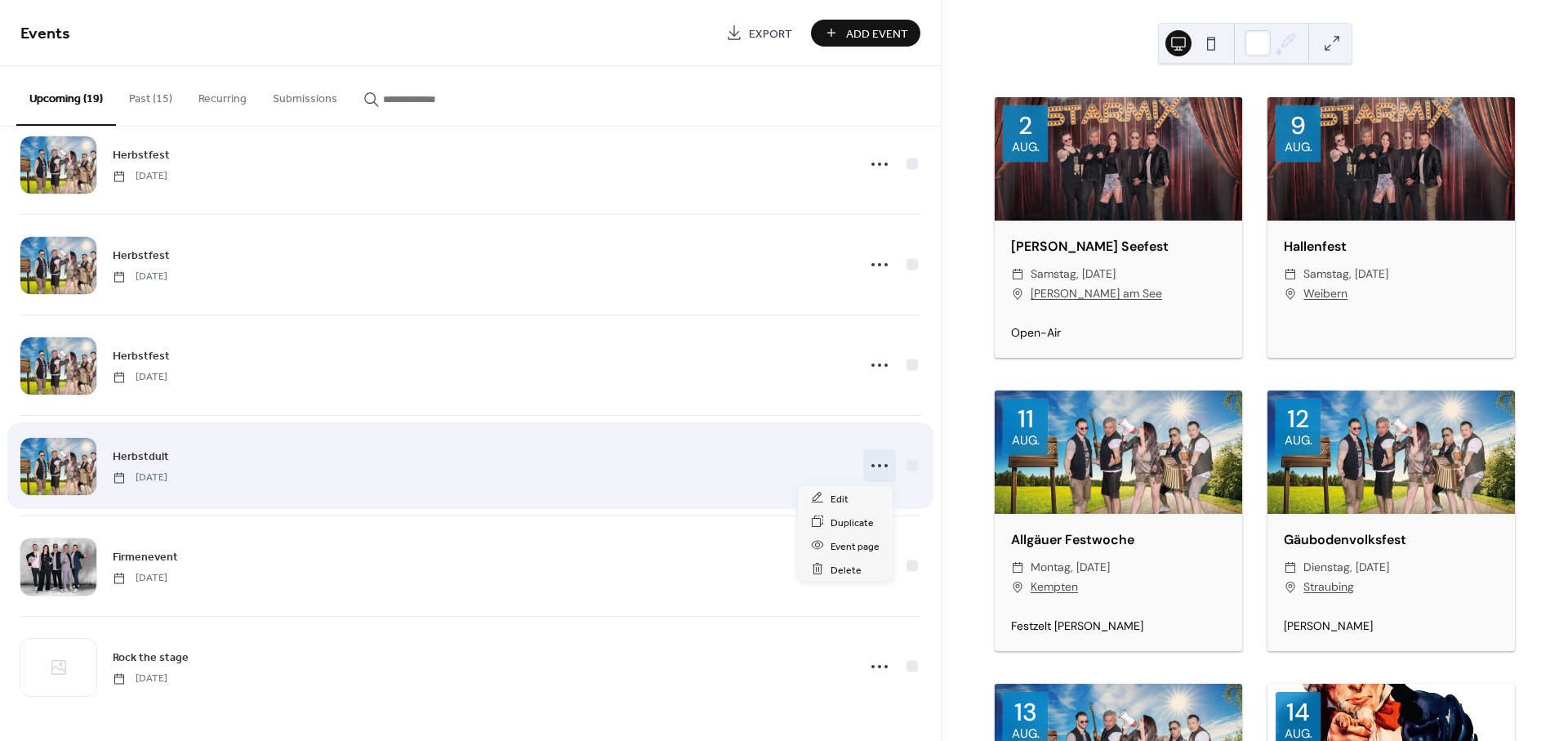 click 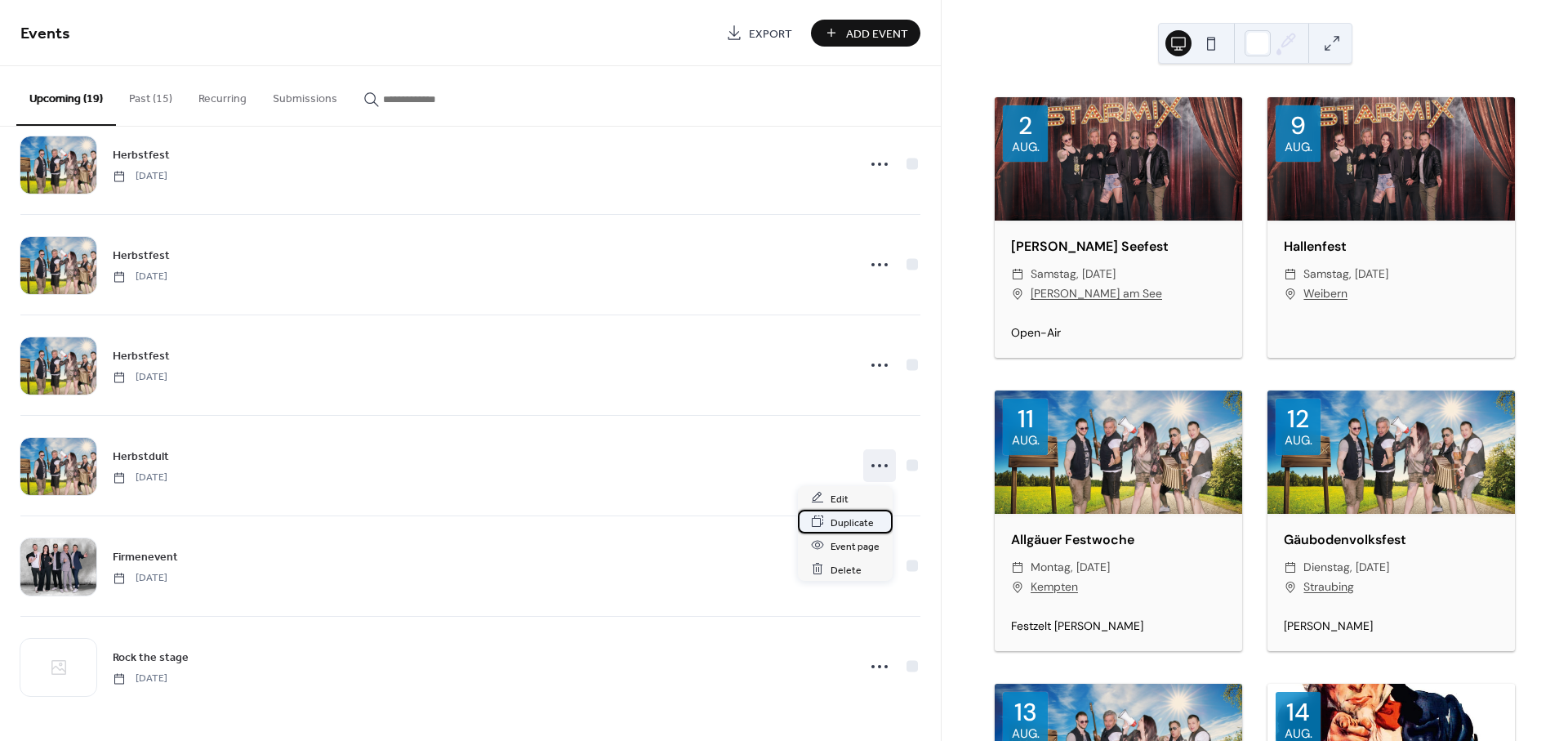 click on "Duplicate" at bounding box center [852, 522] 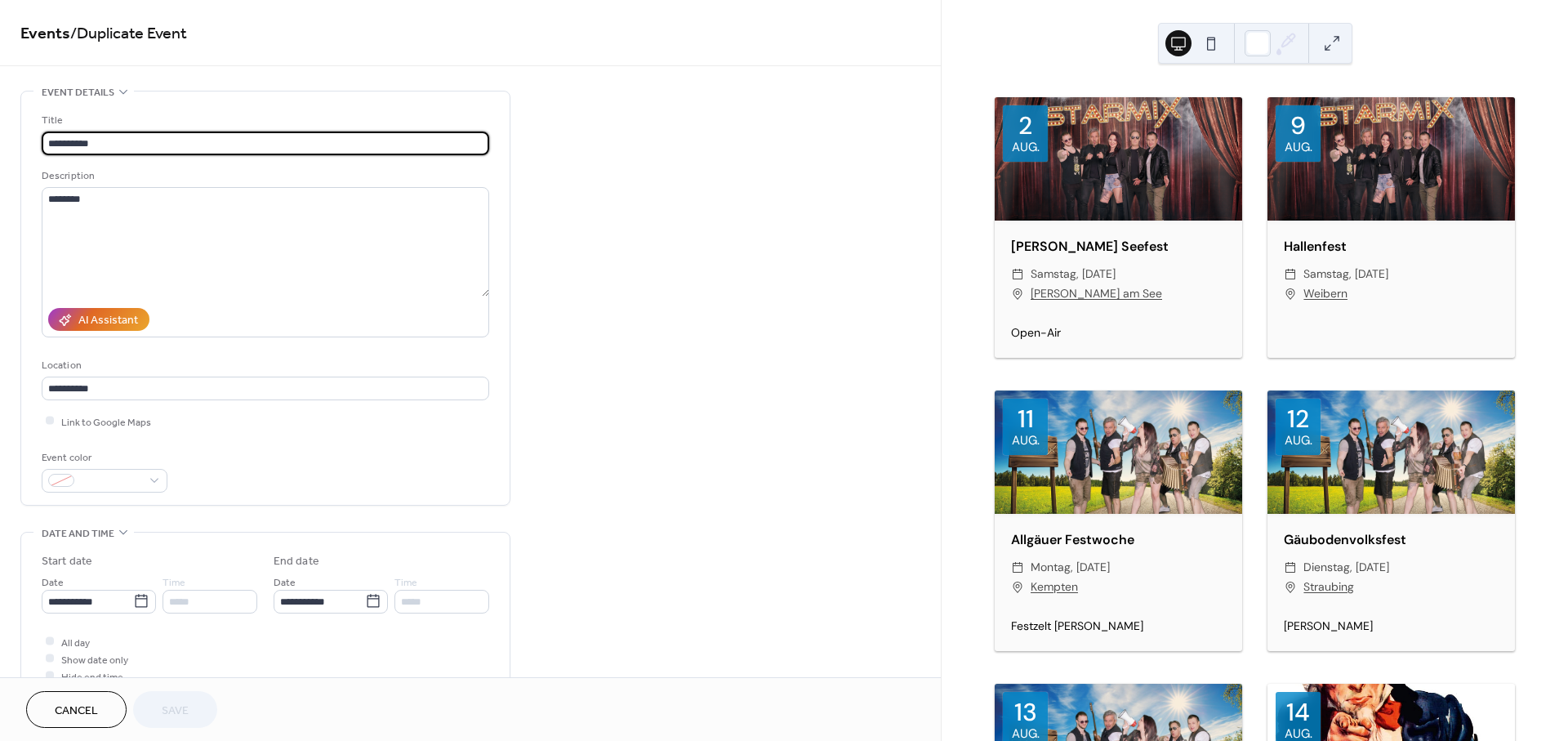 drag, startPoint x: 111, startPoint y: 141, endPoint x: -56, endPoint y: 148, distance: 167.14664 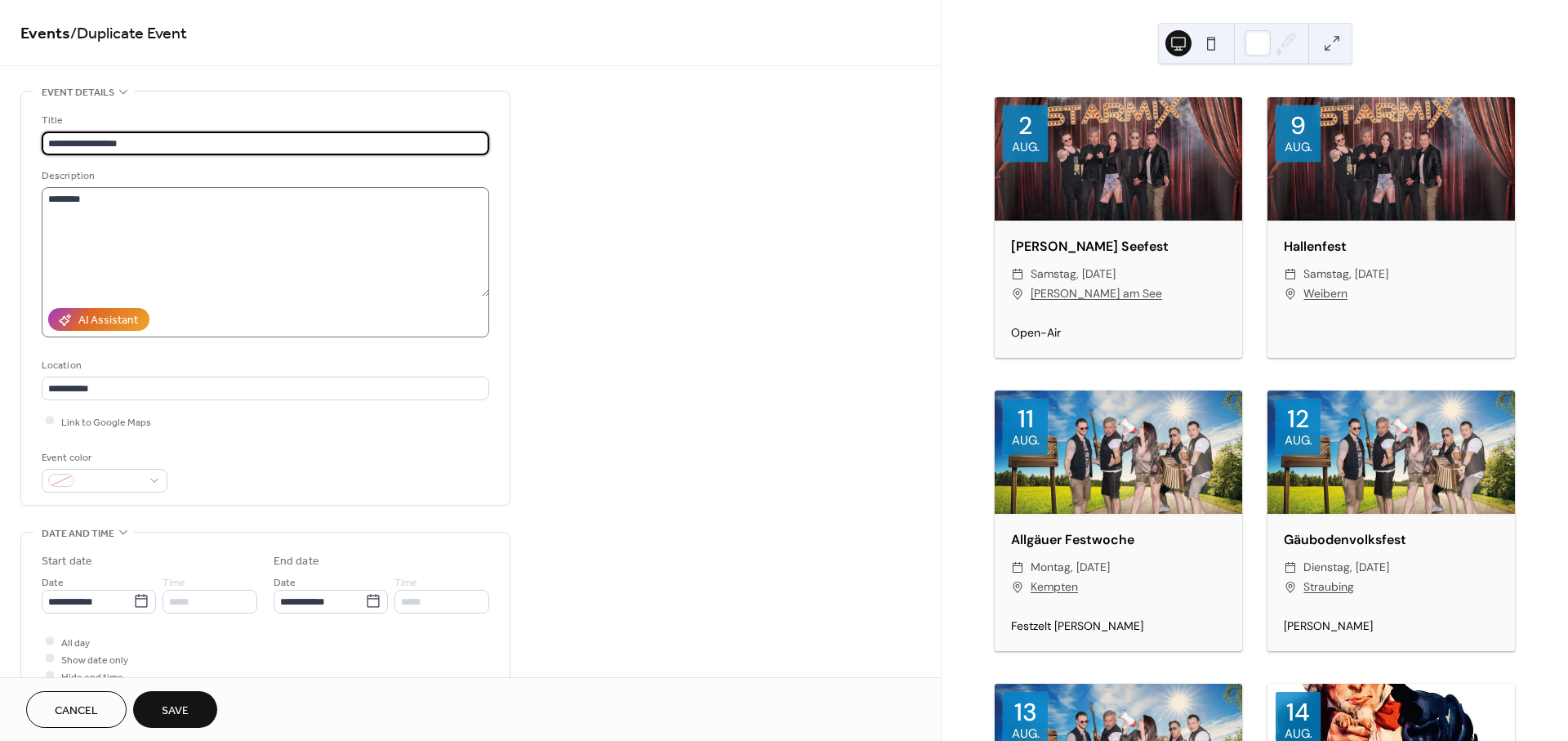 type on "**********" 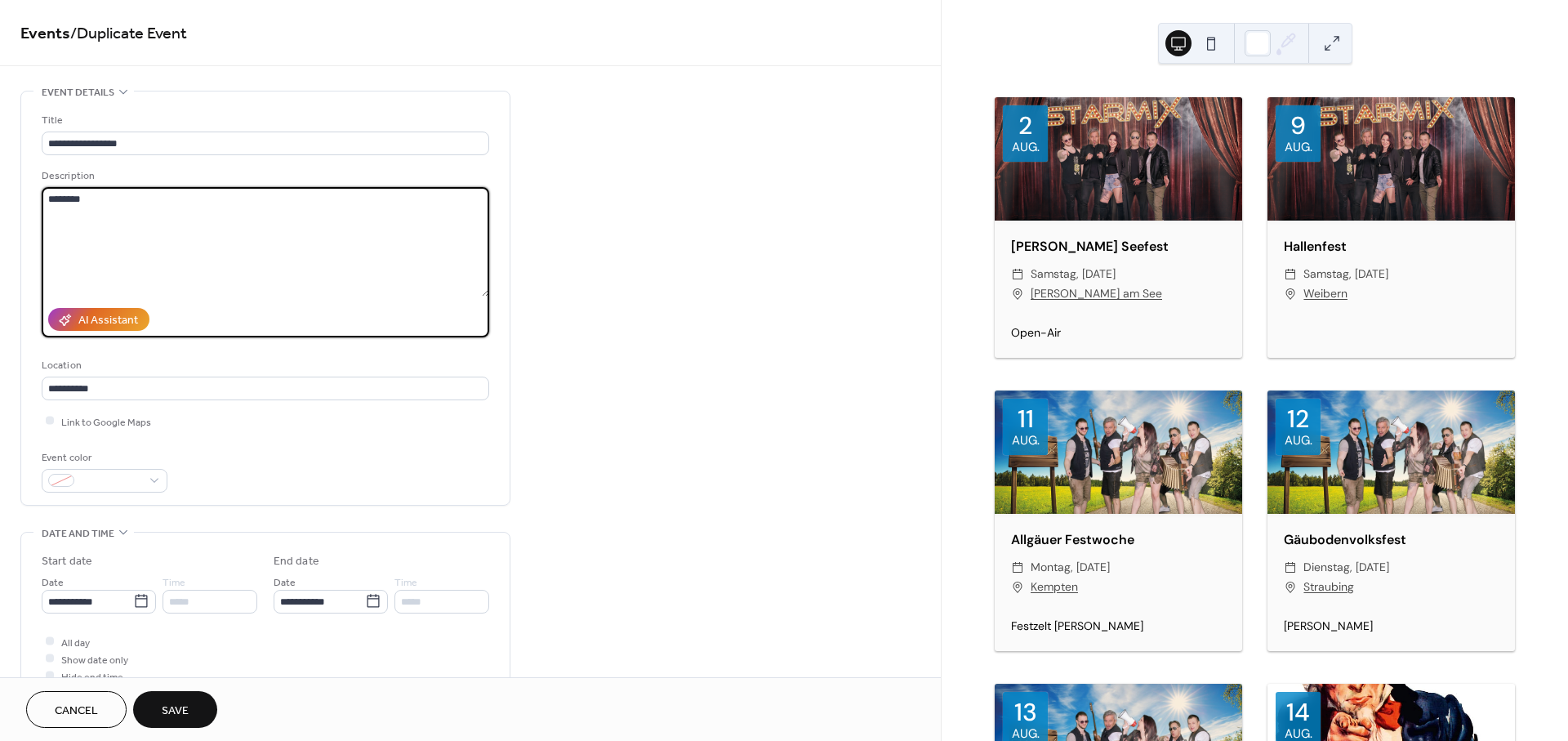 drag, startPoint x: 102, startPoint y: 198, endPoint x: -1, endPoint y: 205, distance: 103.23759 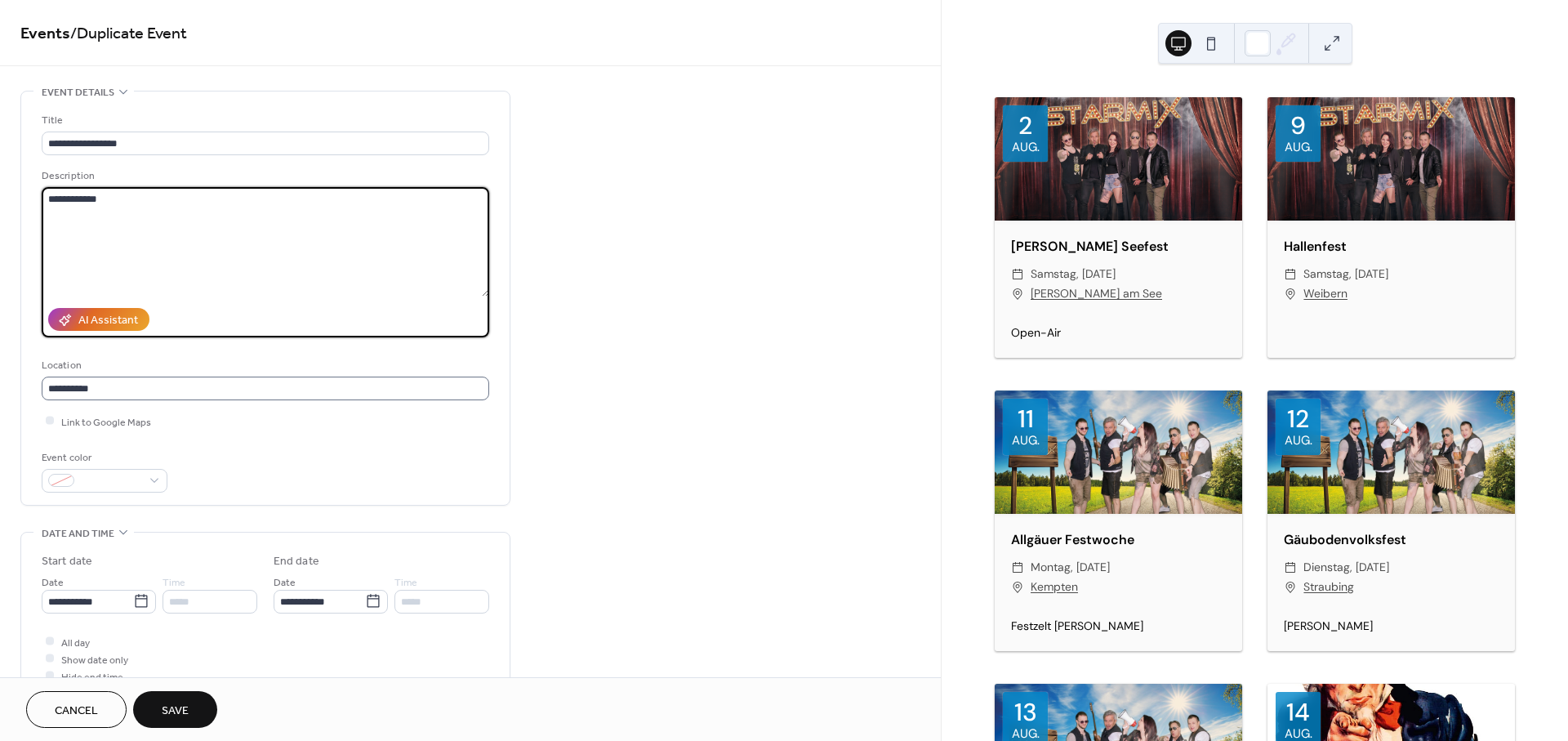 type on "**********" 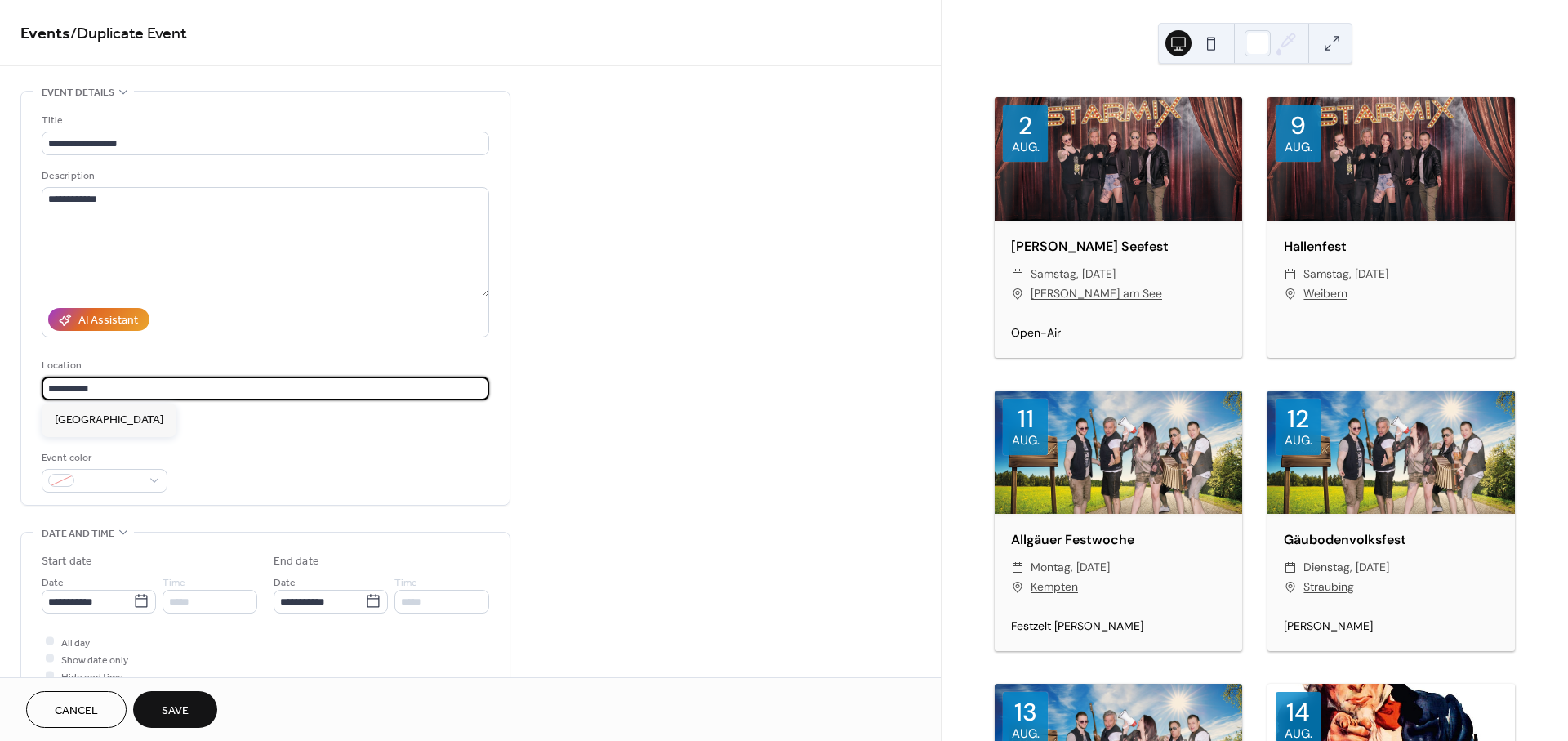 drag, startPoint x: 111, startPoint y: 382, endPoint x: -5, endPoint y: 384, distance: 116.01724 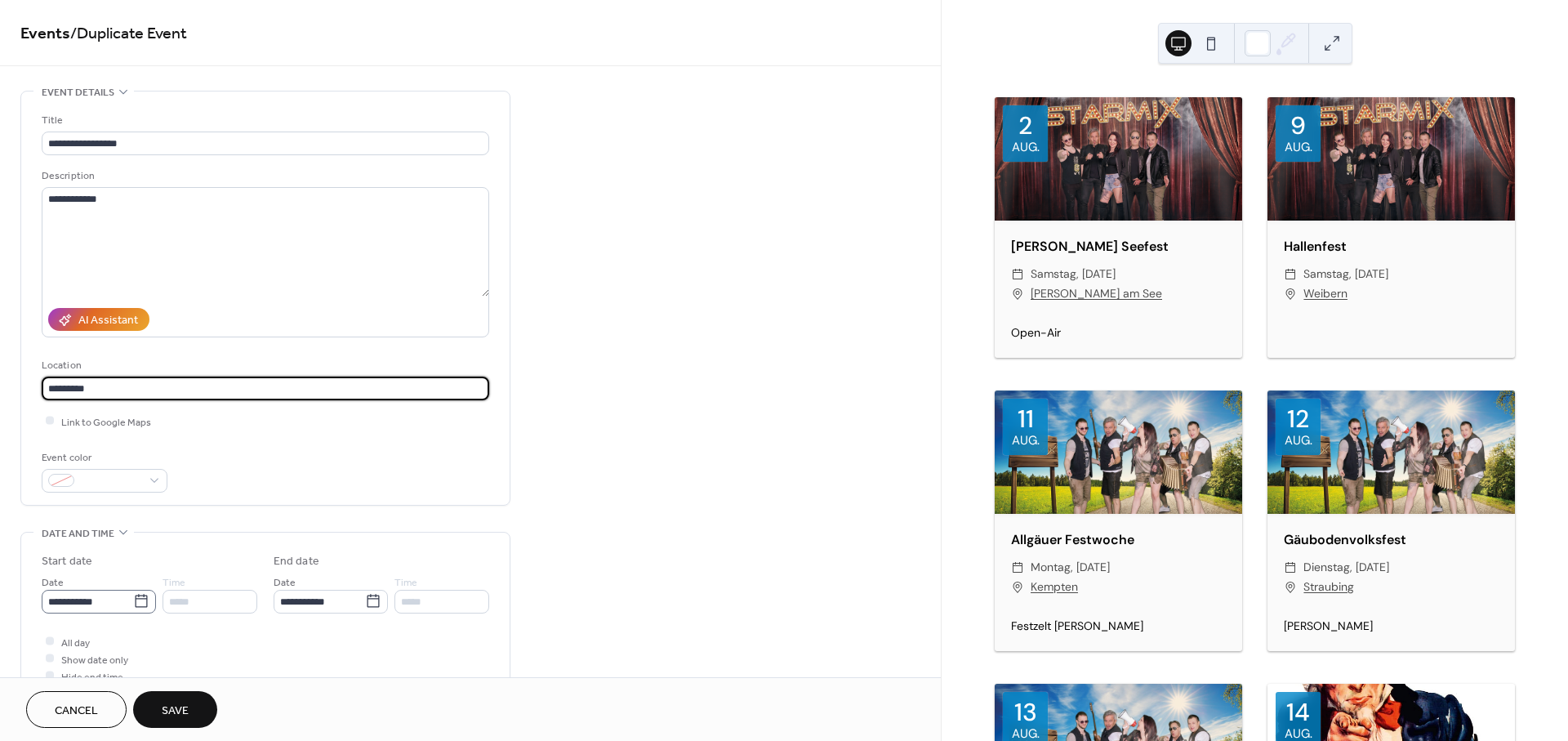 type on "*********" 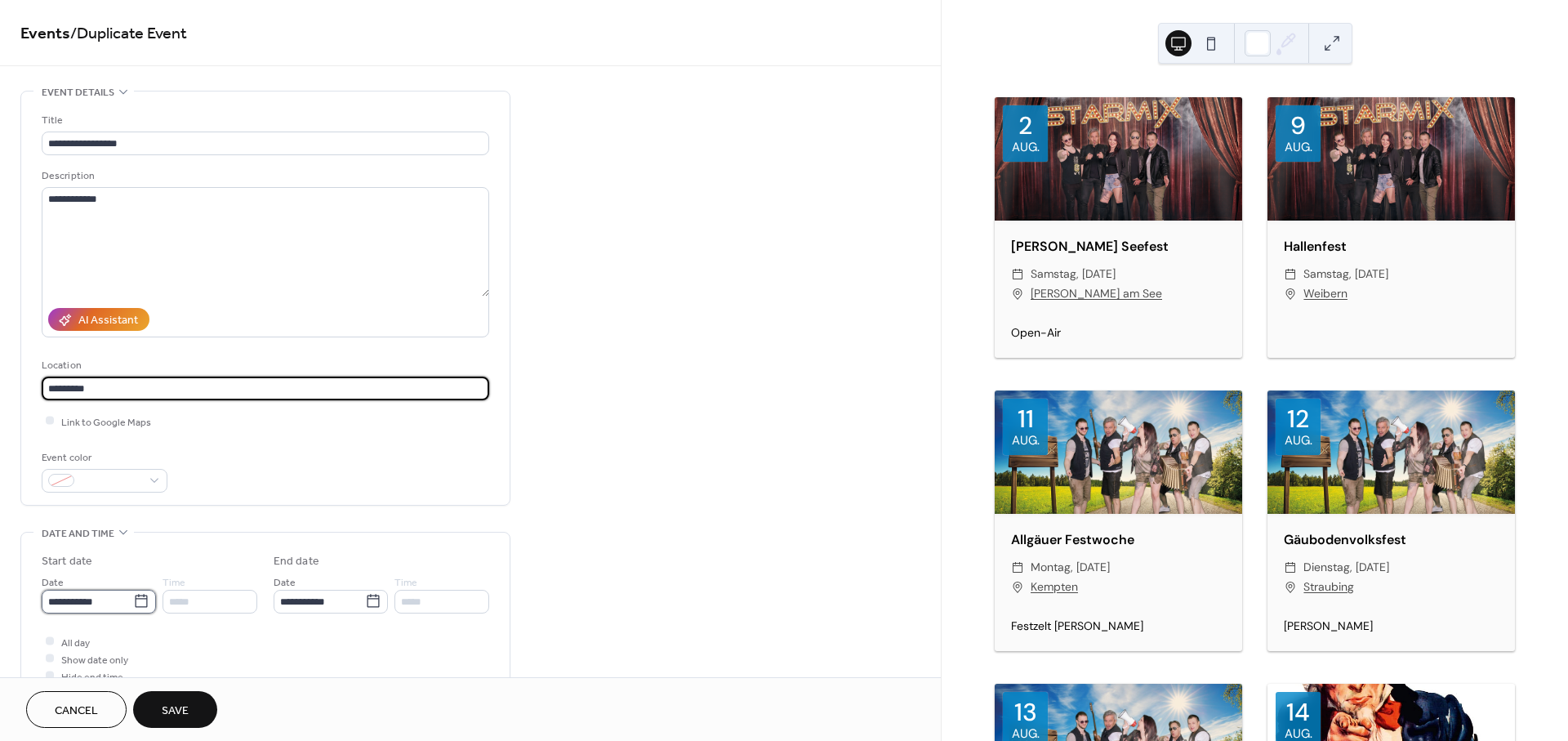 click on "**********" at bounding box center [87, 601] 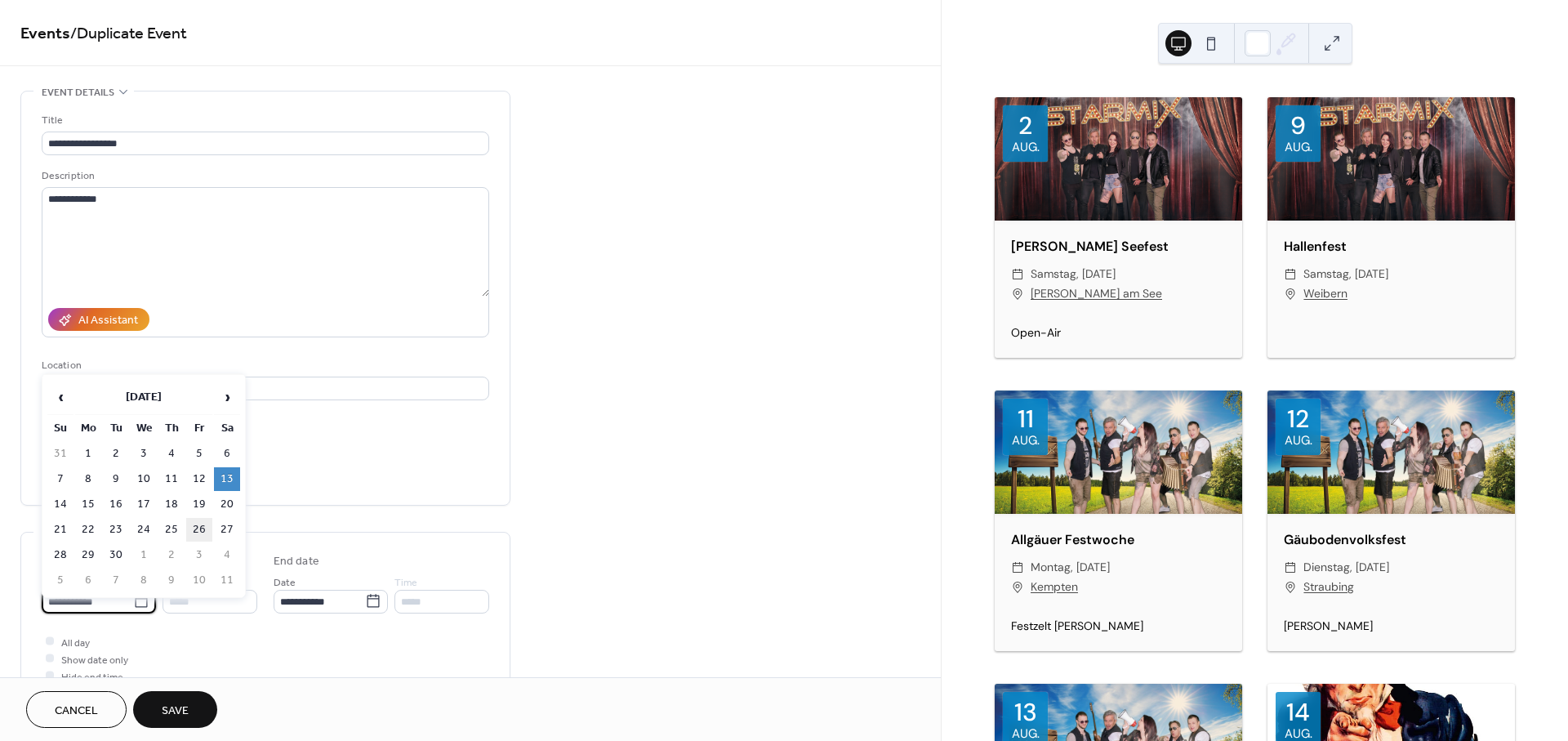 click on "26" at bounding box center (199, 529) 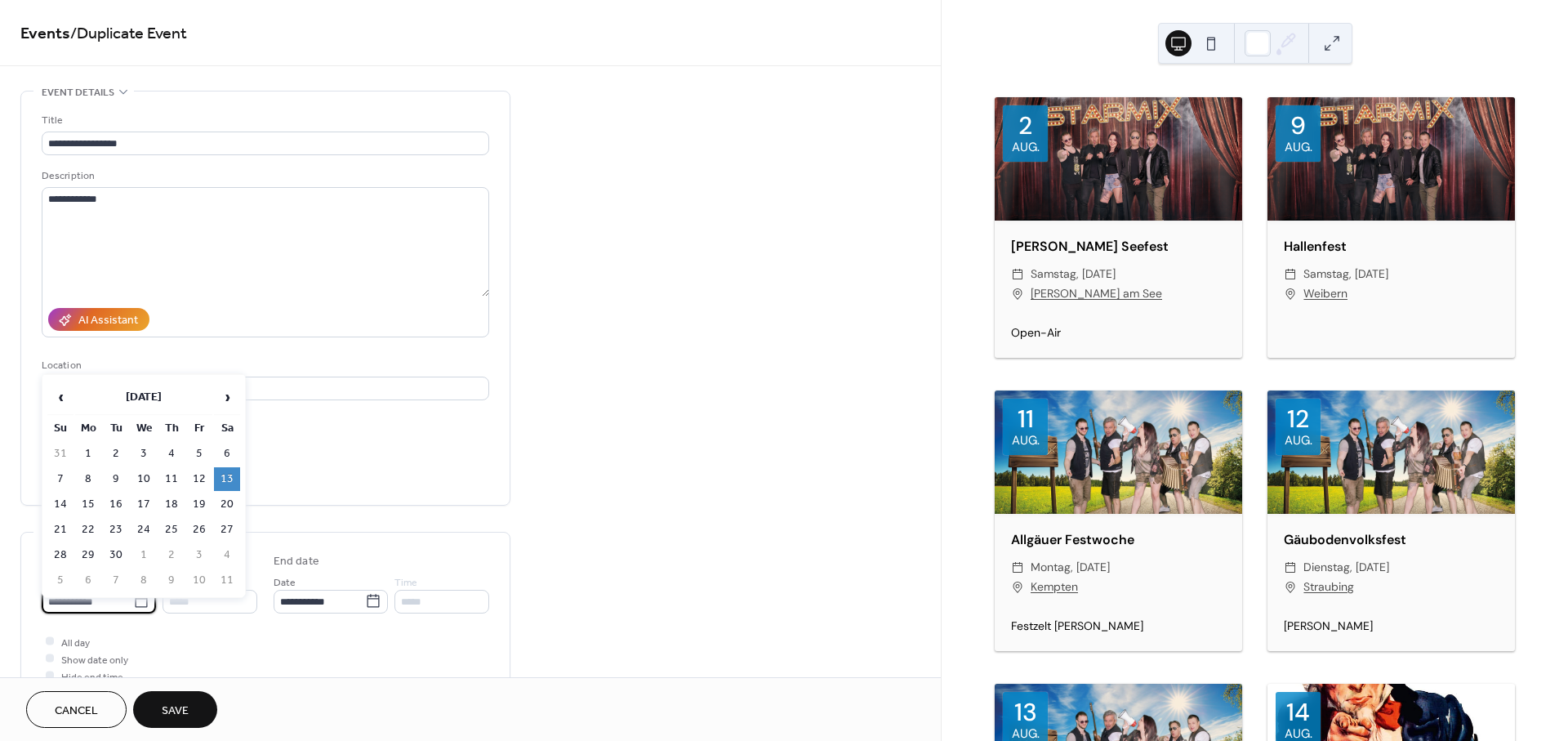 type on "**********" 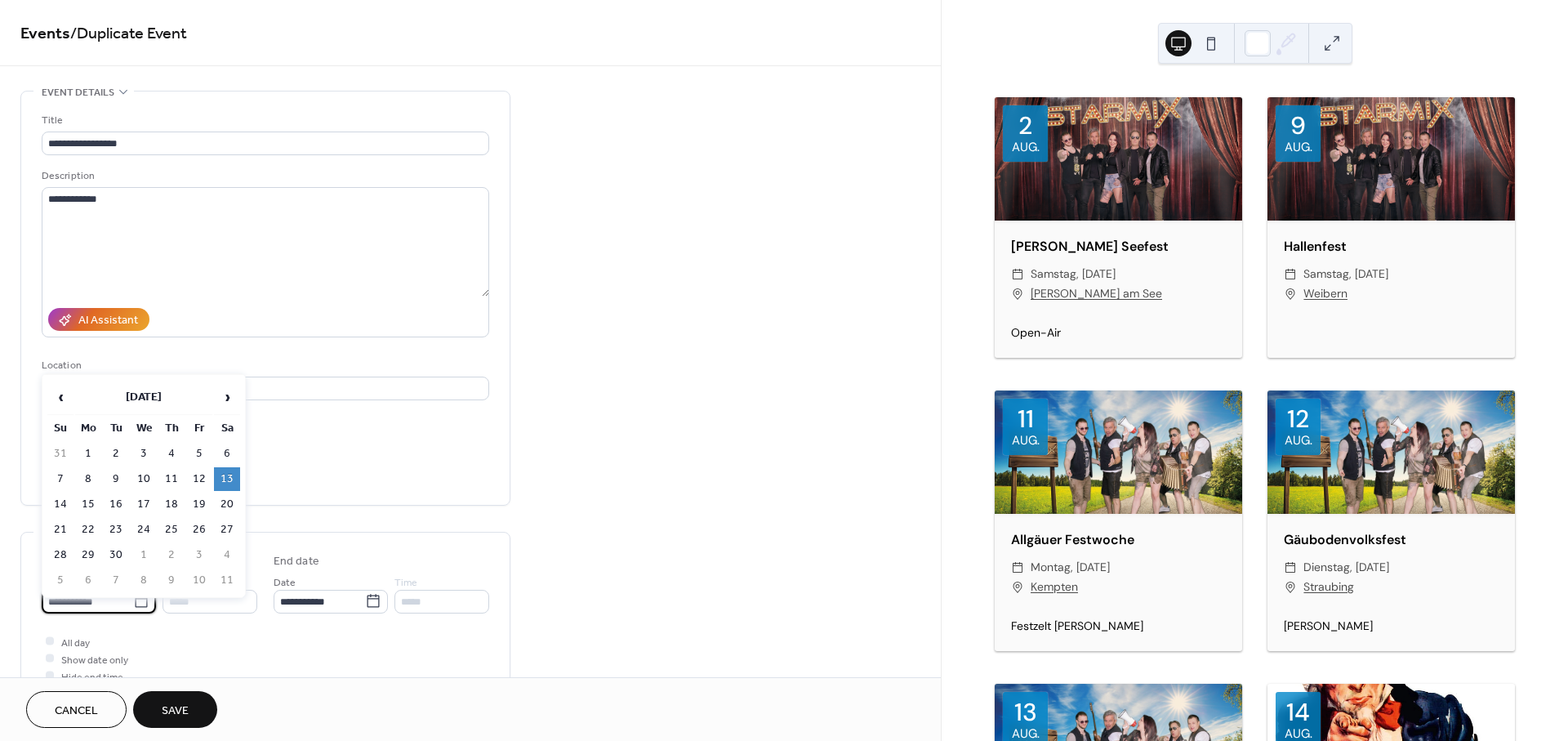 type on "**********" 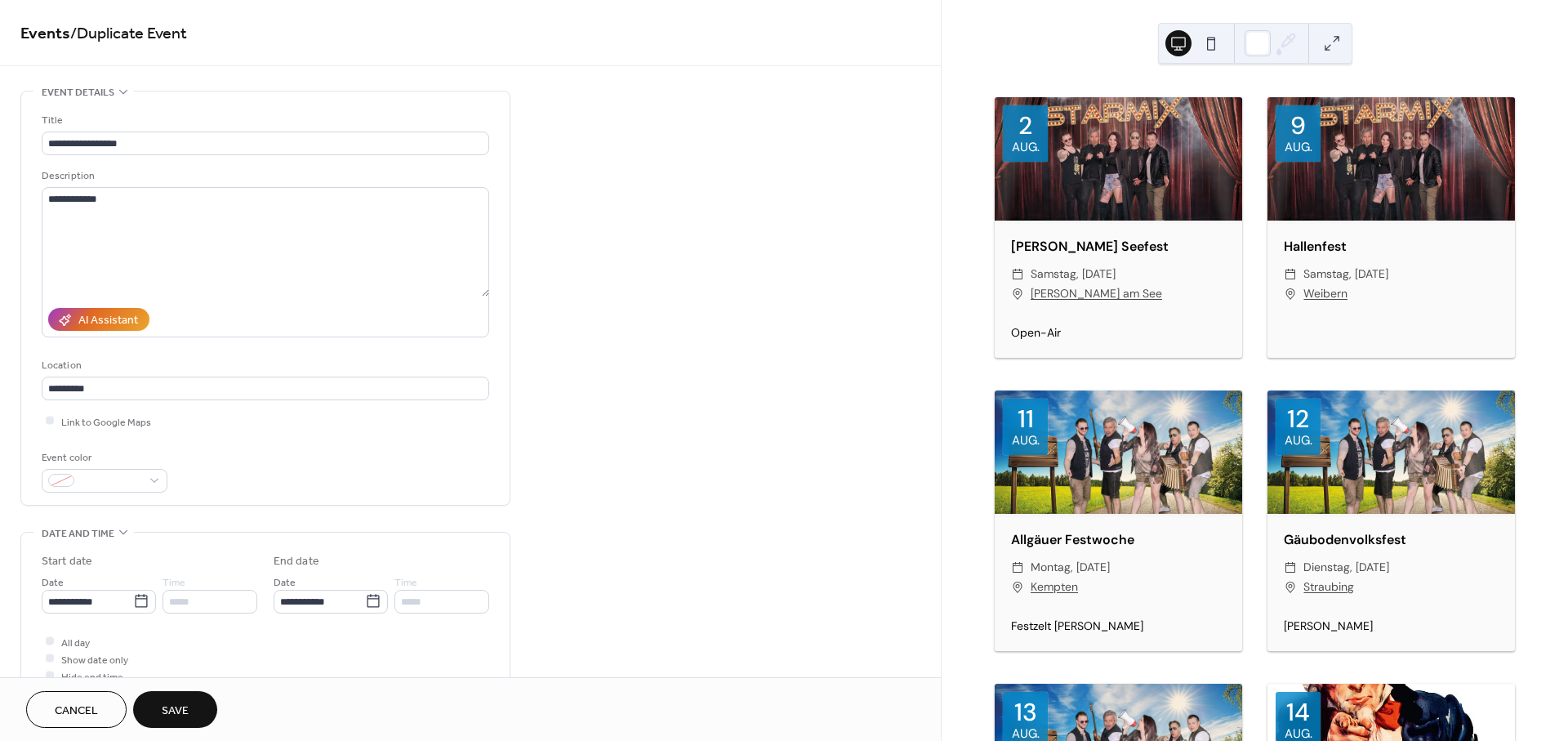 click on "Save" at bounding box center [175, 711] 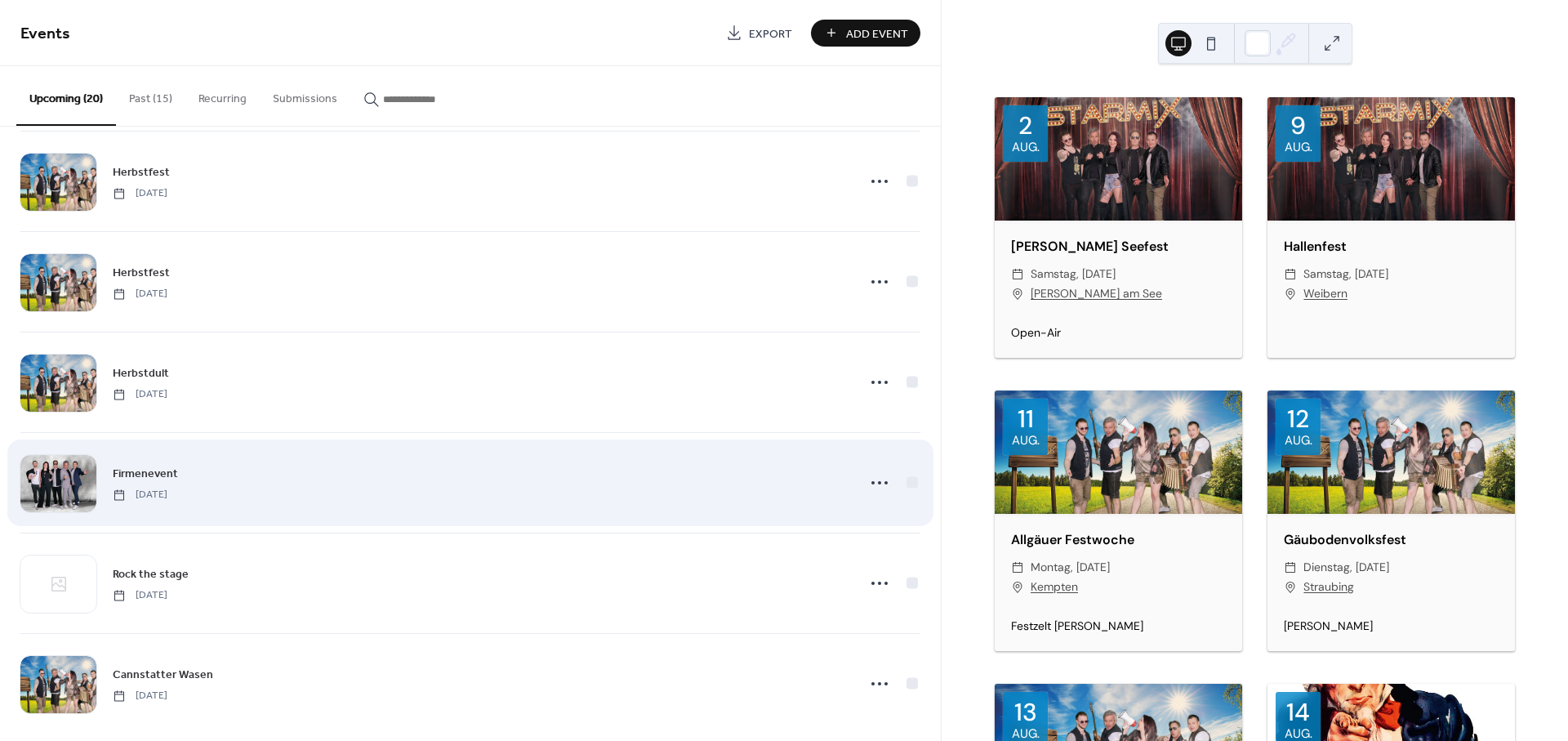 scroll, scrollTop: 1444, scrollLeft: 0, axis: vertical 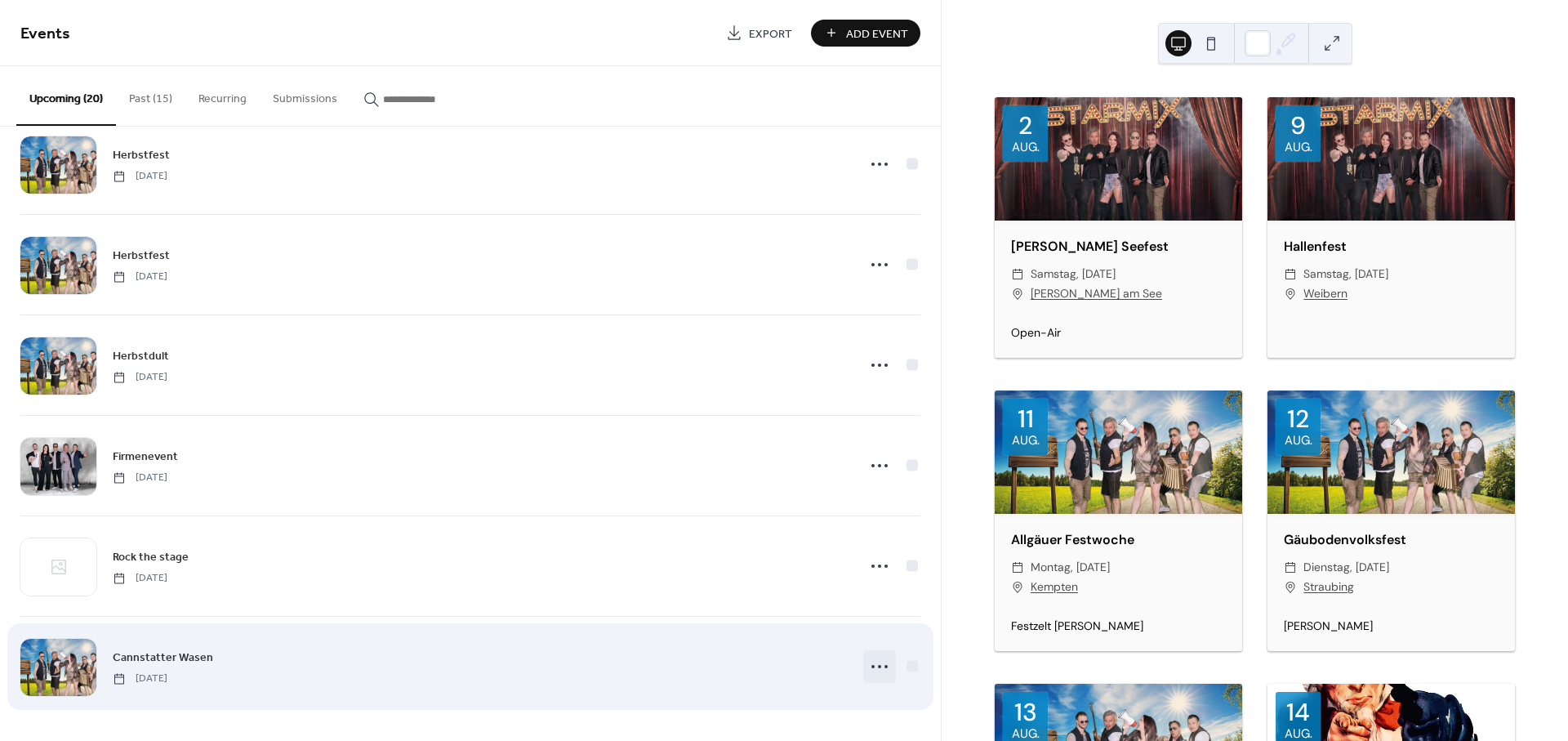 click 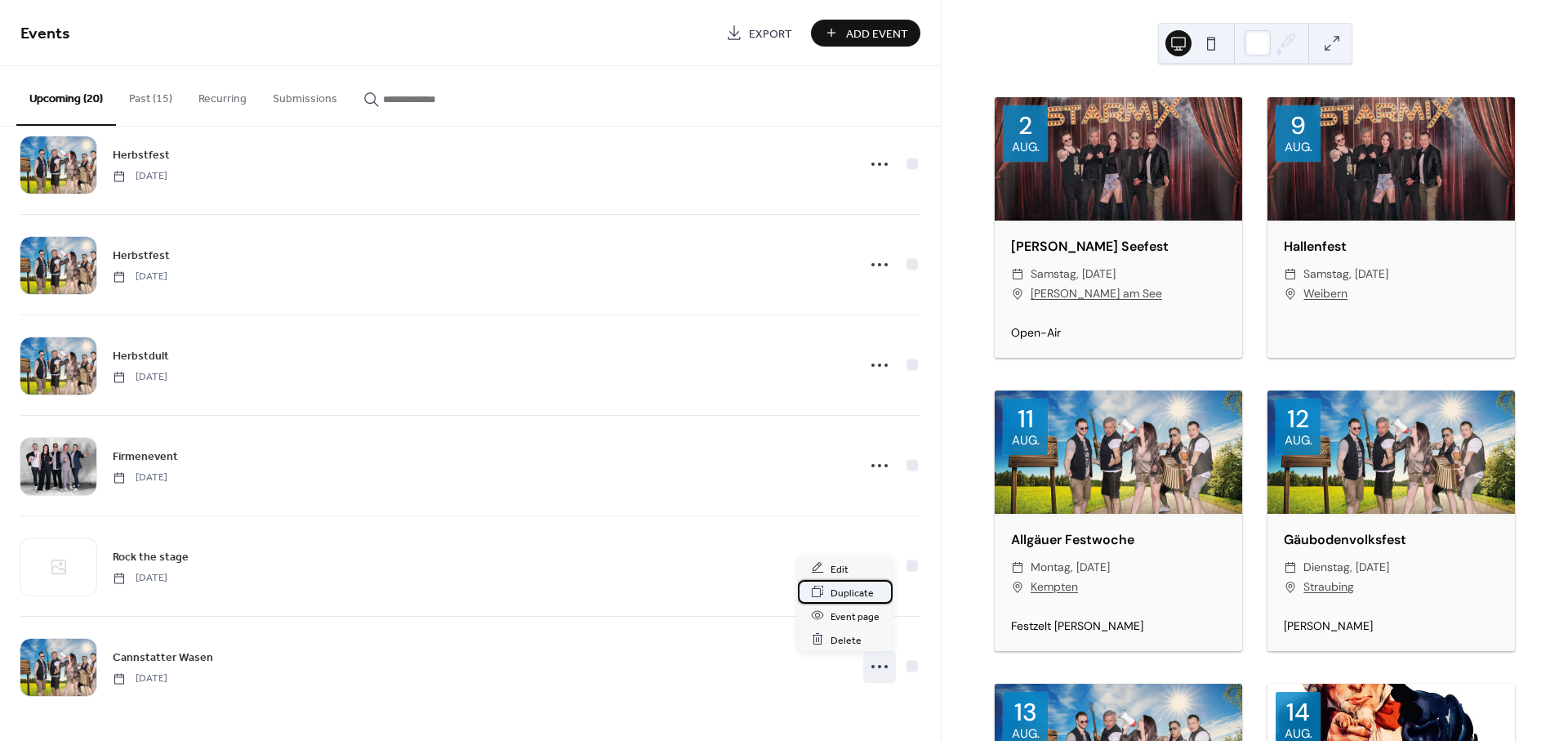click on "Duplicate" at bounding box center (852, 592) 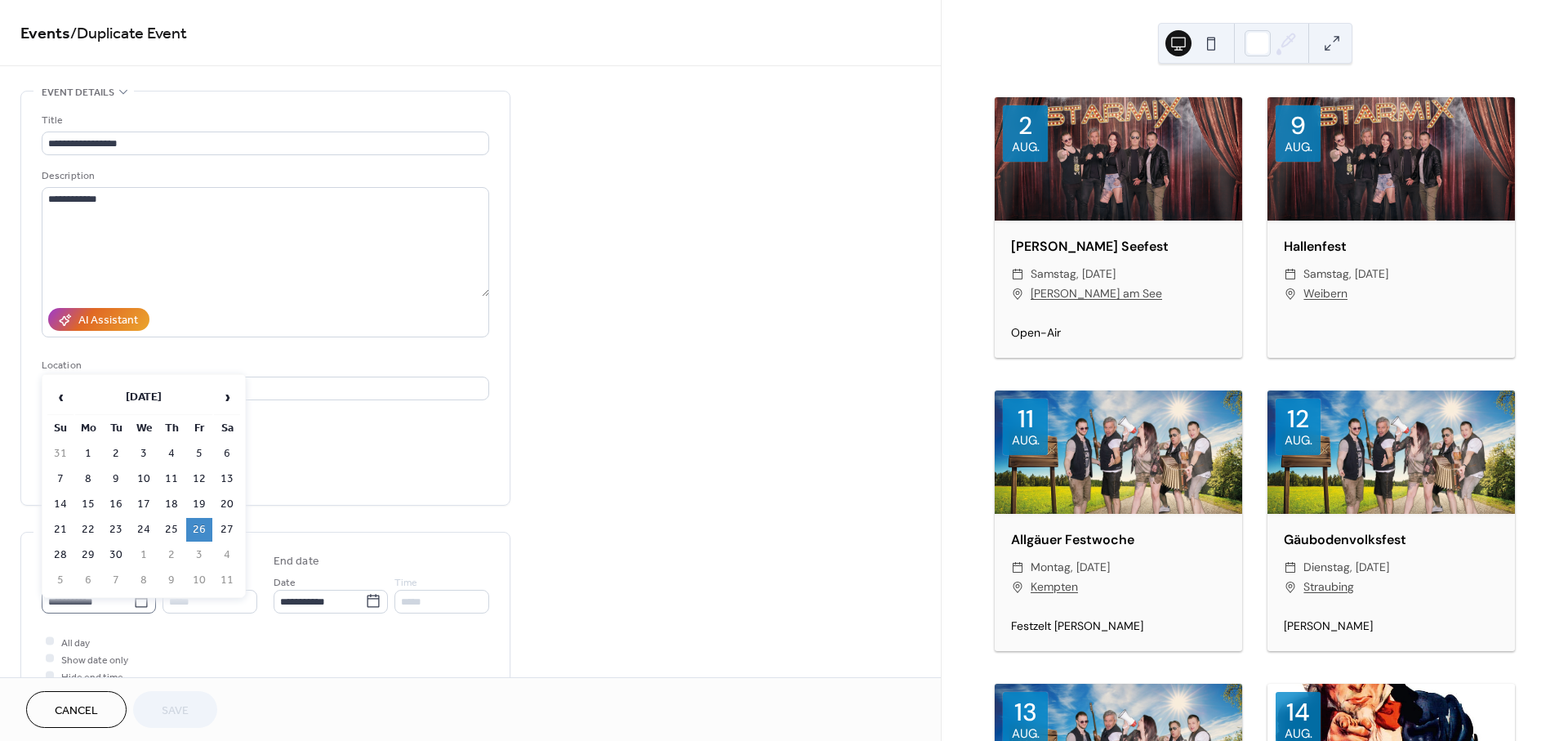 click 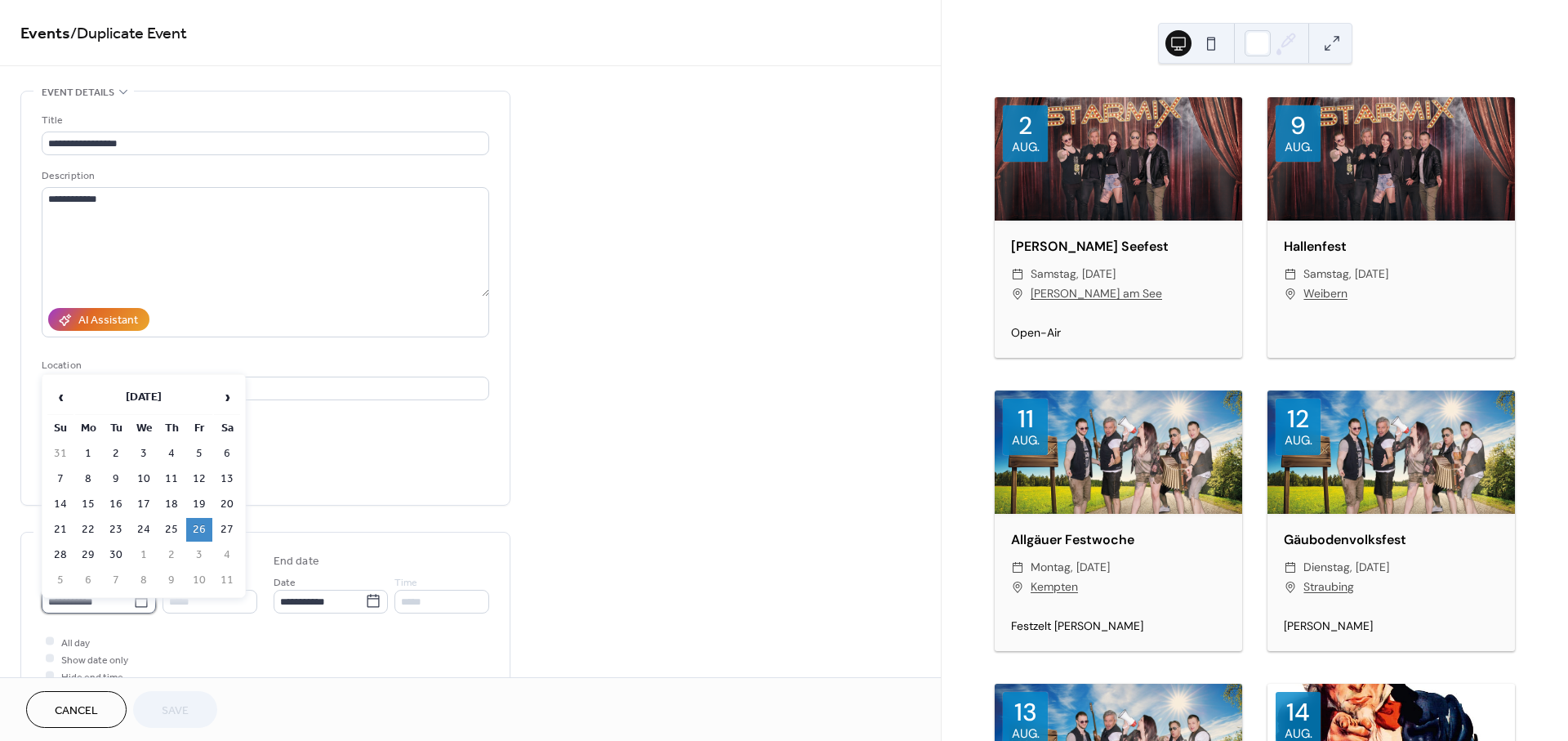 click on "**********" at bounding box center [87, 601] 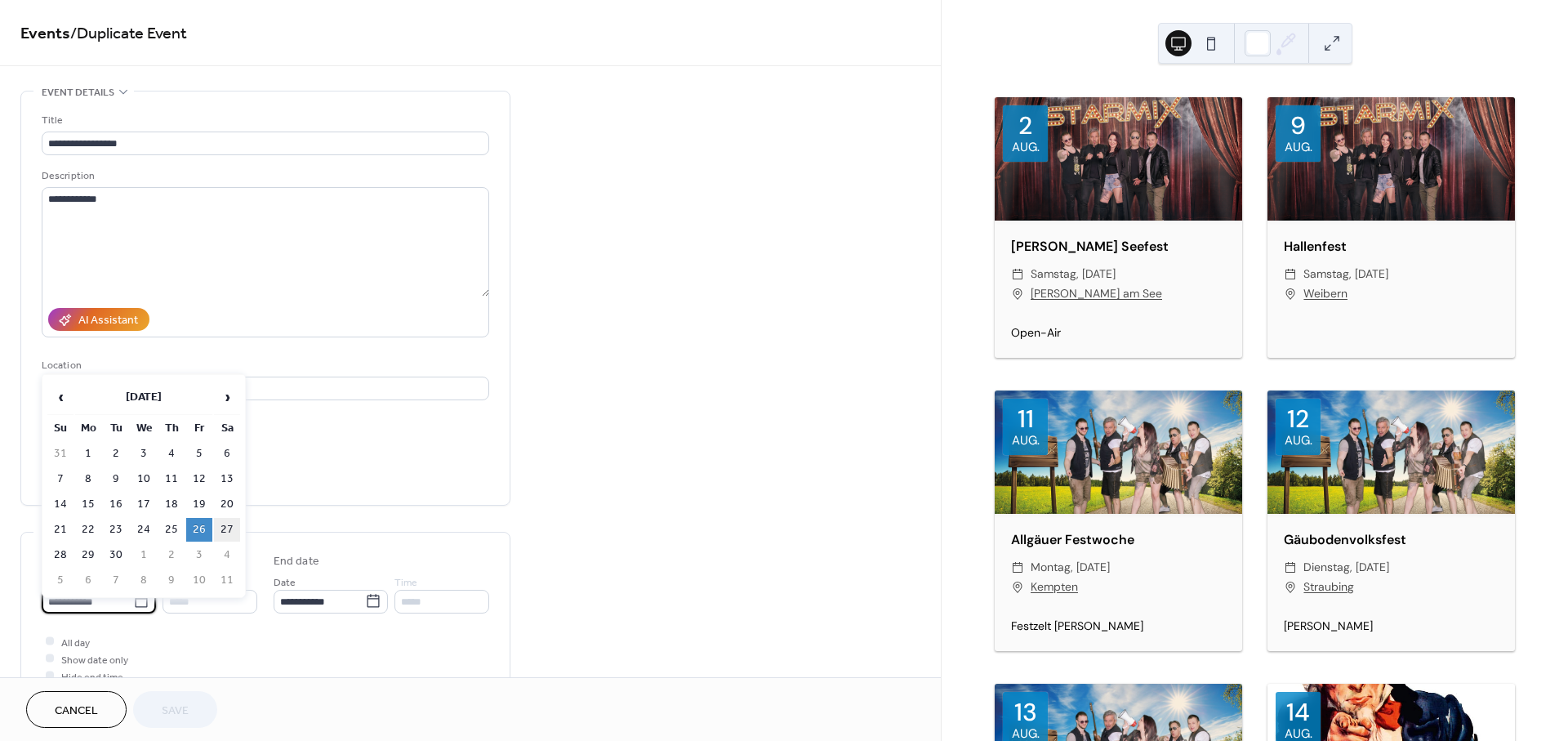 click on "27" at bounding box center [227, 529] 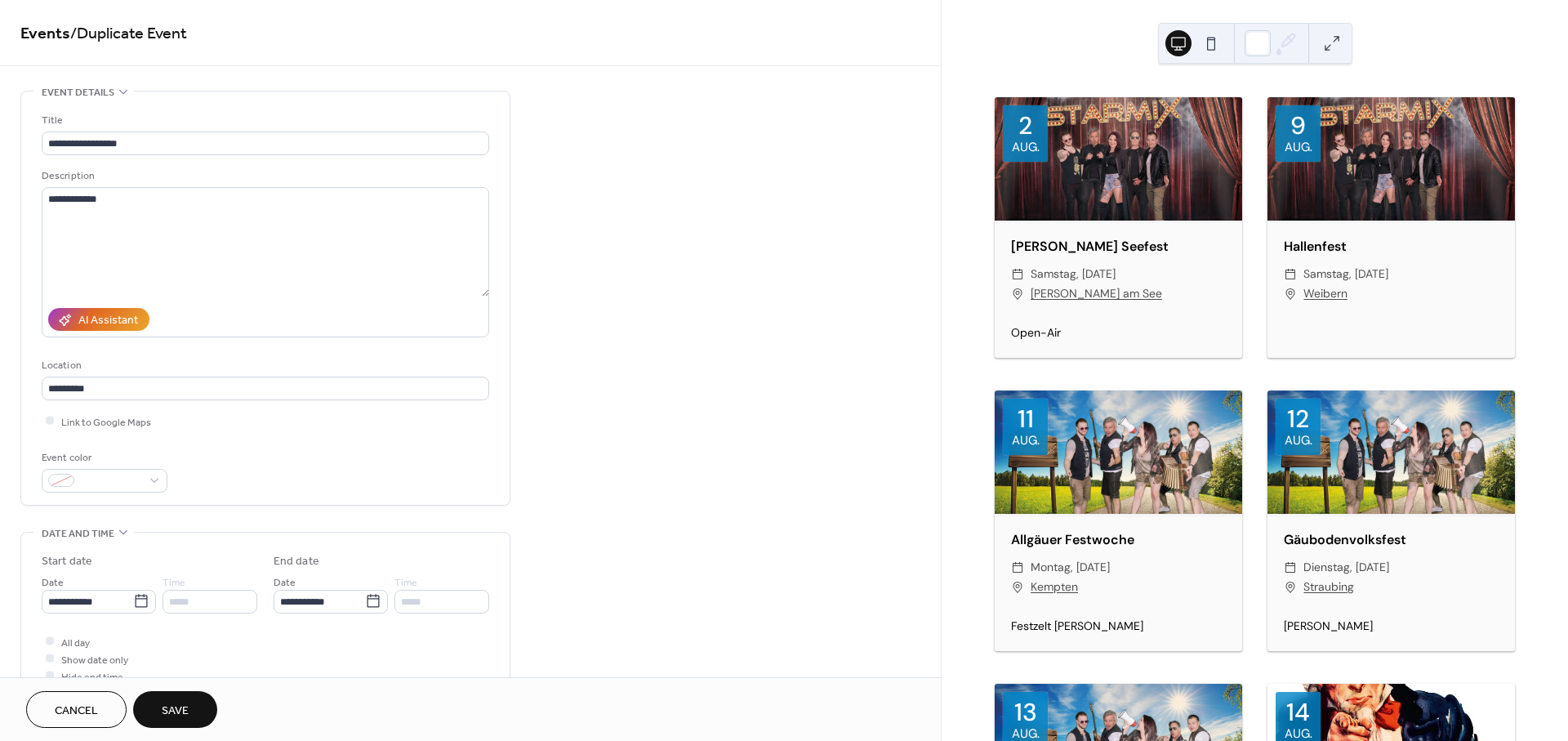 click on "Save" at bounding box center (175, 711) 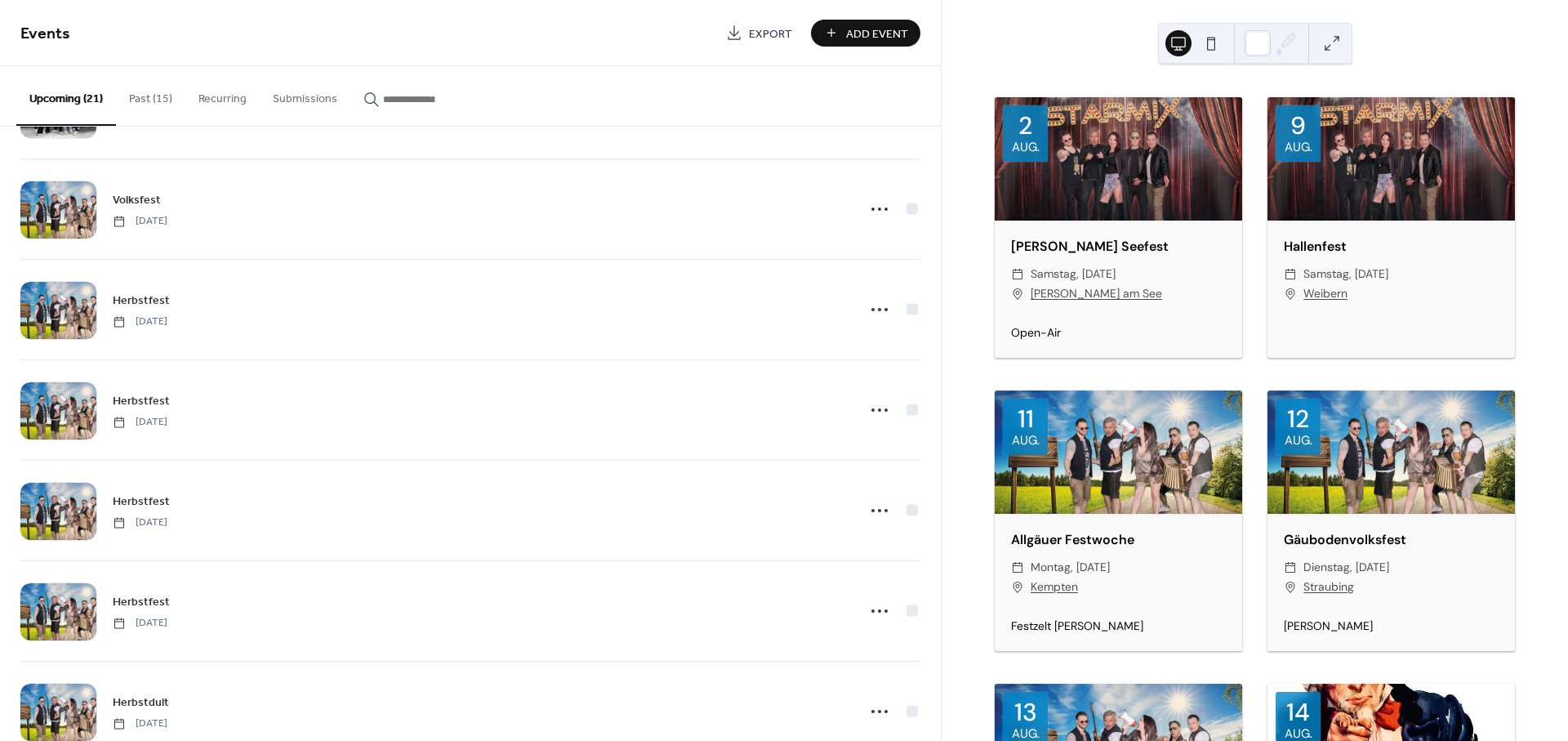 scroll, scrollTop: 1545, scrollLeft: 0, axis: vertical 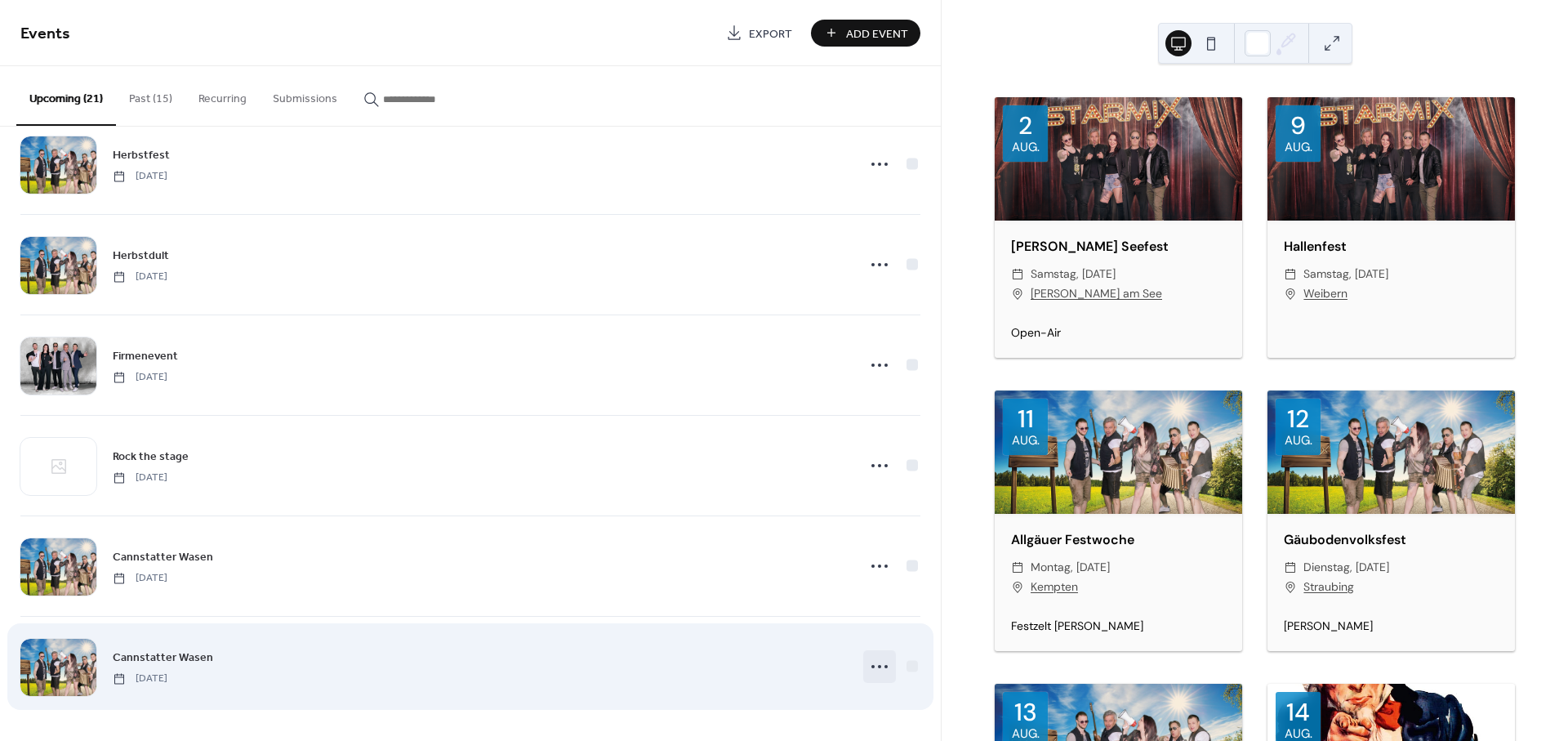 click 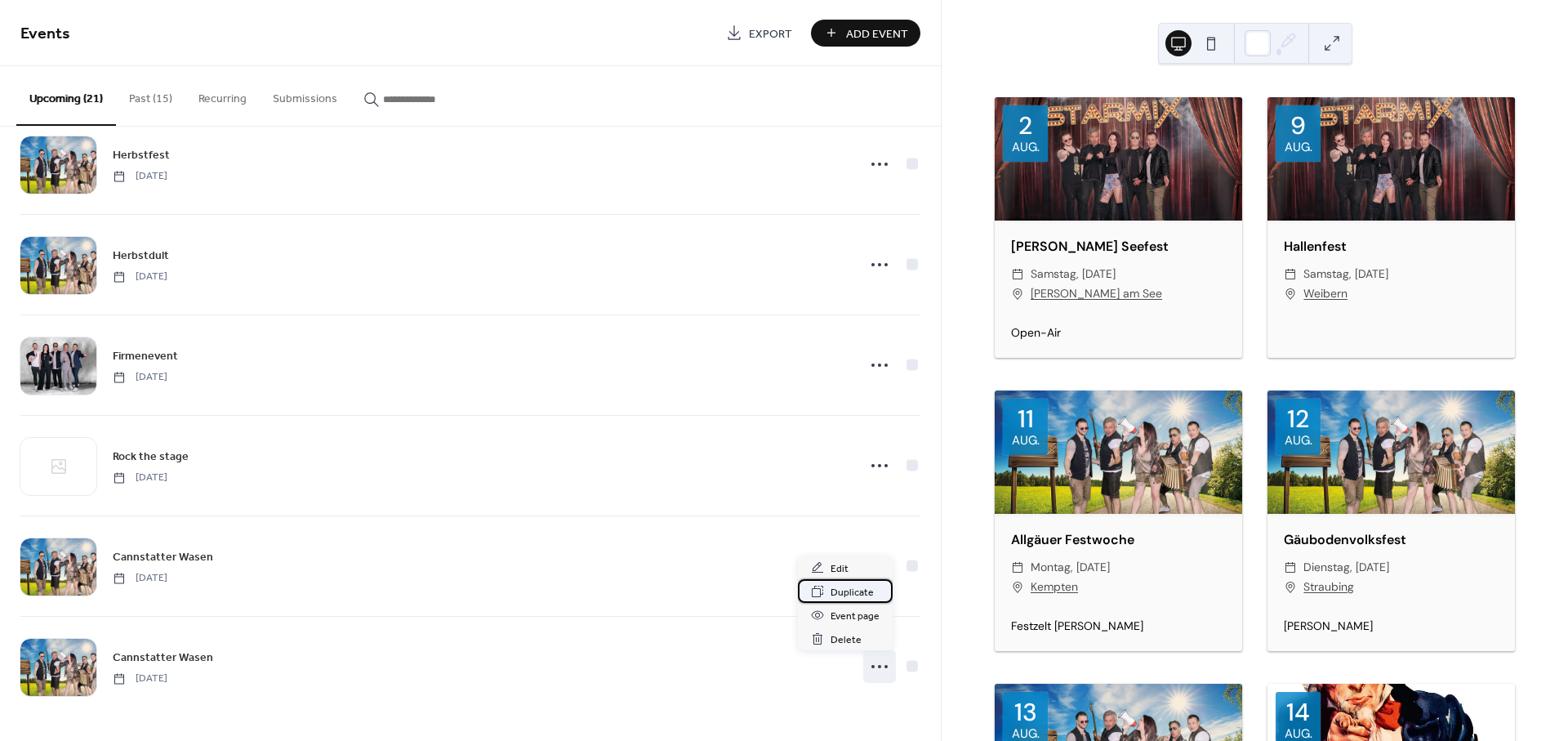 click on "Duplicate" at bounding box center (852, 592) 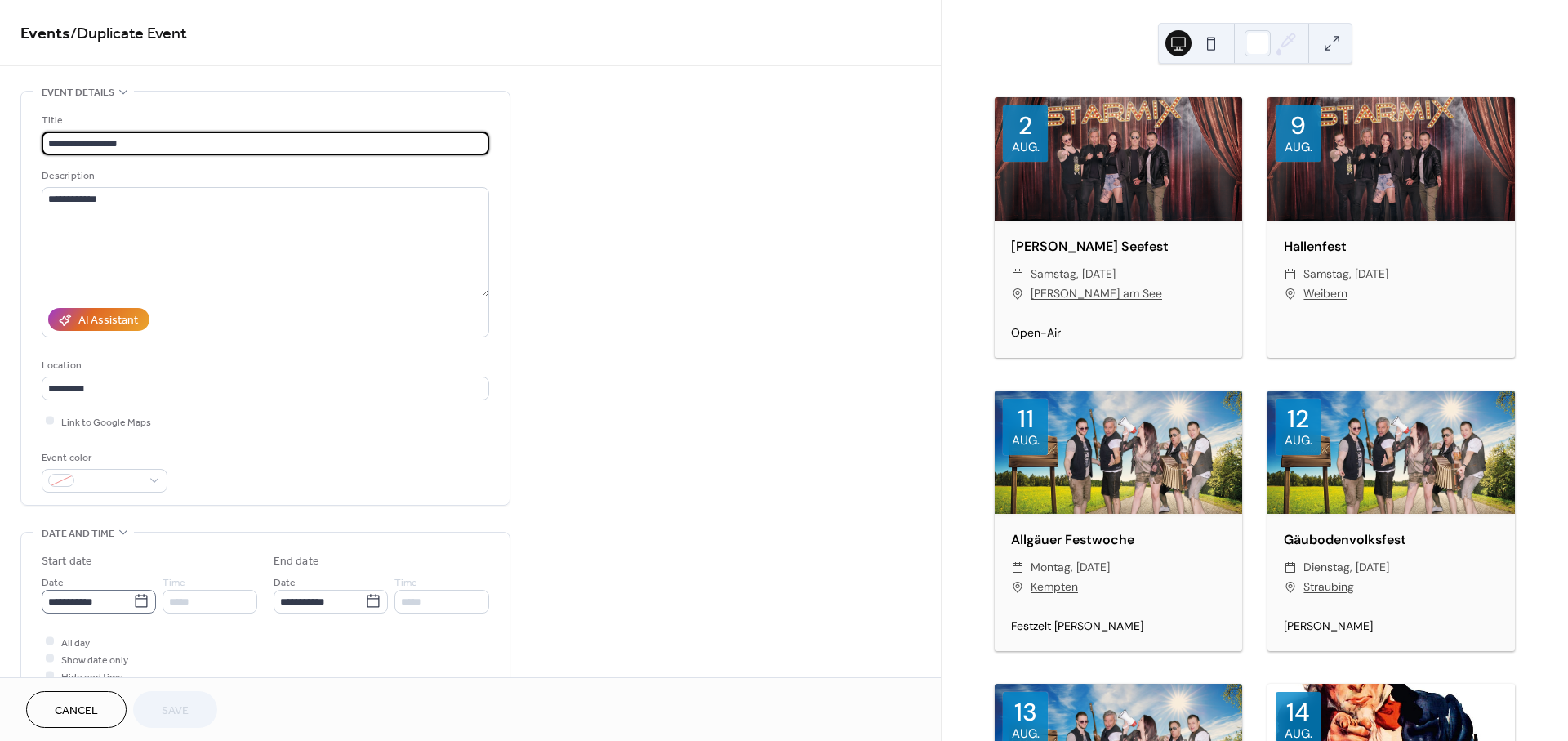 click 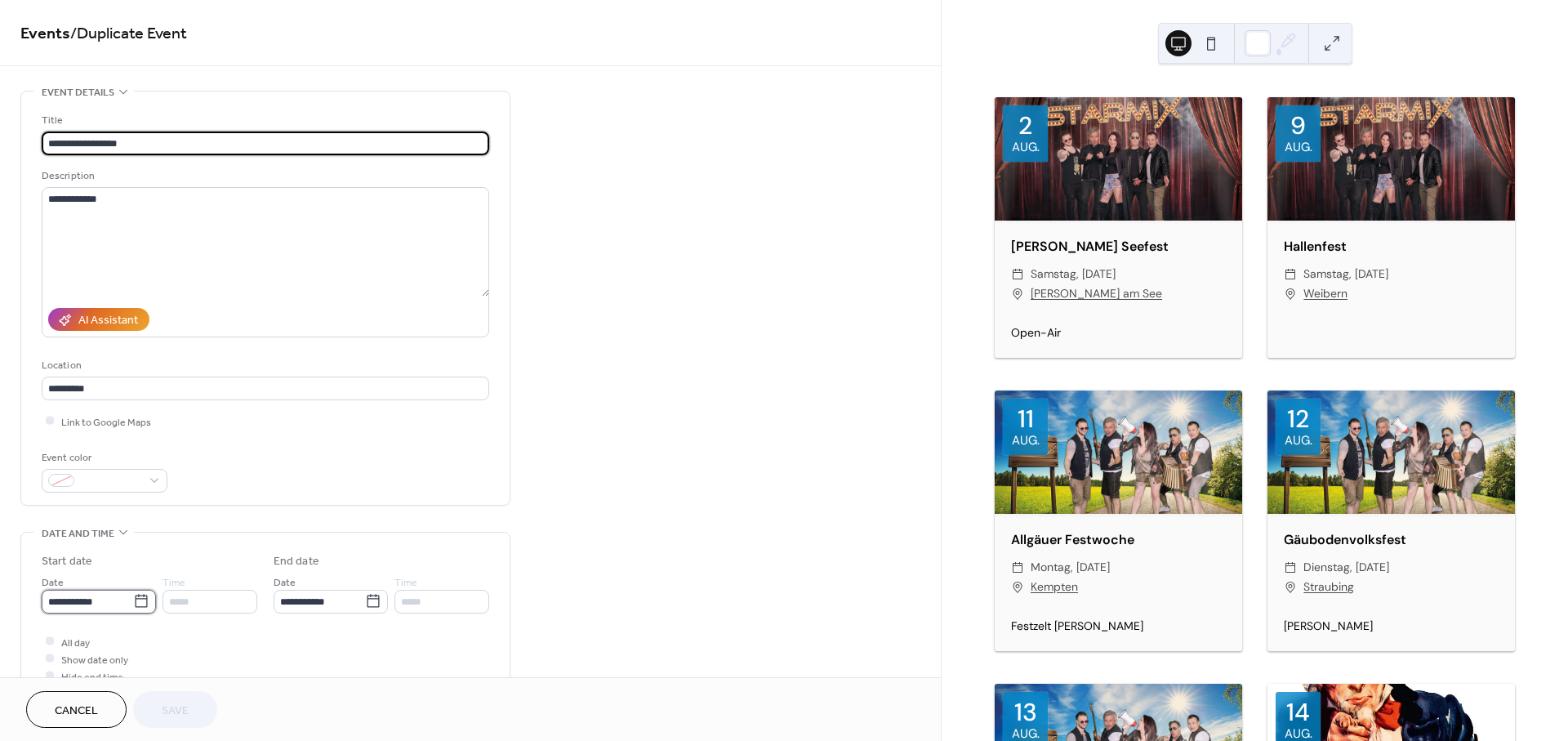 click on "**********" at bounding box center (87, 601) 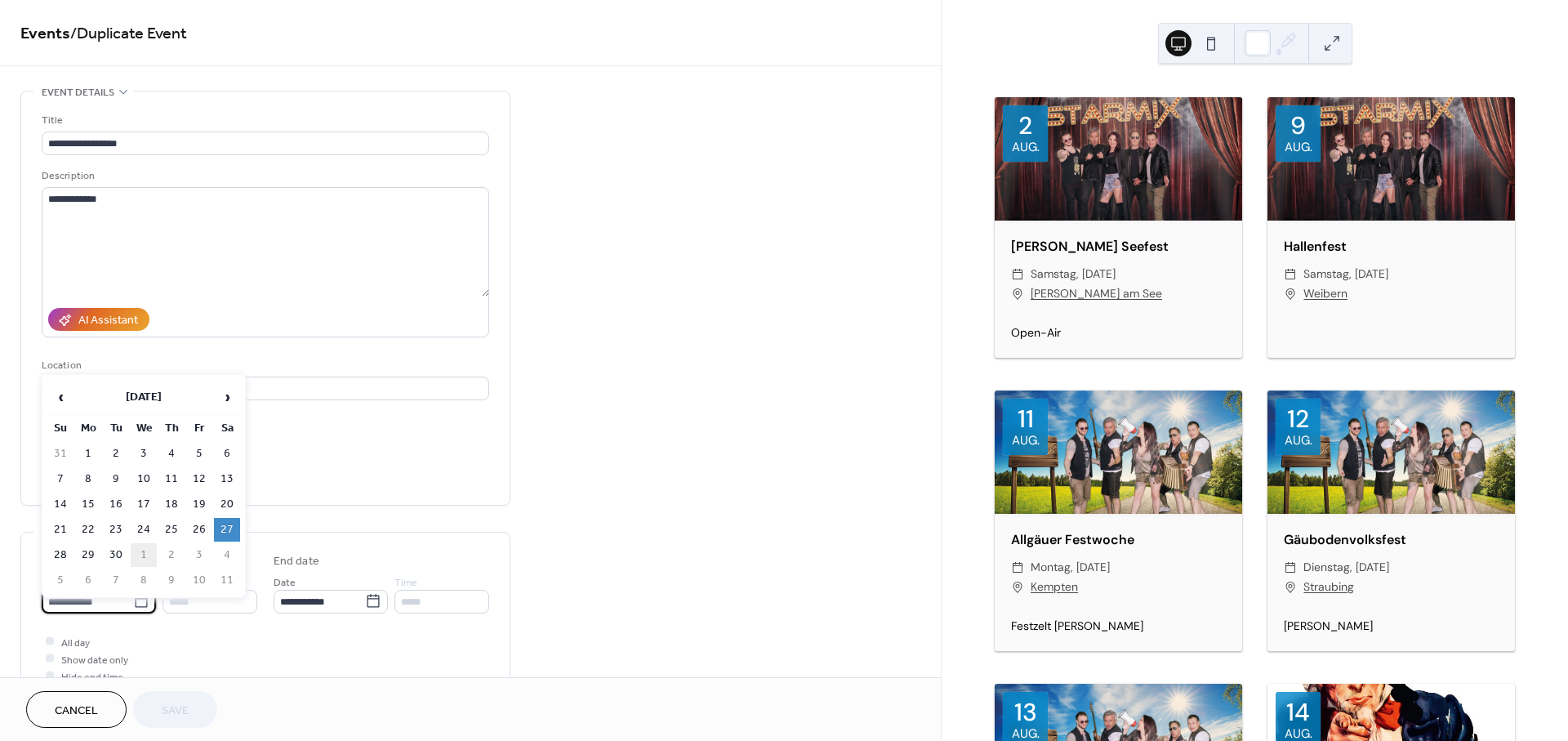 click on "1" at bounding box center (144, 555) 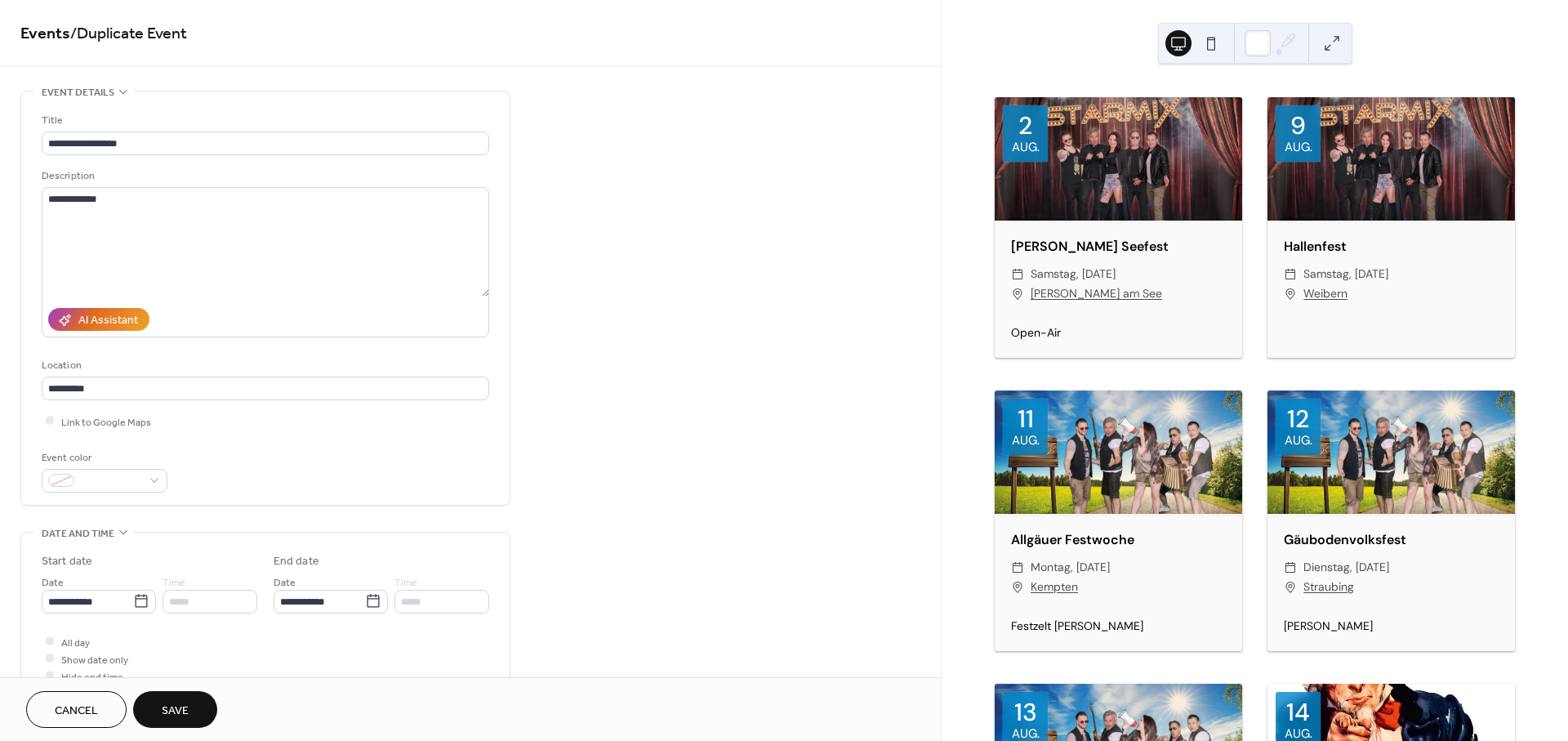 click on "Save" at bounding box center [175, 711] 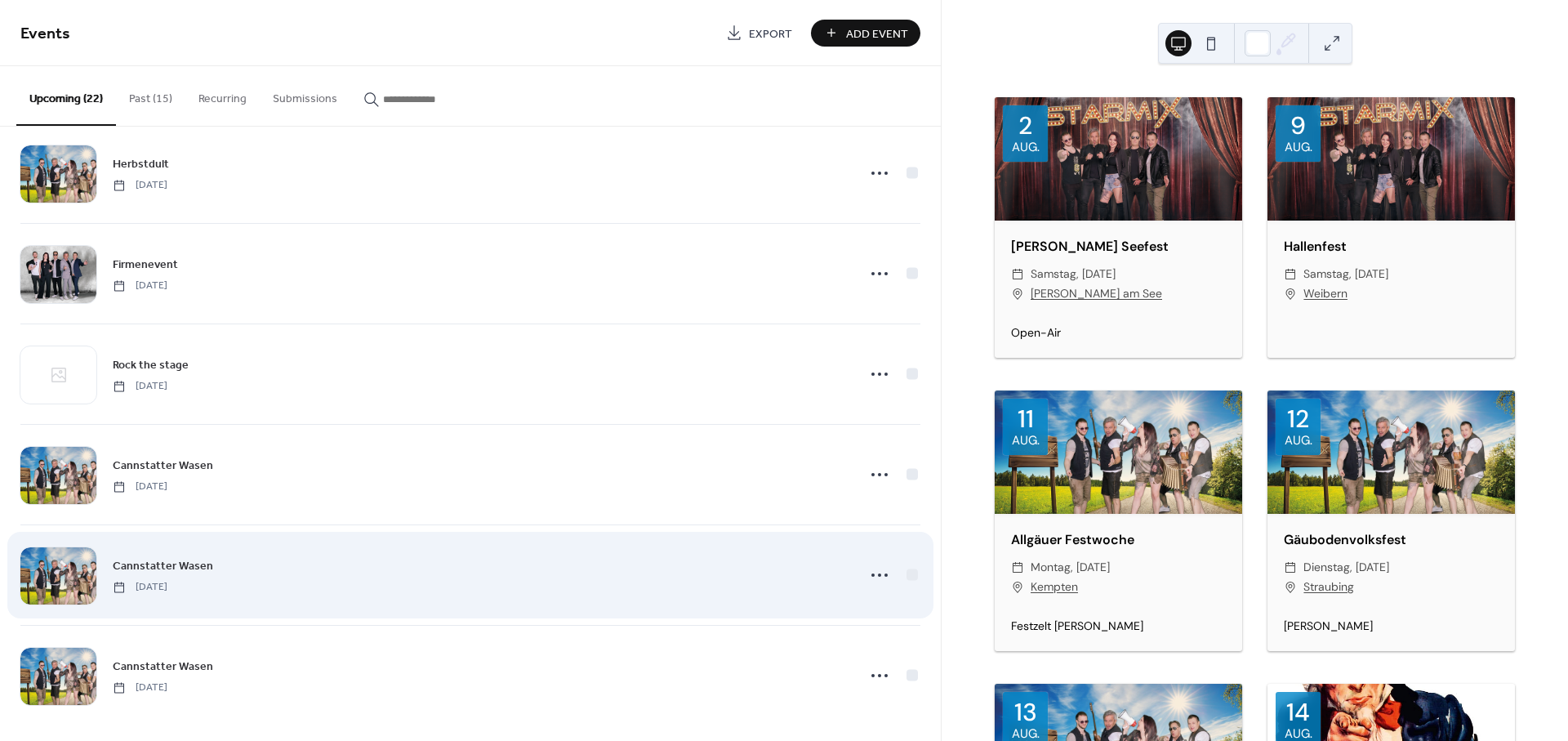 scroll, scrollTop: 1645, scrollLeft: 0, axis: vertical 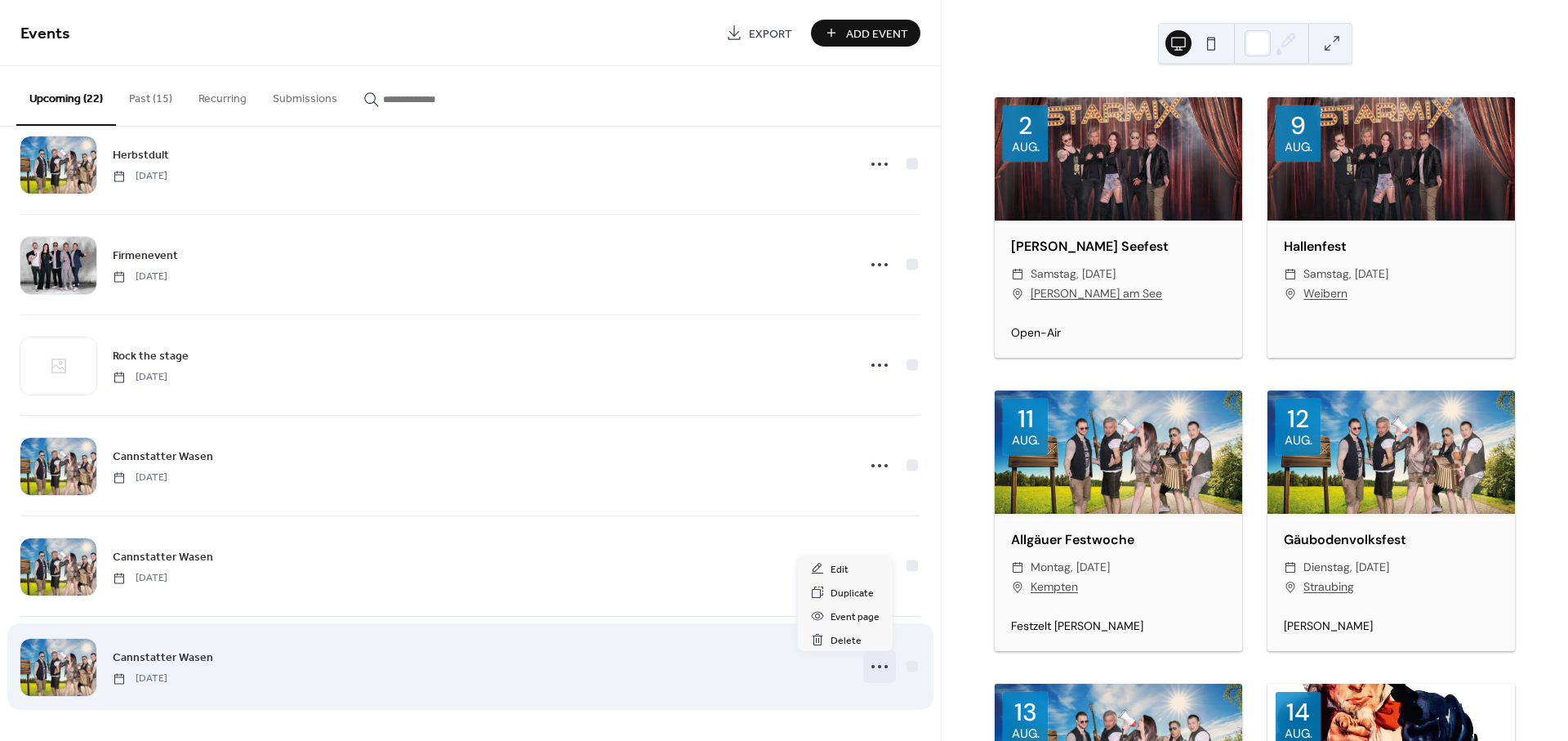 click 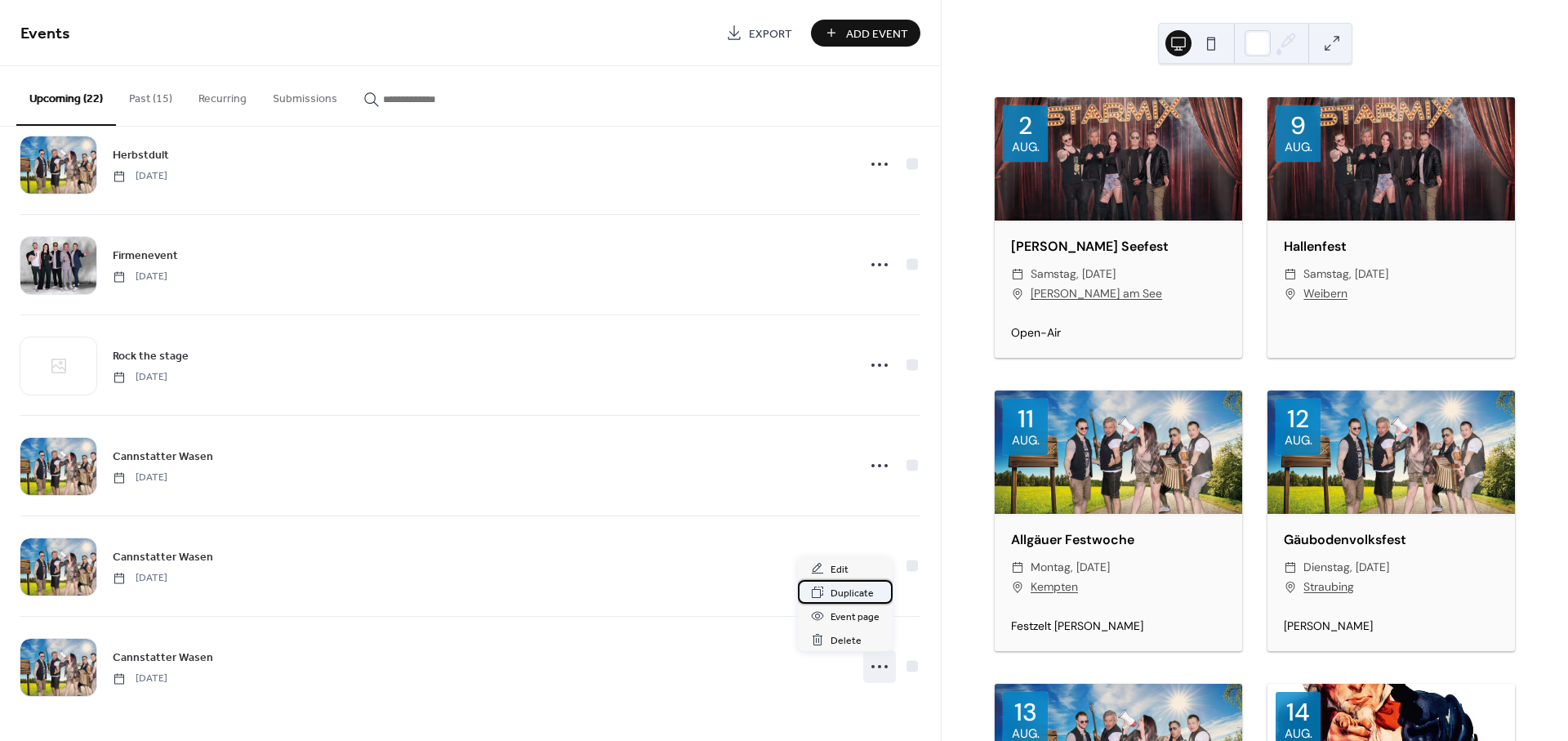 click on "Duplicate" at bounding box center (852, 593) 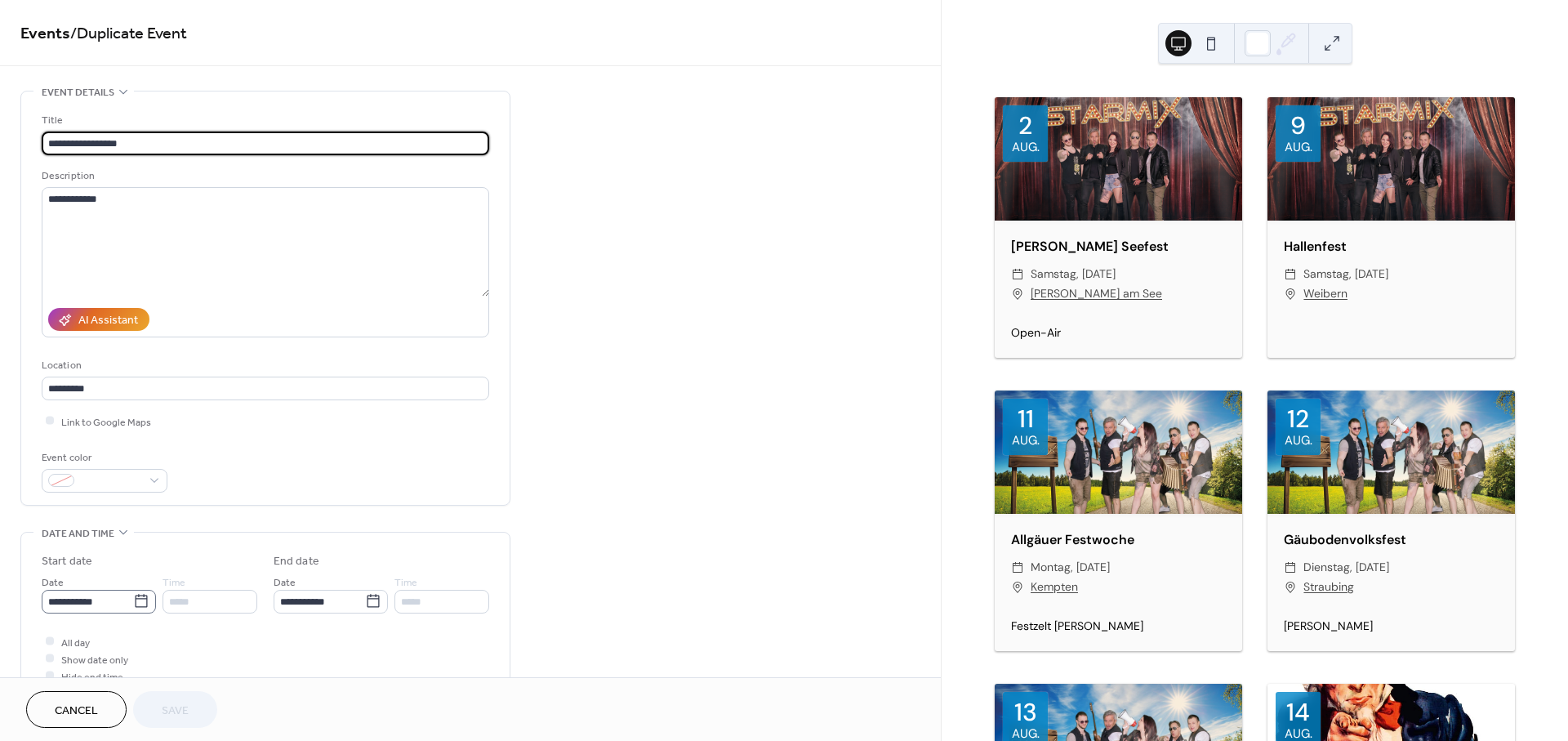click 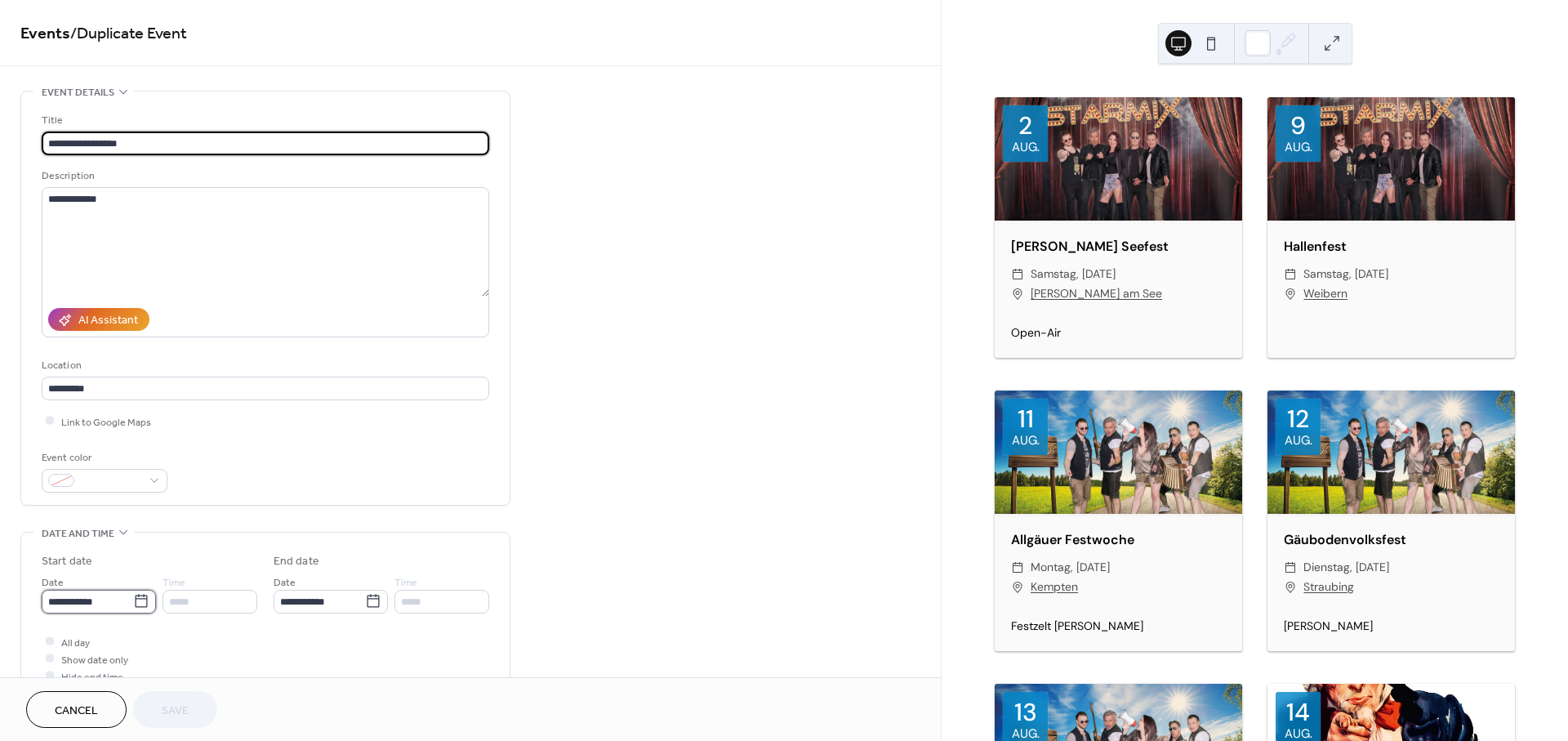 click on "**********" at bounding box center (87, 601) 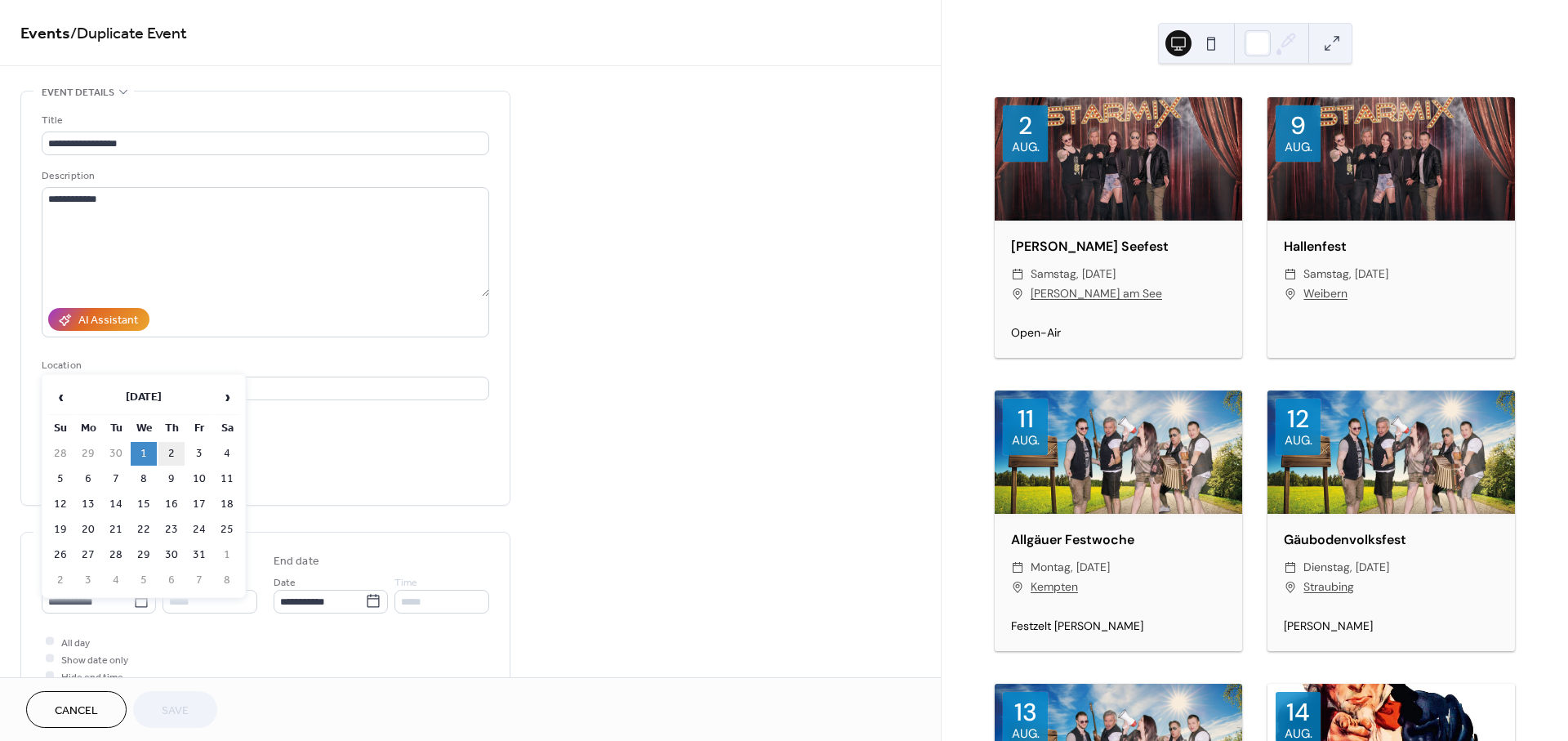 click on "2" at bounding box center (172, 453) 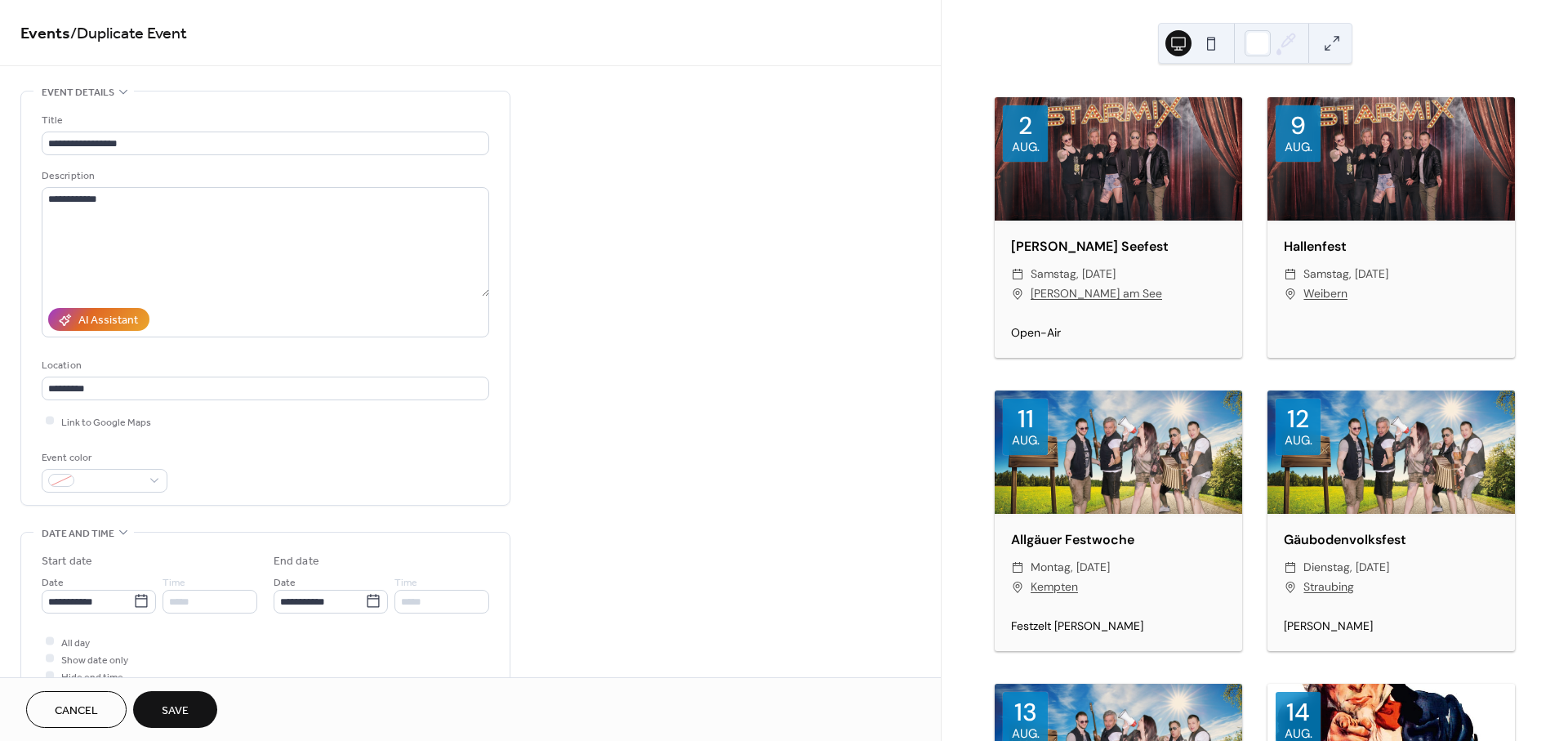 drag, startPoint x: 176, startPoint y: 707, endPoint x: 218, endPoint y: 681, distance: 49.396356 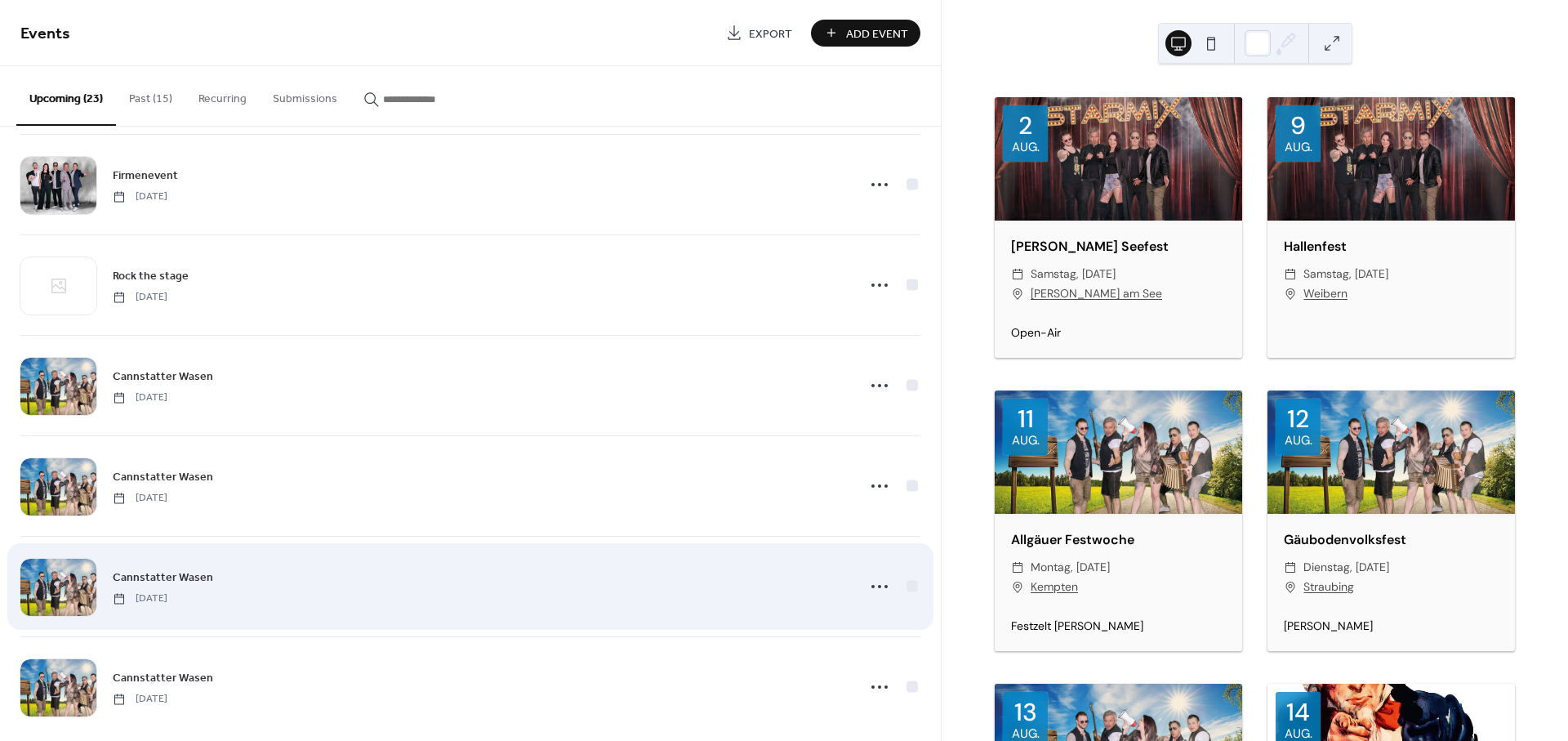 scroll, scrollTop: 1745, scrollLeft: 0, axis: vertical 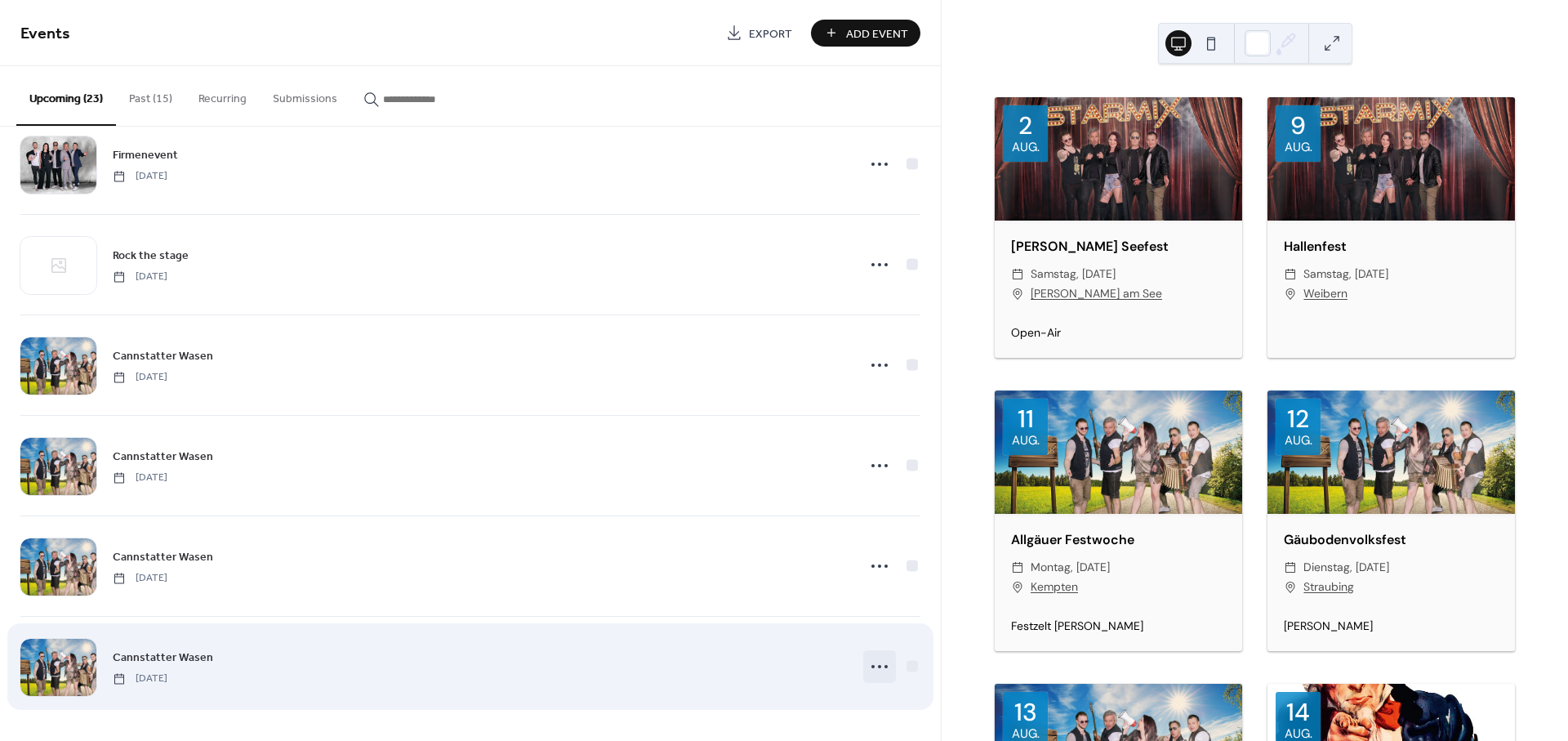 click 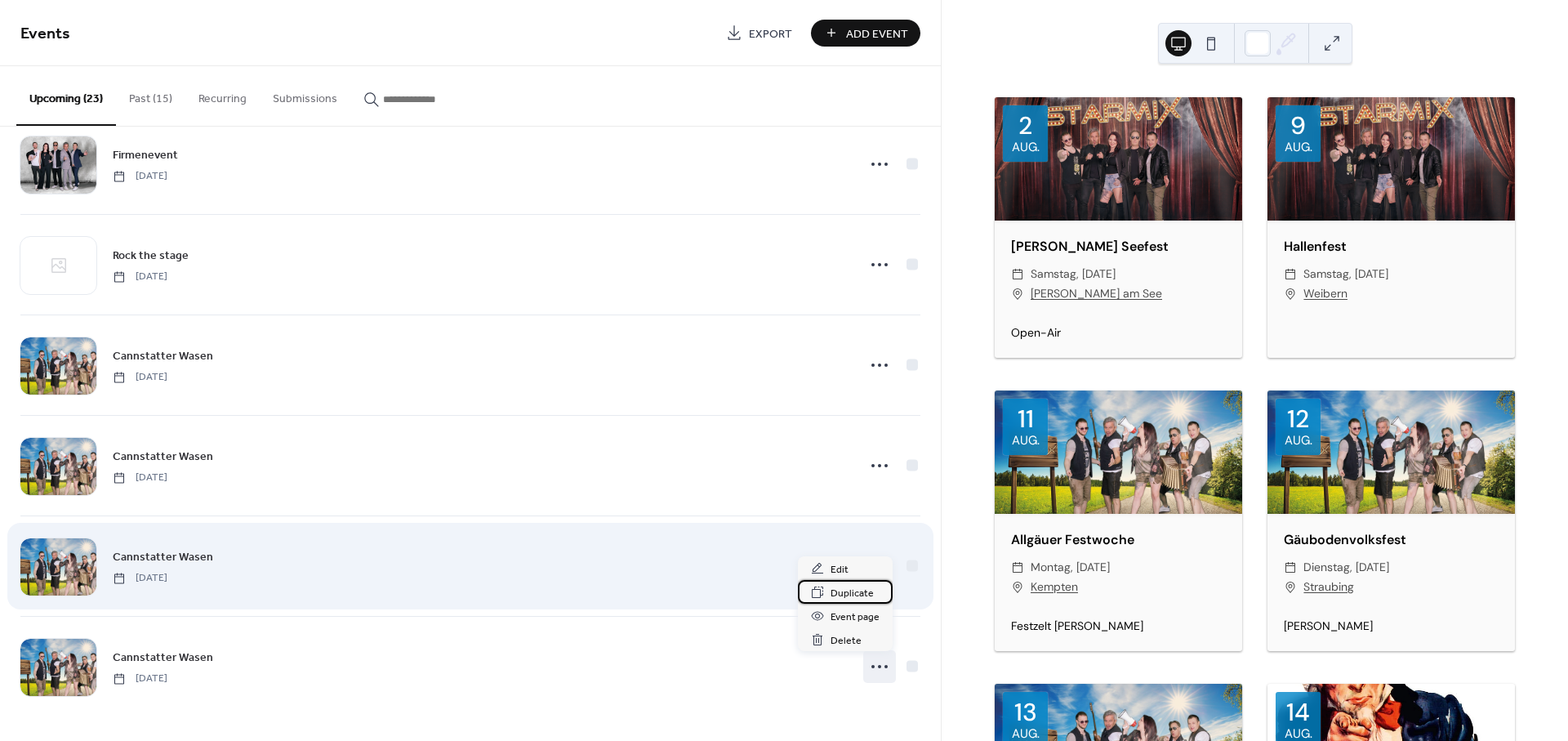 click on "Duplicate" at bounding box center [852, 593] 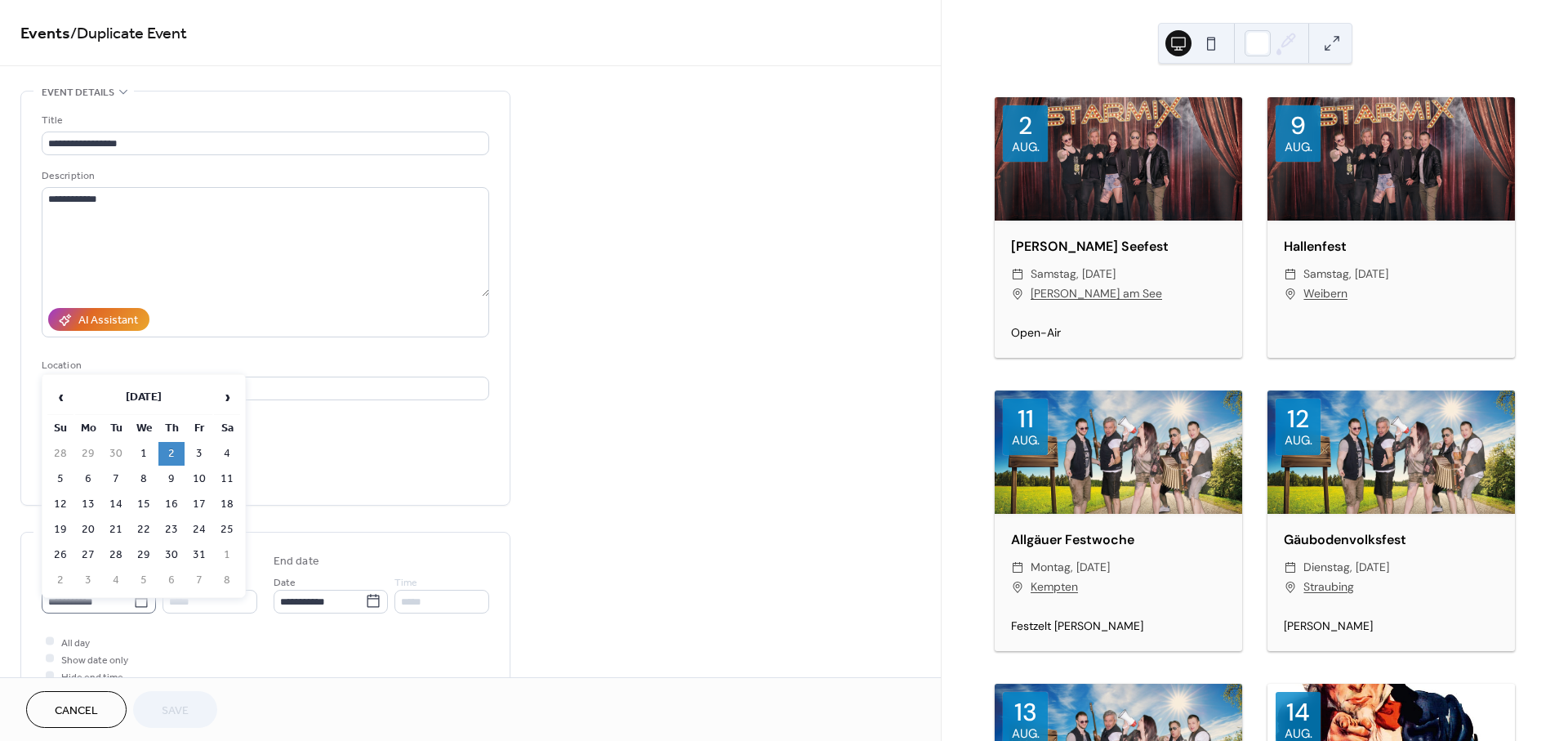 click 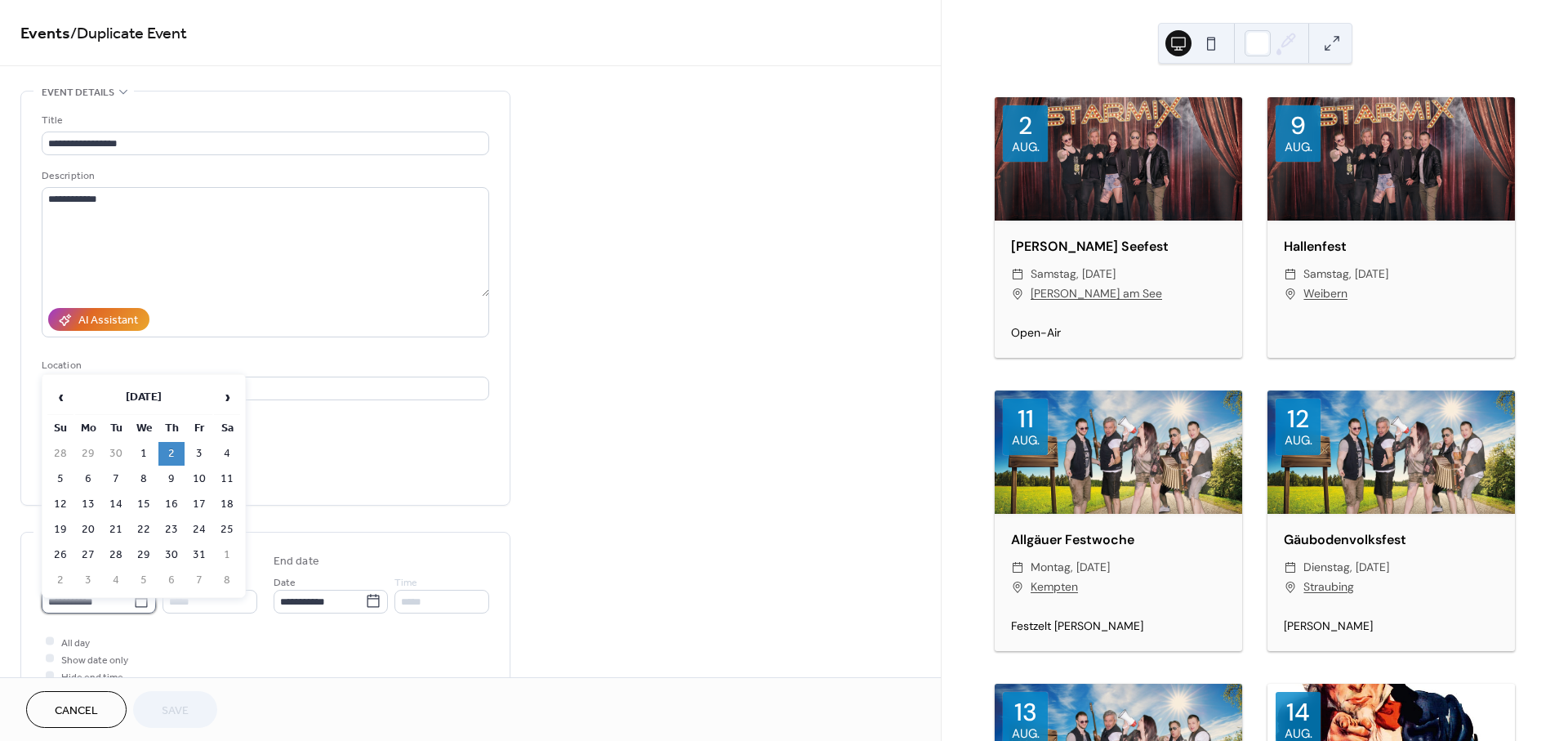 click on "**********" at bounding box center [87, 601] 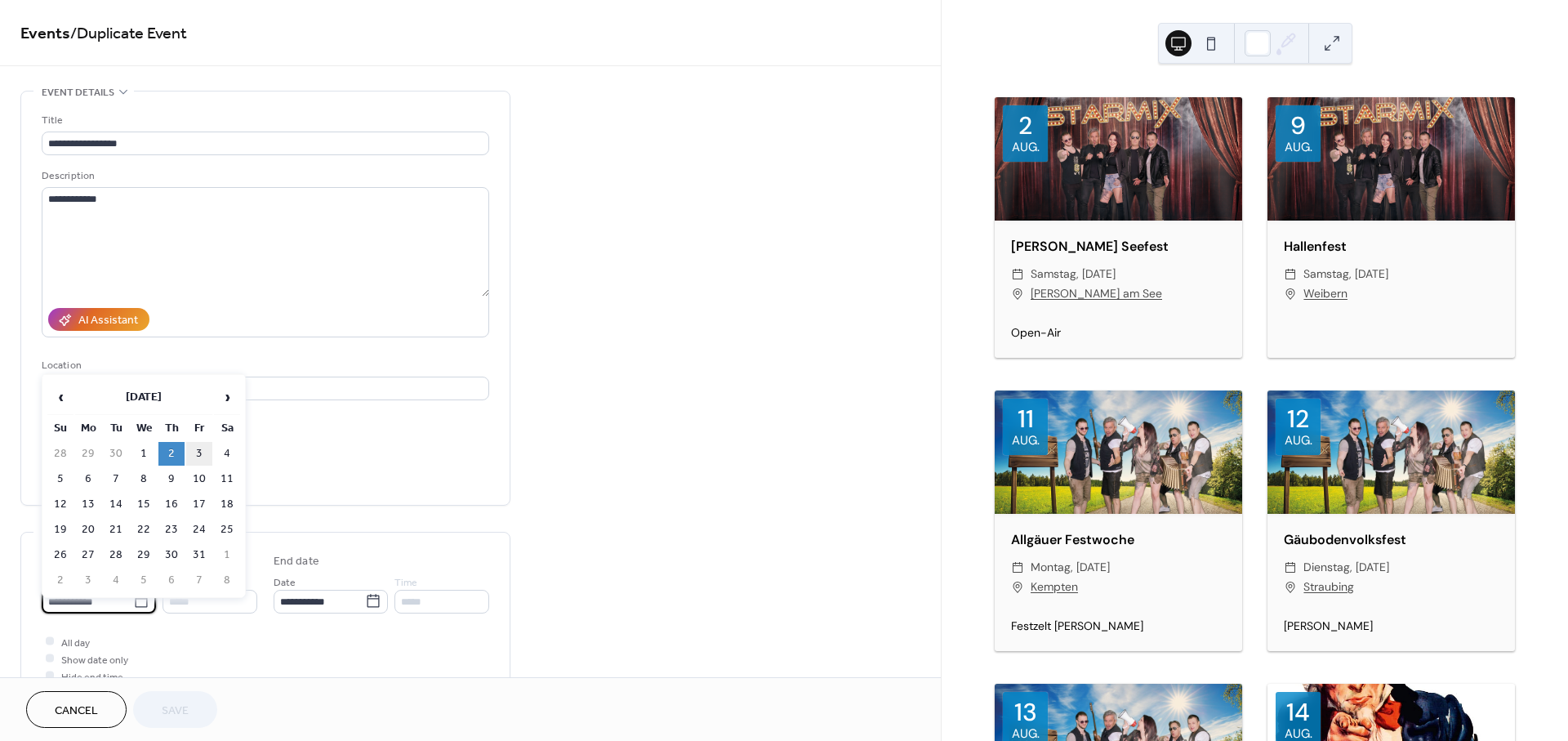 click on "3" at bounding box center (199, 453) 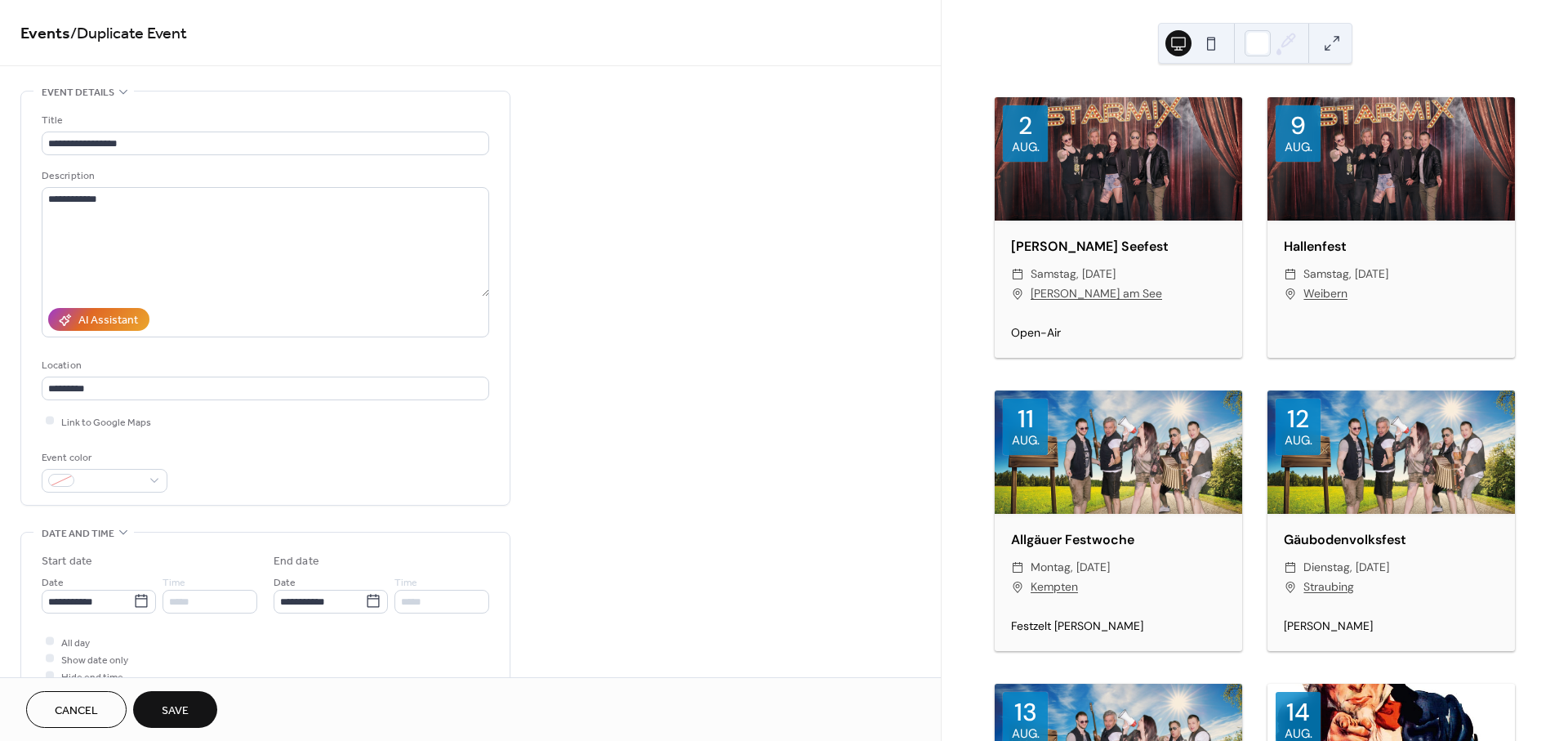 click on "Save" at bounding box center (175, 711) 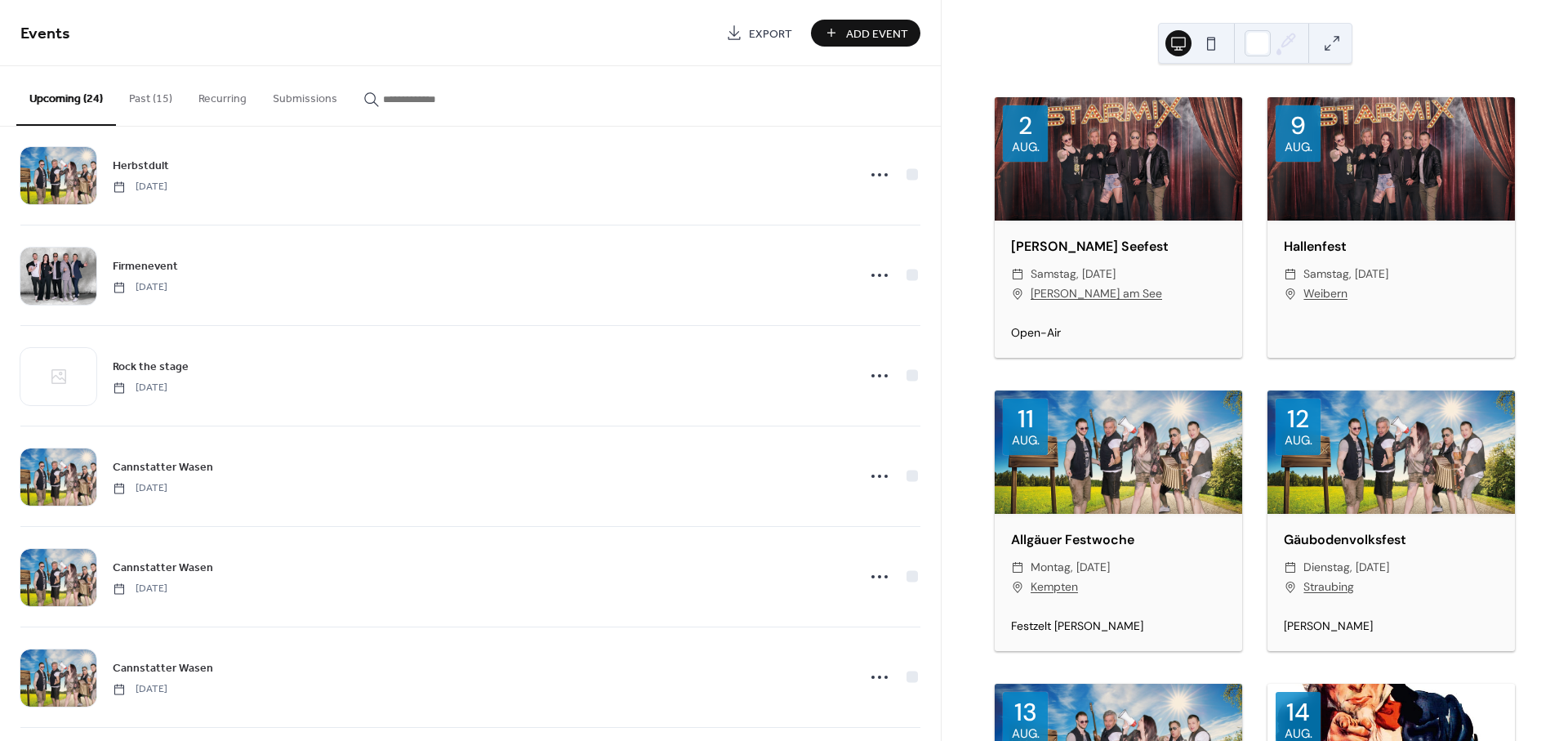 scroll, scrollTop: 1846, scrollLeft: 0, axis: vertical 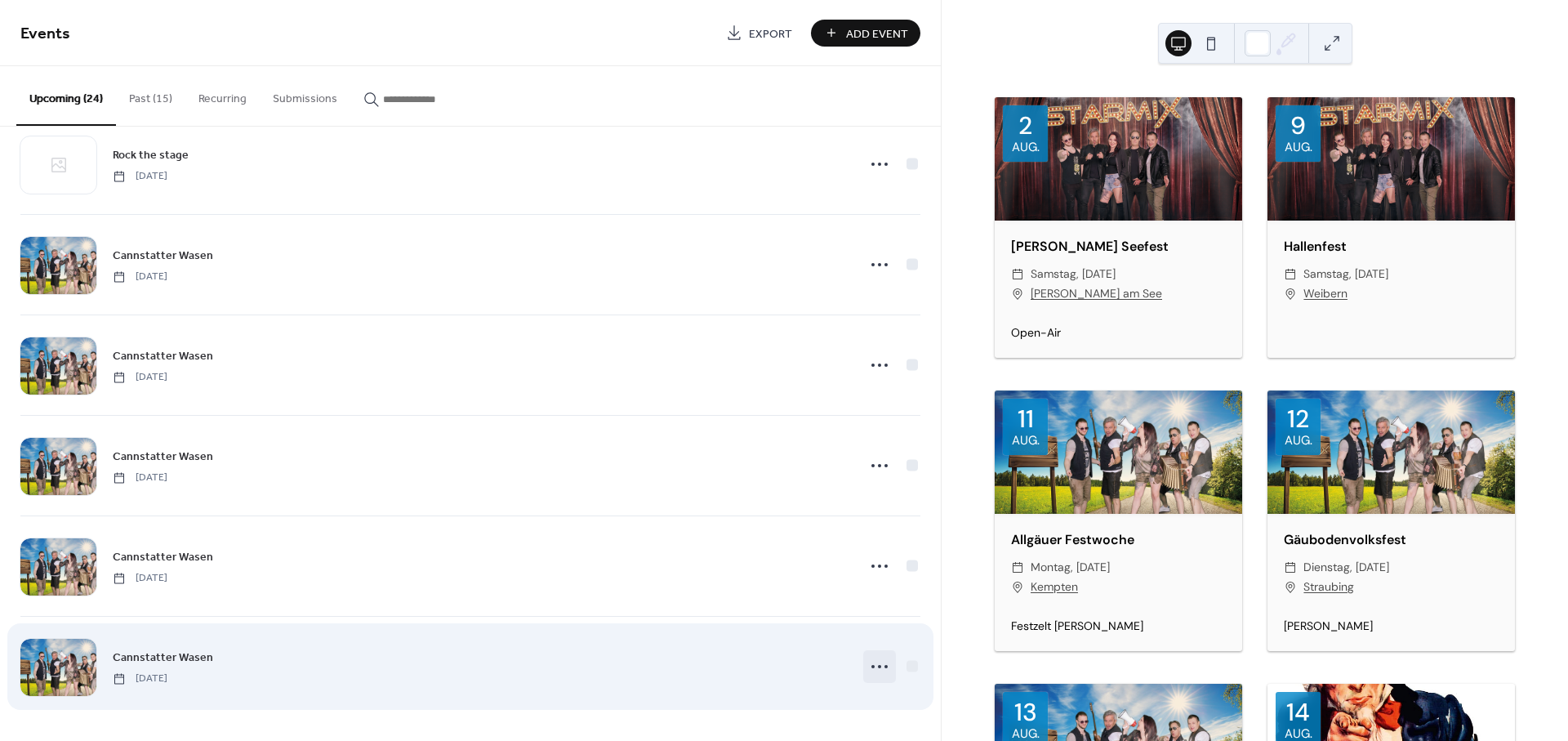 click 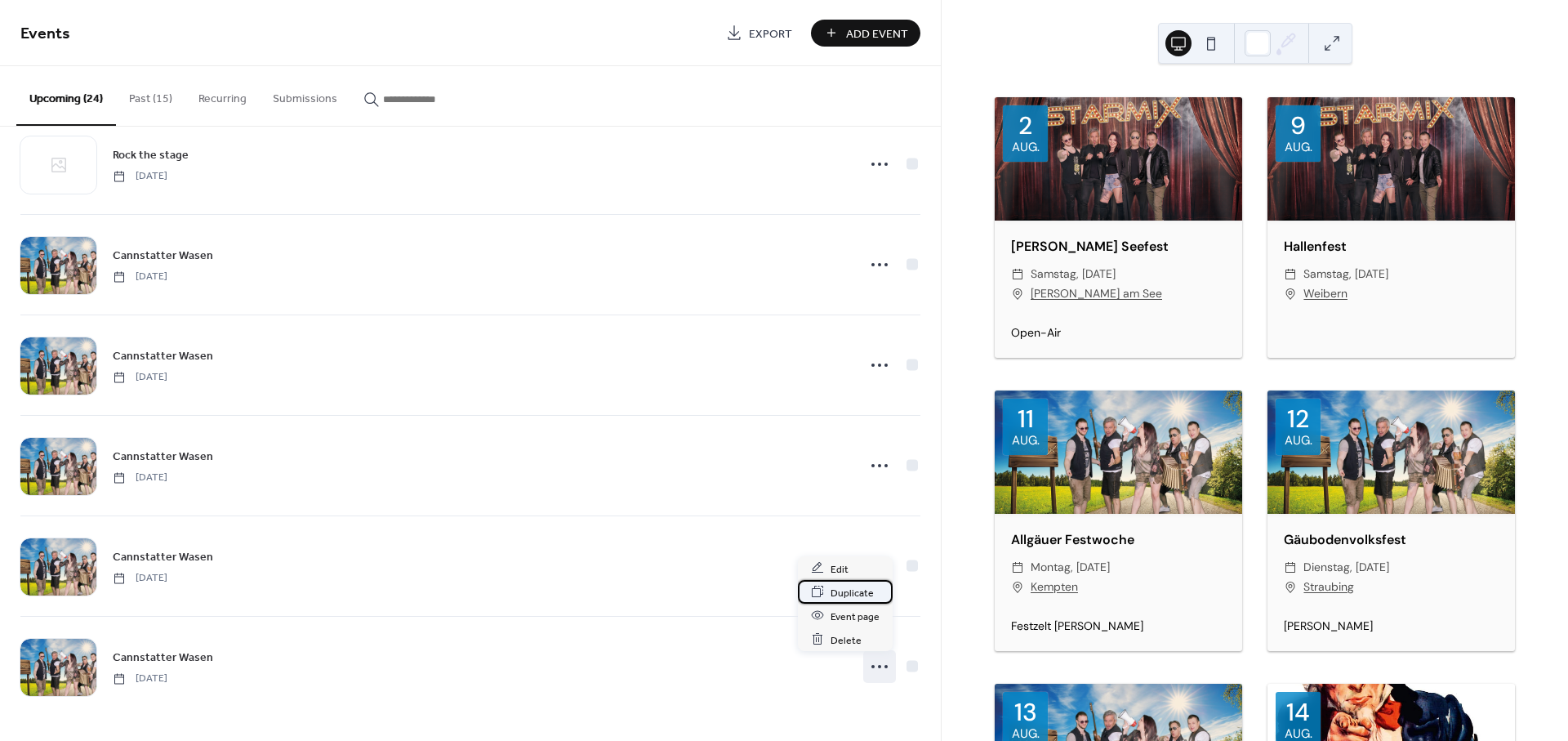 click on "Duplicate" at bounding box center [852, 592] 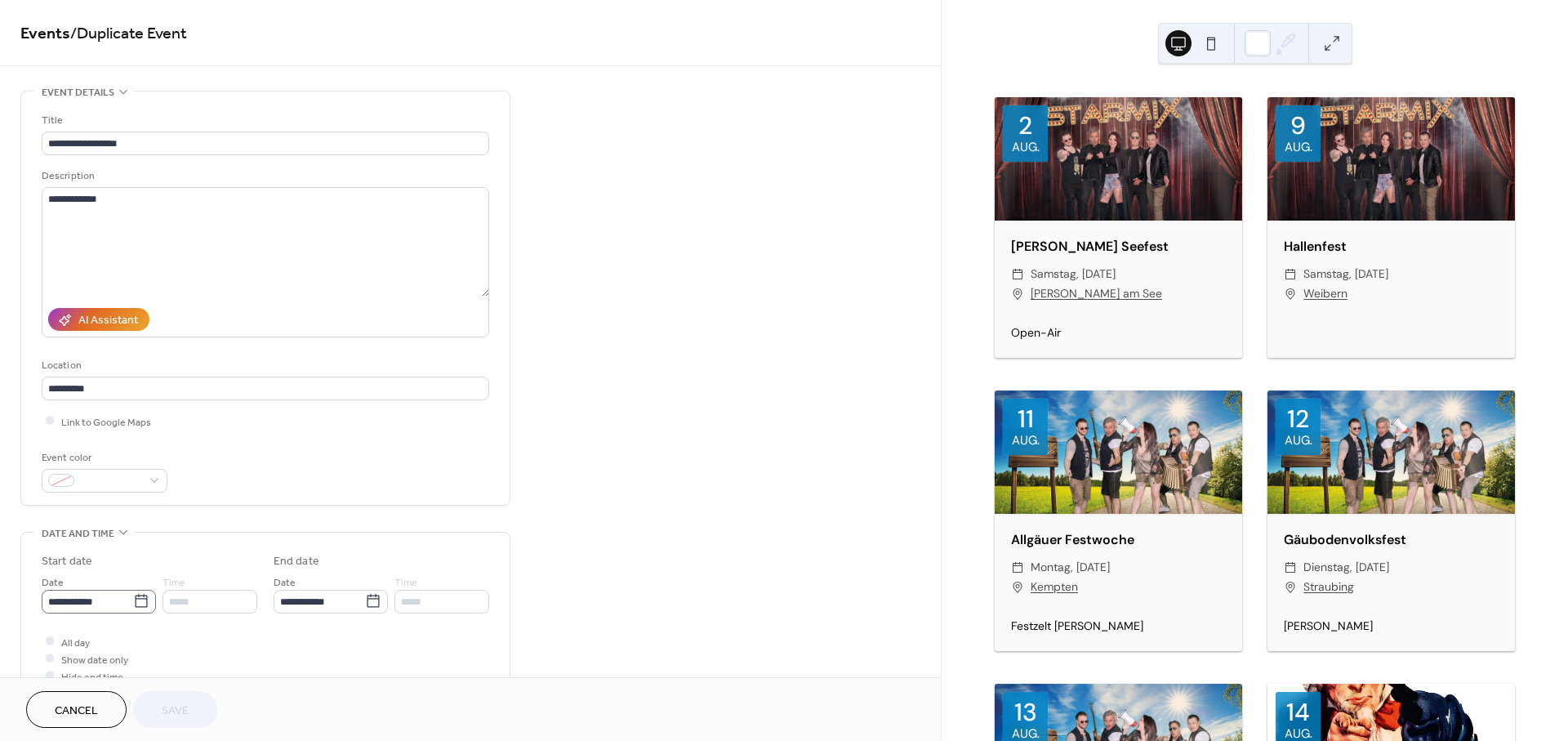 click 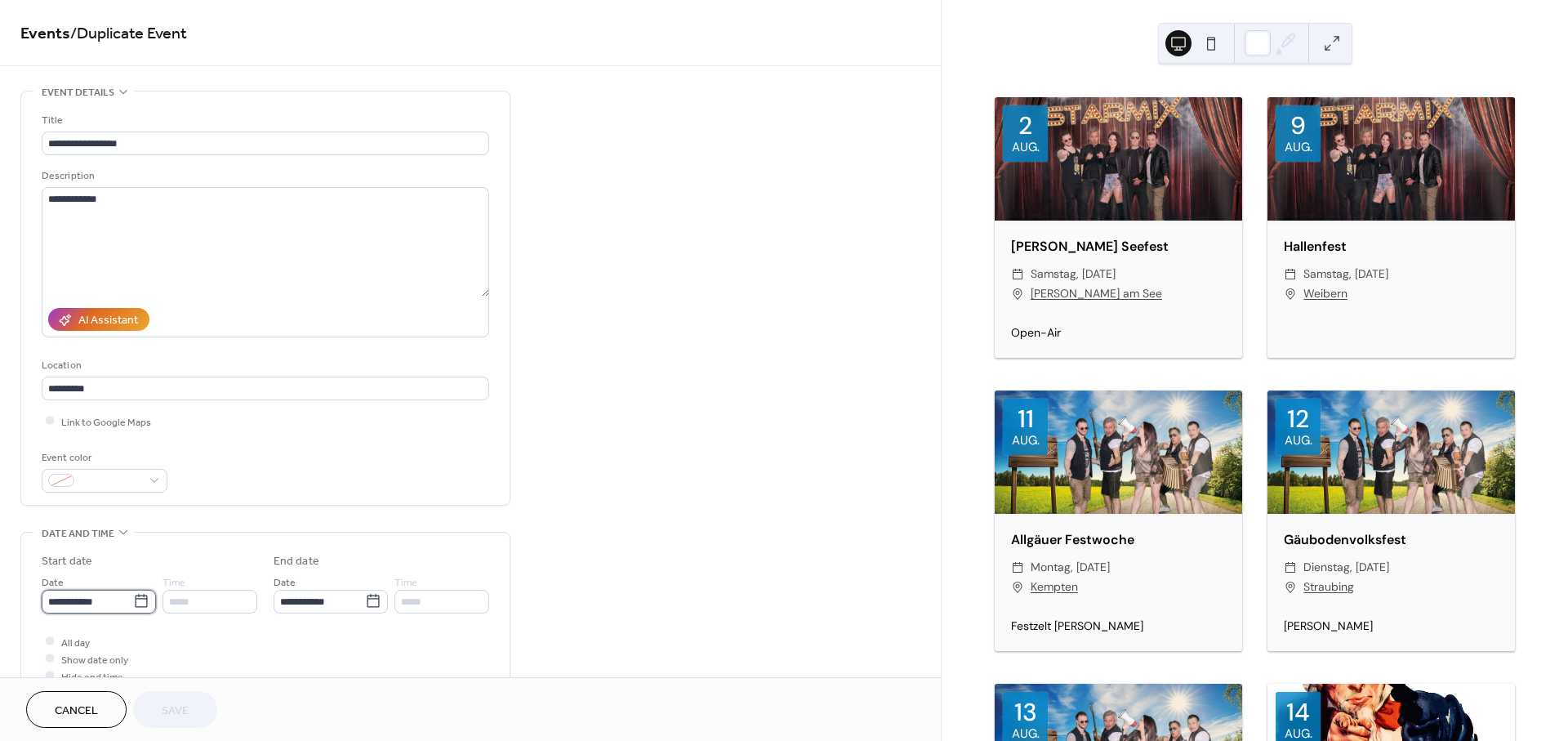 click on "**********" at bounding box center [87, 601] 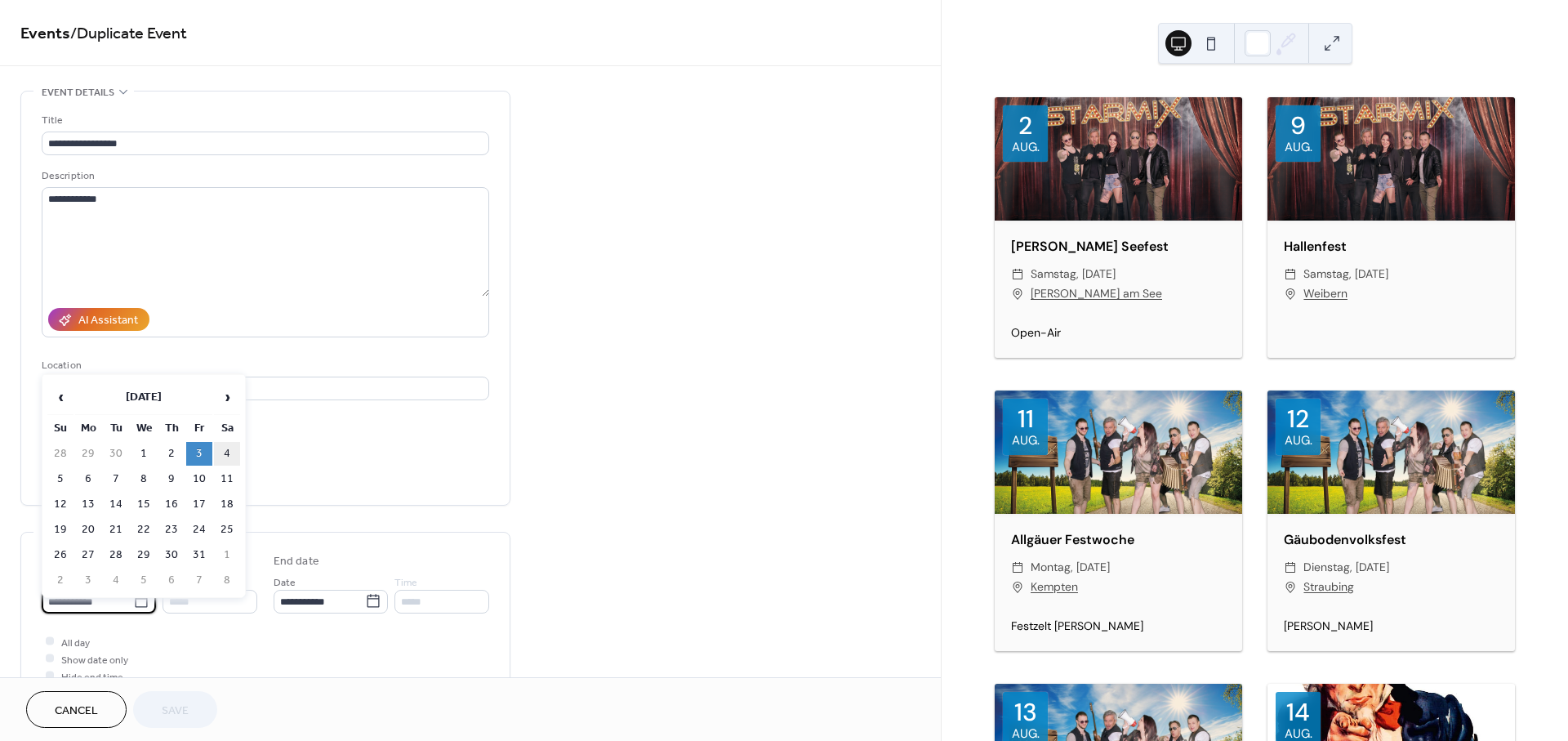 click on "4" at bounding box center (227, 453) 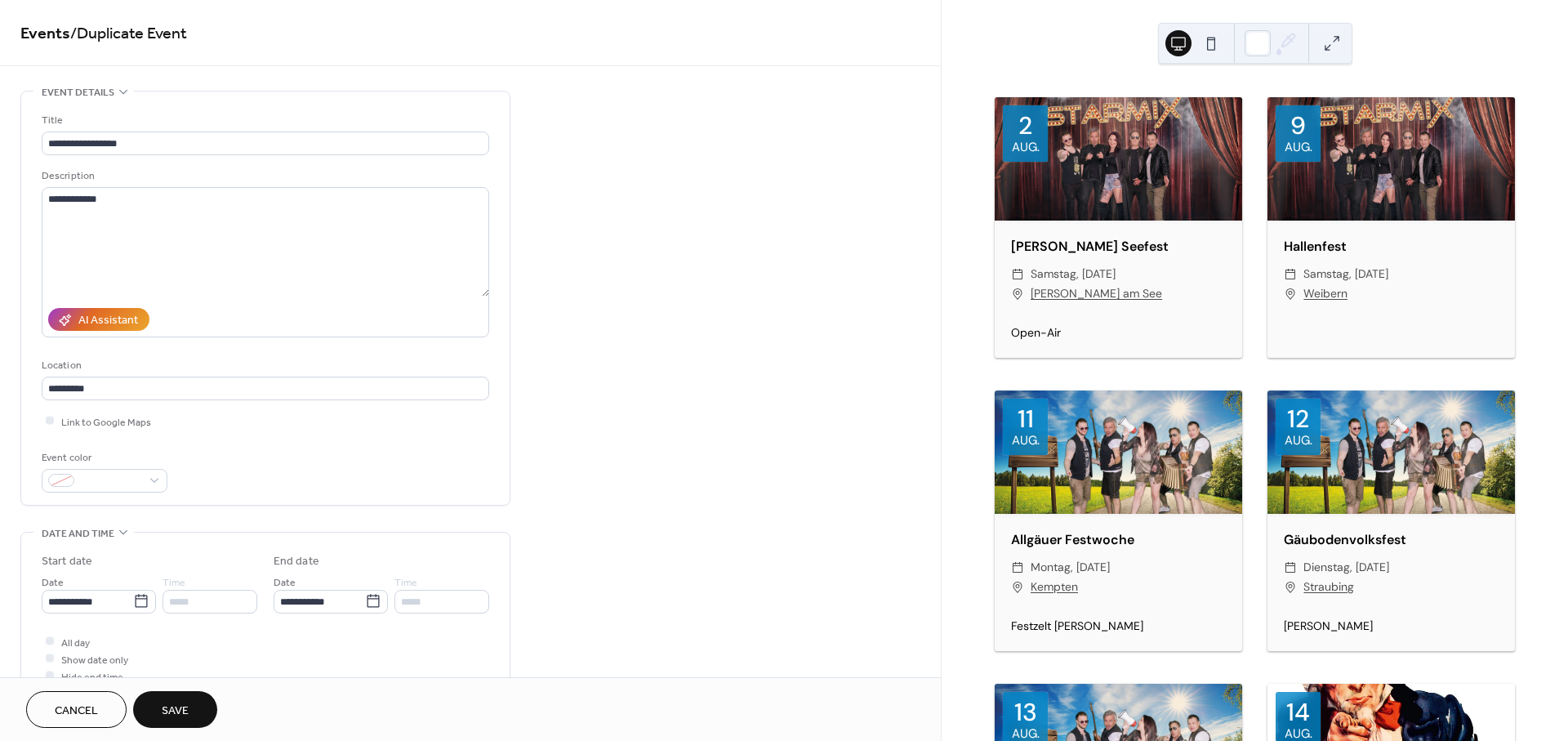 click on "Save" at bounding box center (175, 711) 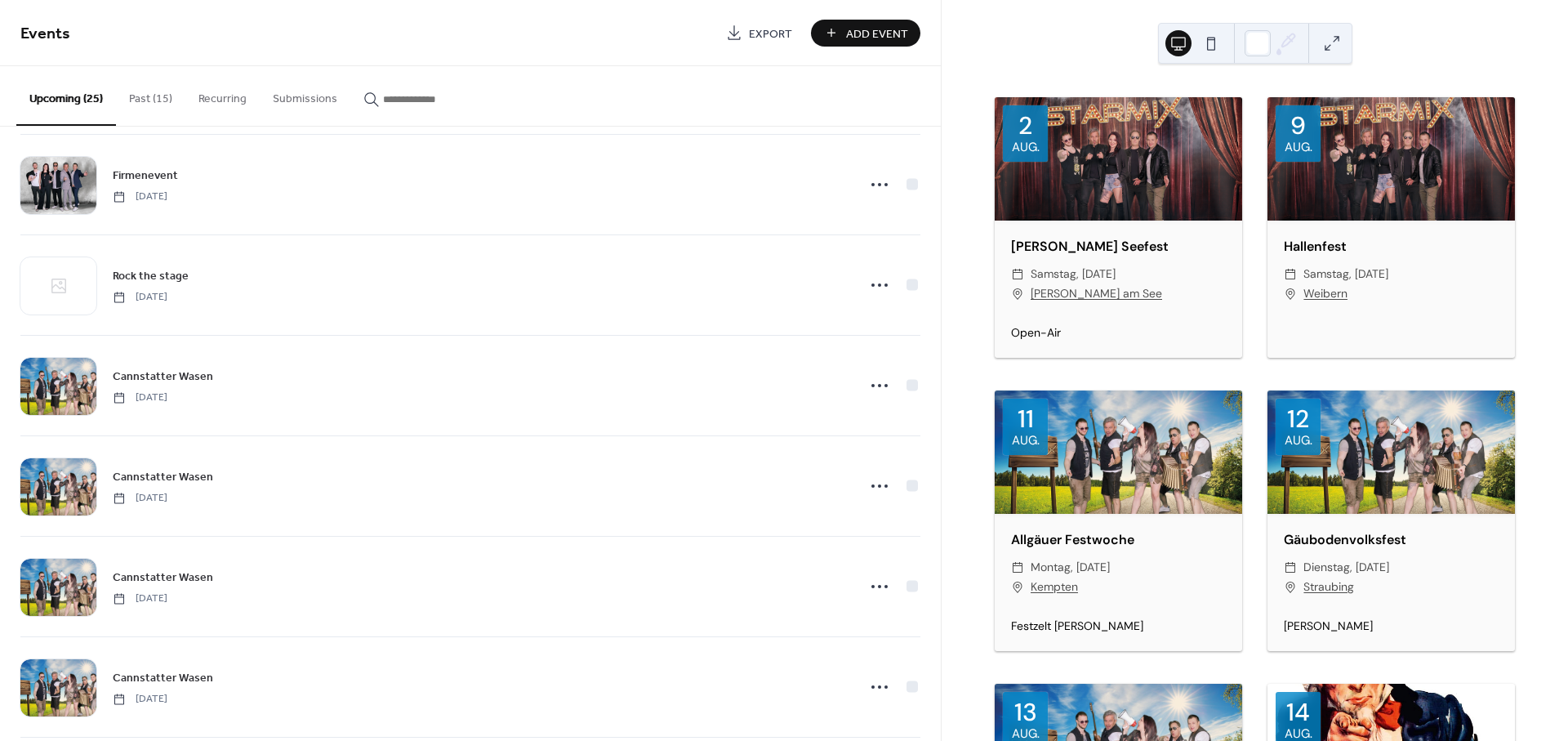 scroll, scrollTop: 1947, scrollLeft: 0, axis: vertical 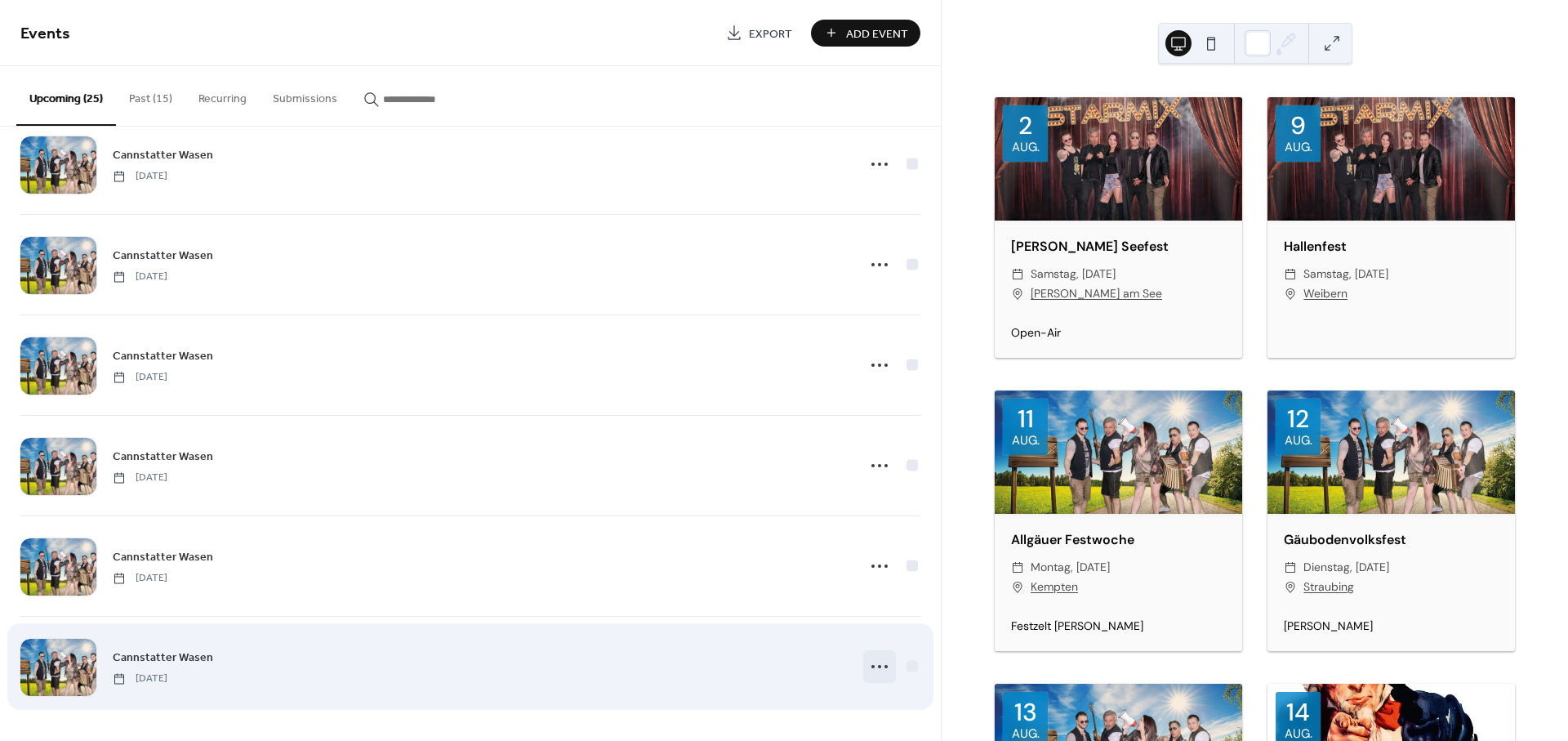 click 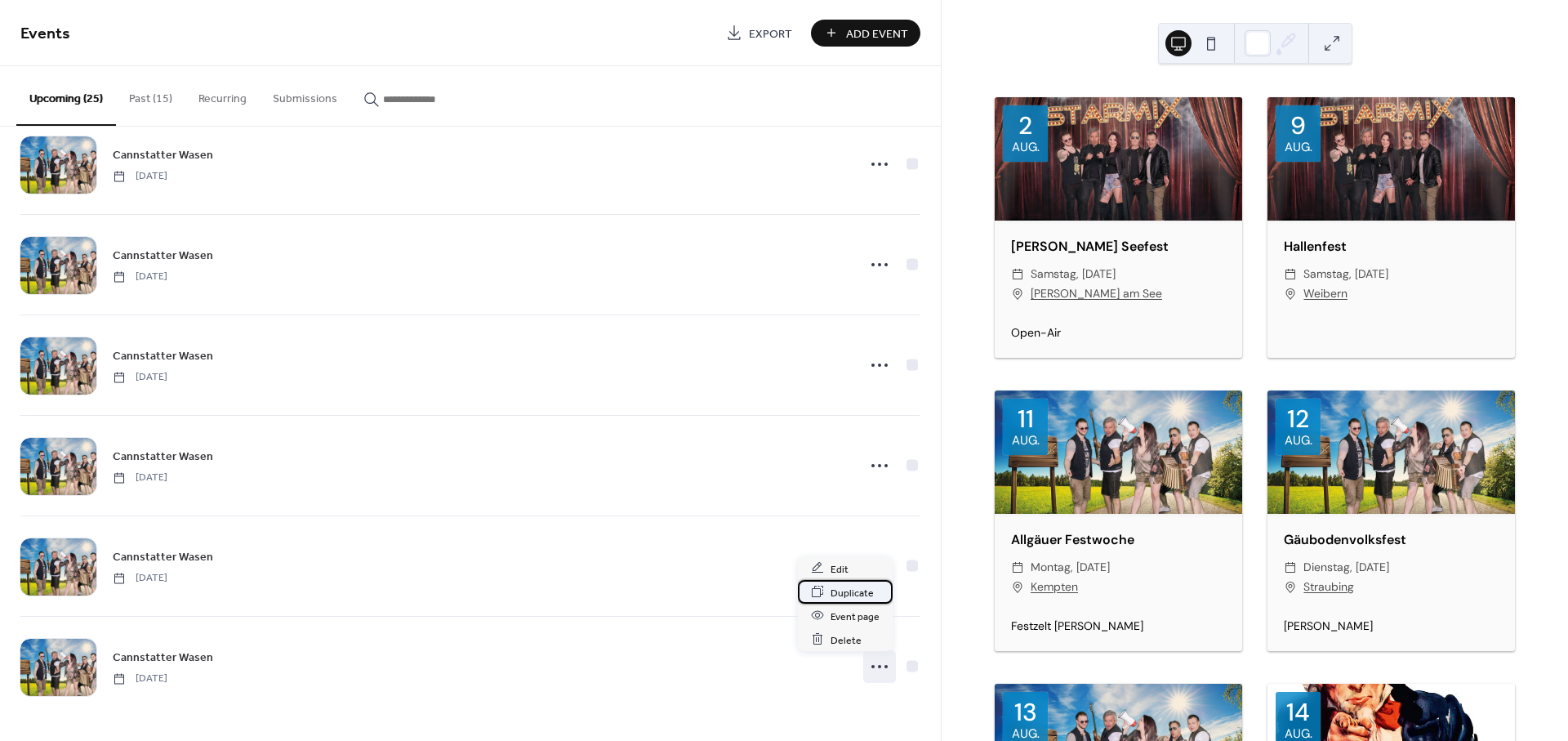 click on "Duplicate" at bounding box center (852, 592) 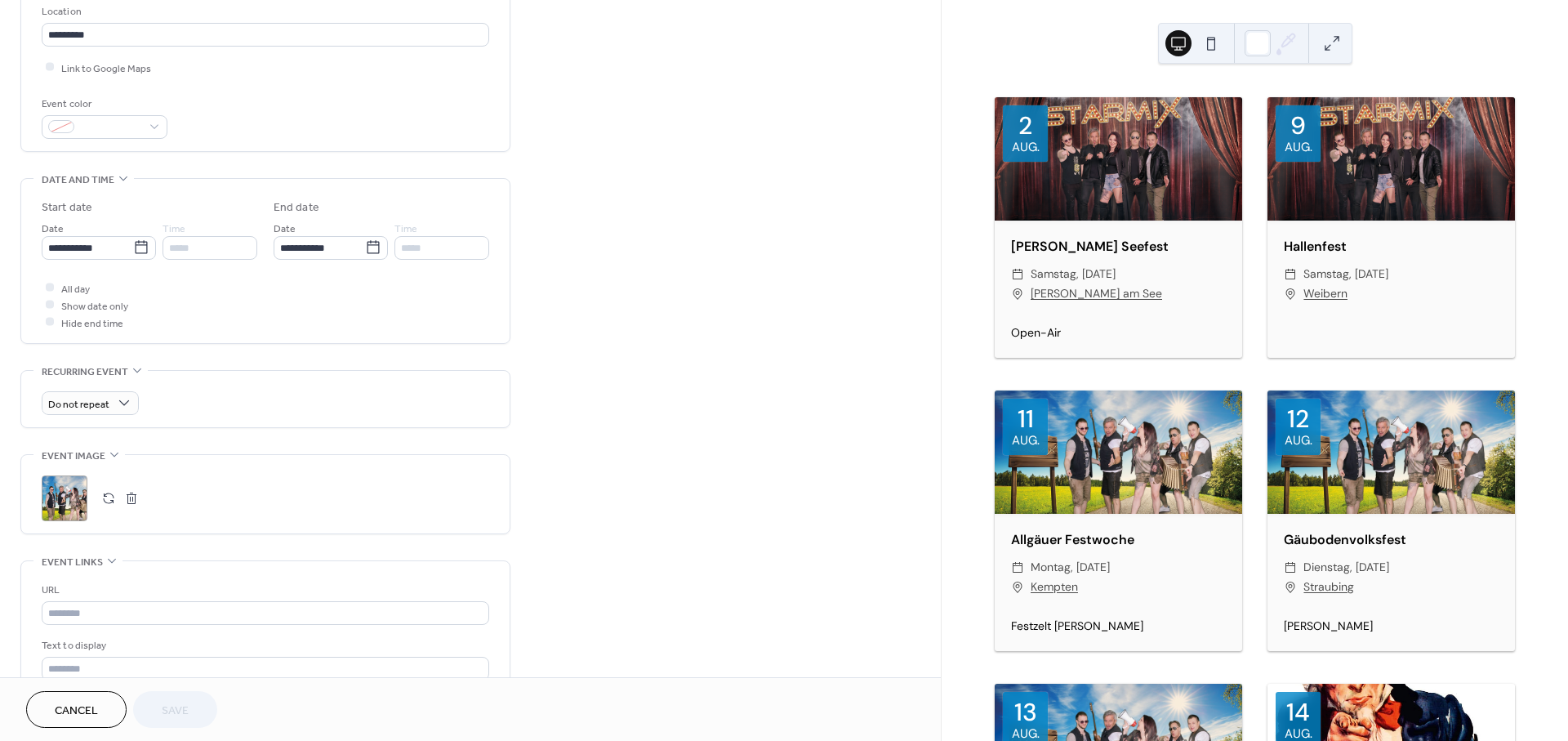 scroll, scrollTop: 333, scrollLeft: 0, axis: vertical 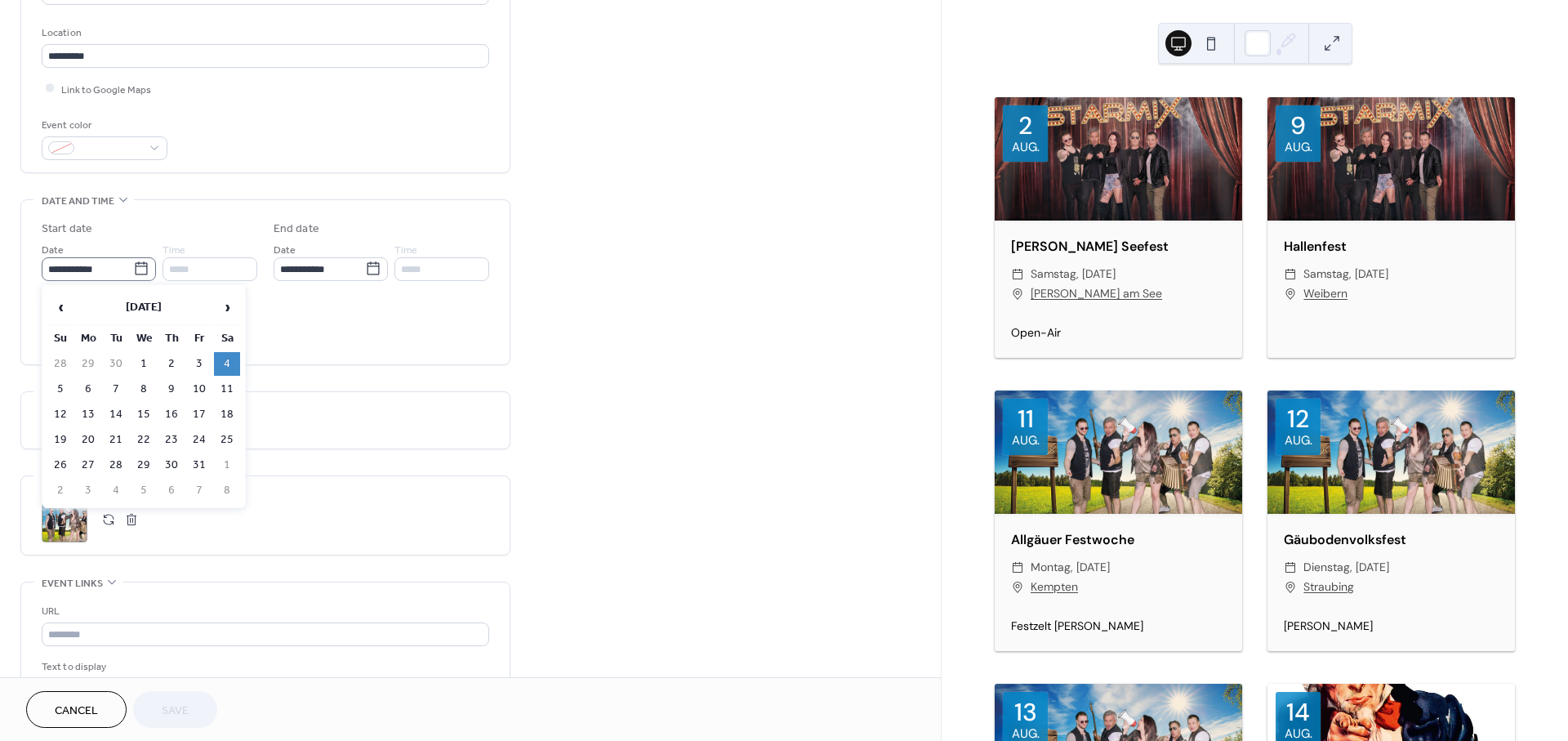 click 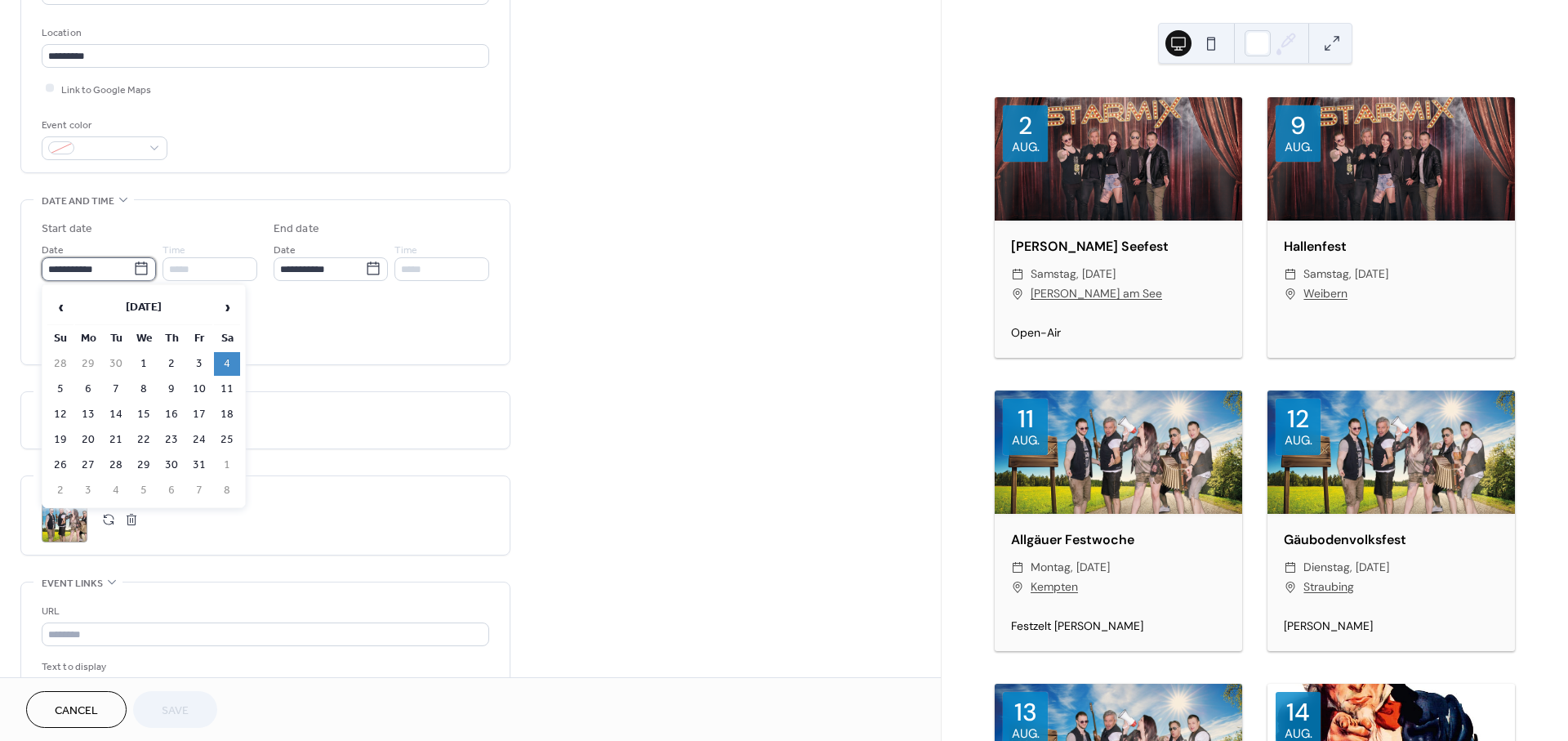 click on "**********" at bounding box center [87, 269] 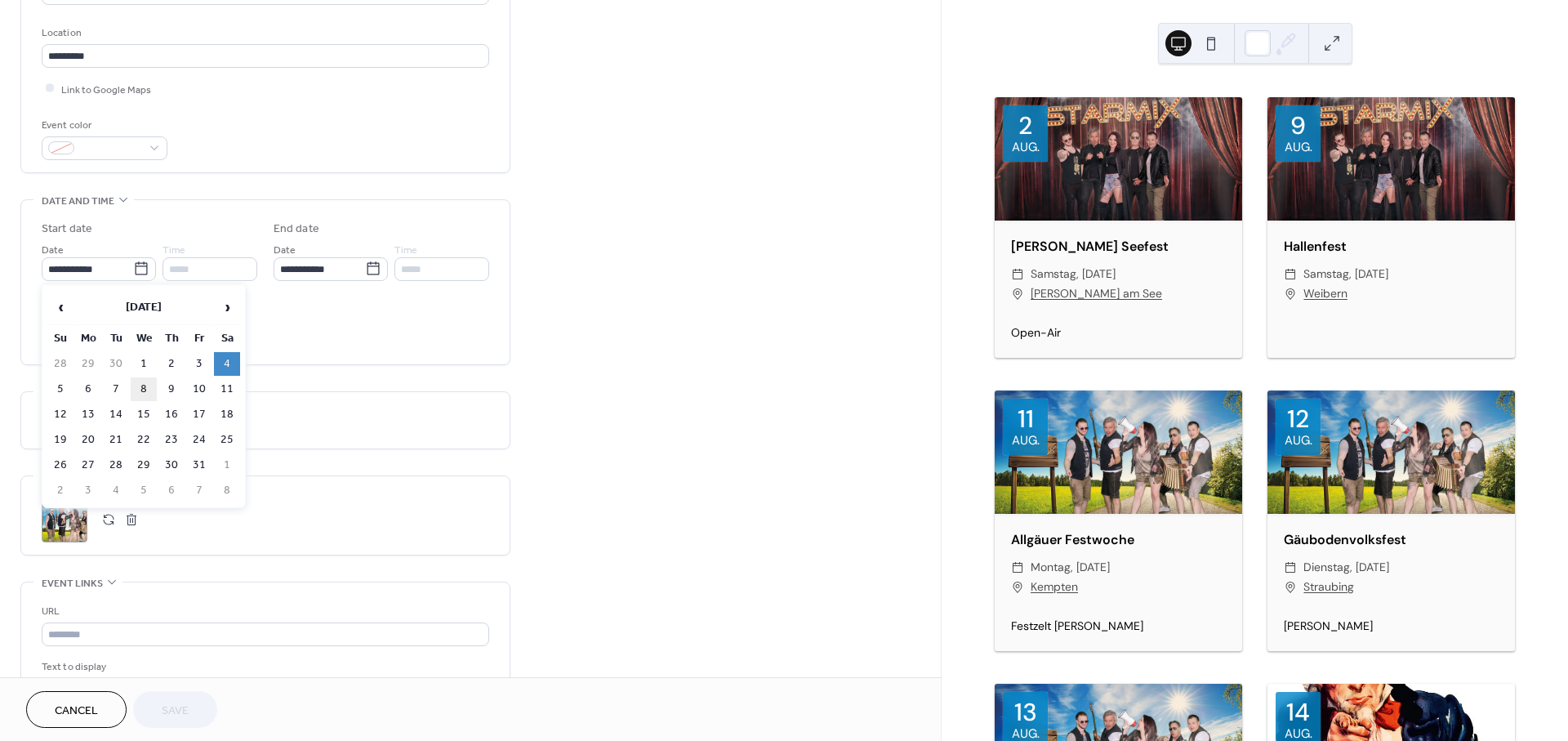 click on "8" at bounding box center [144, 389] 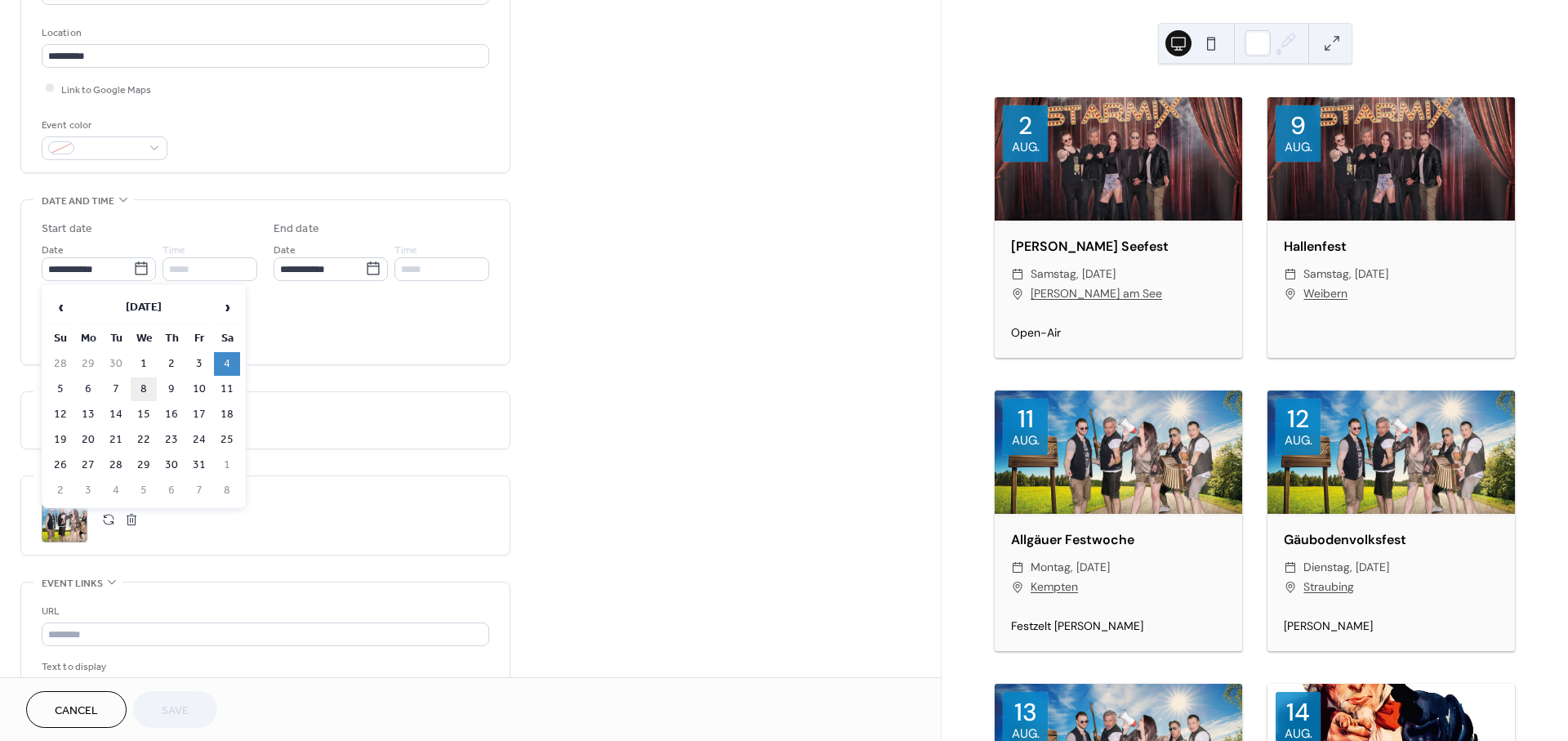 type on "**********" 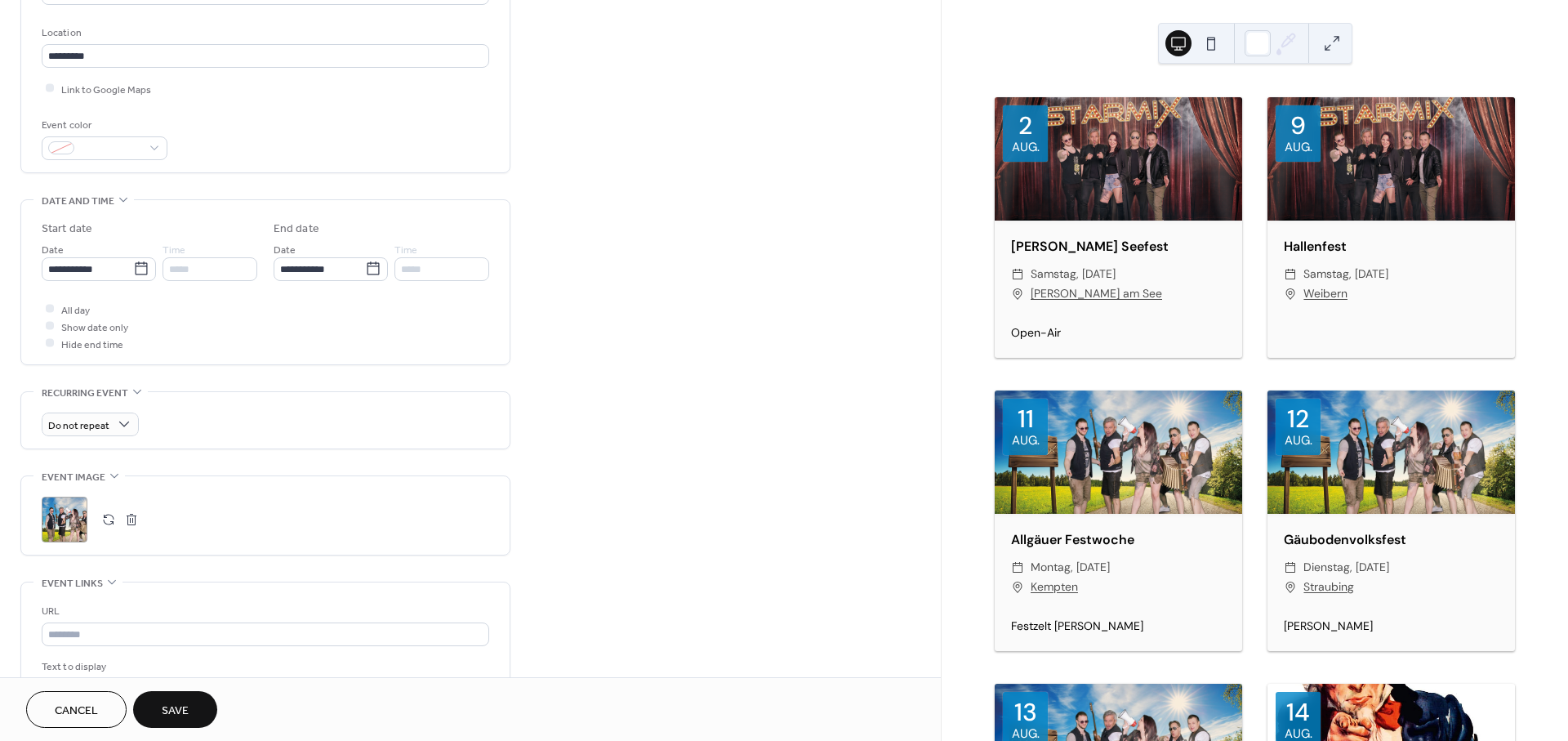 click on "Save" at bounding box center (175, 711) 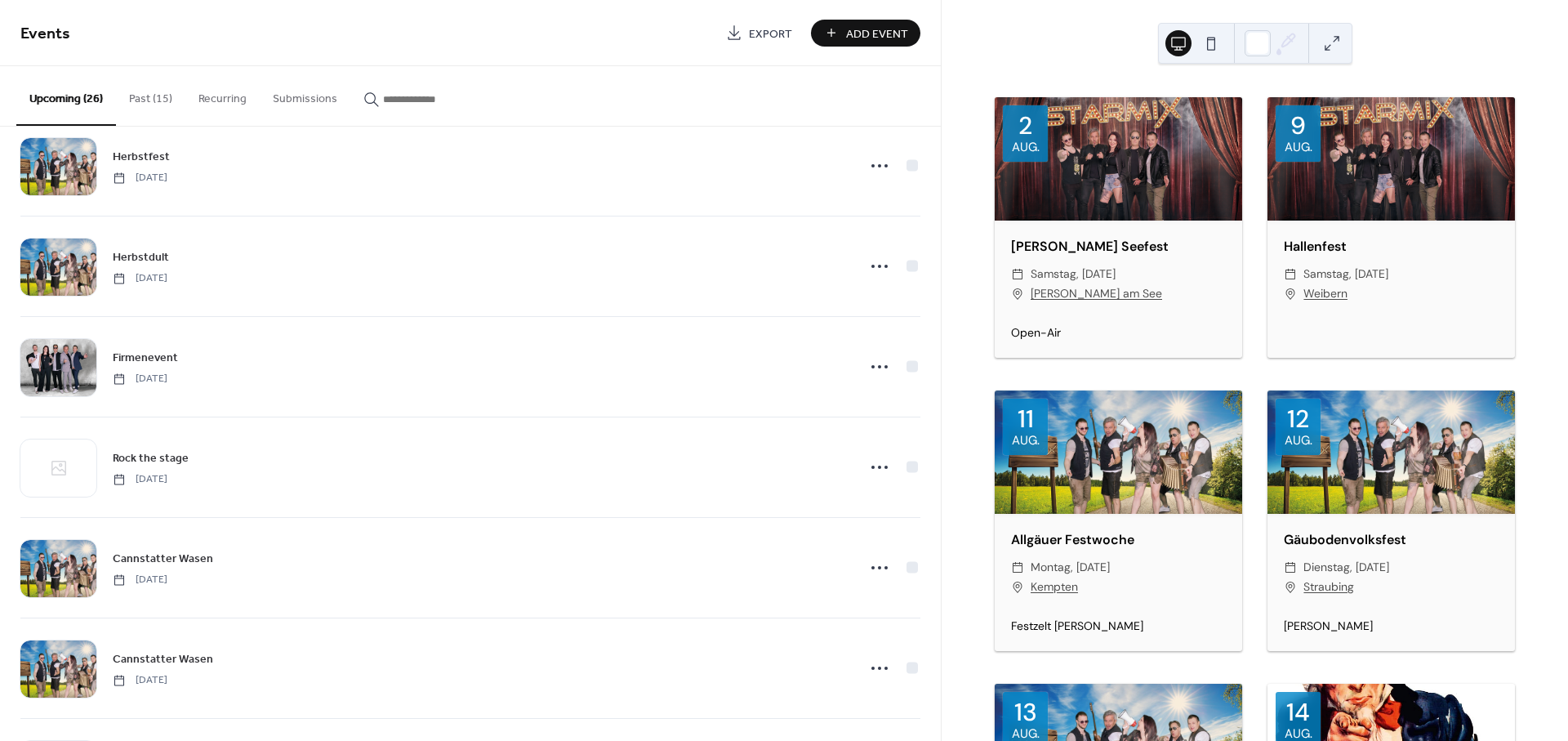 scroll, scrollTop: 2047, scrollLeft: 0, axis: vertical 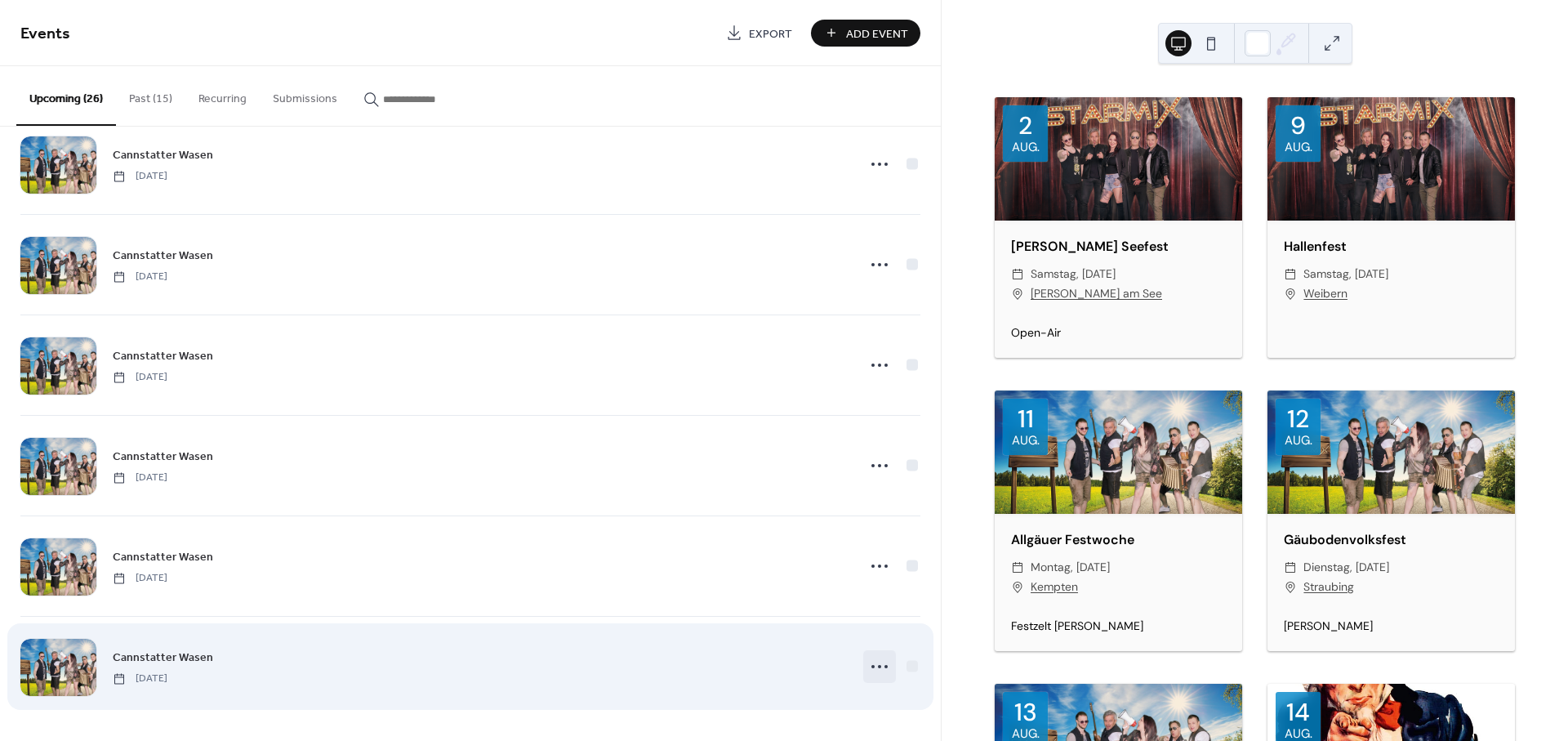 click 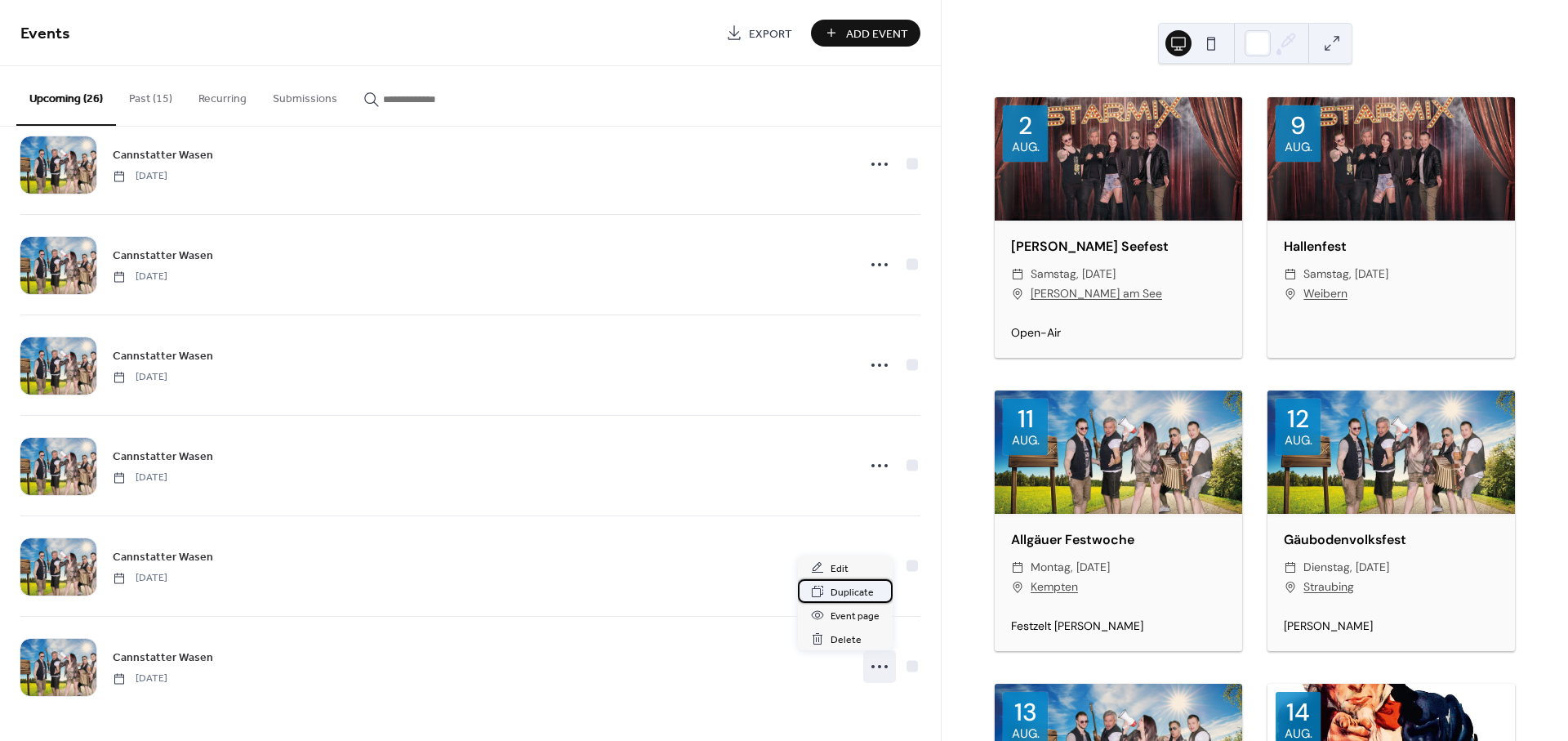 click on "Duplicate" at bounding box center (852, 592) 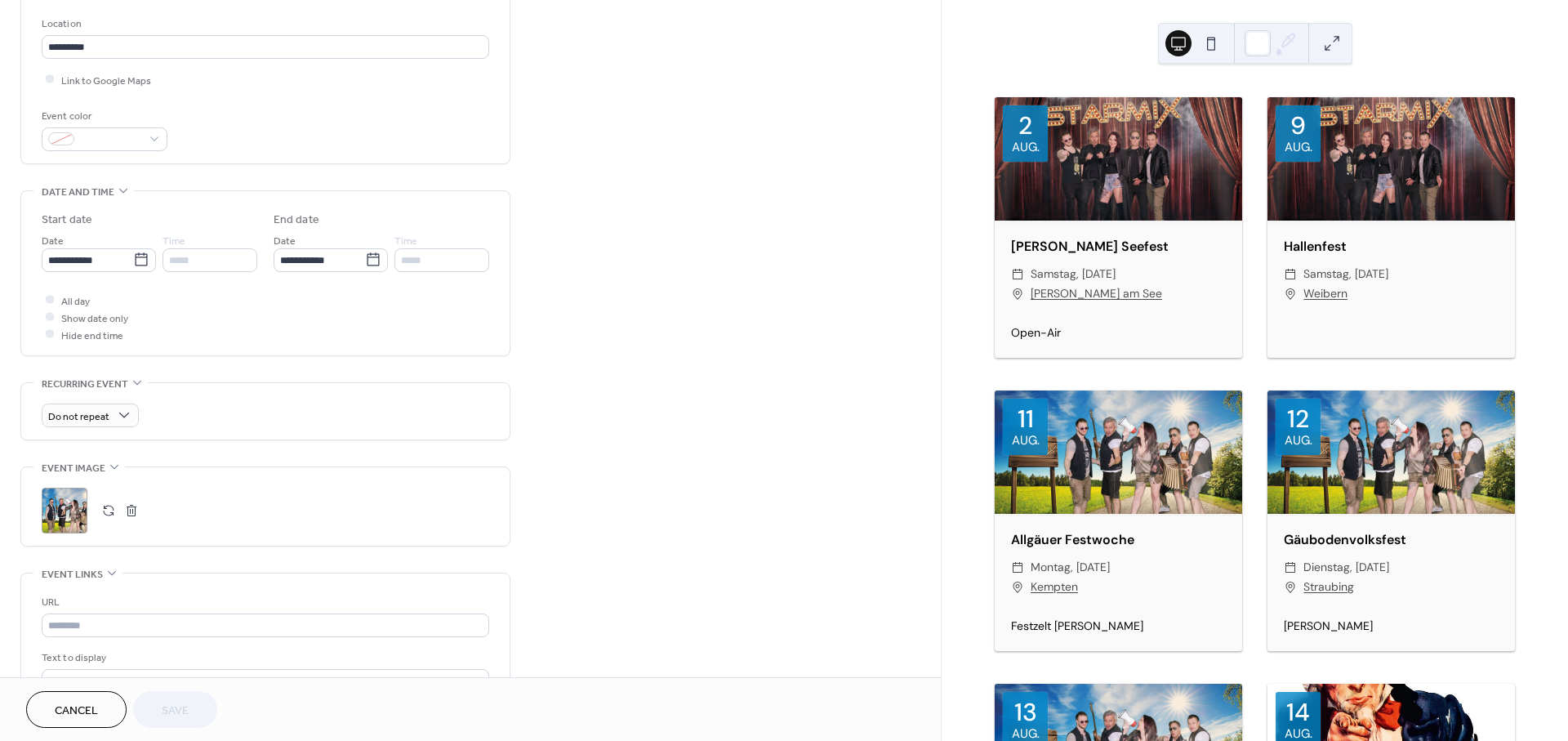scroll, scrollTop: 60, scrollLeft: 0, axis: vertical 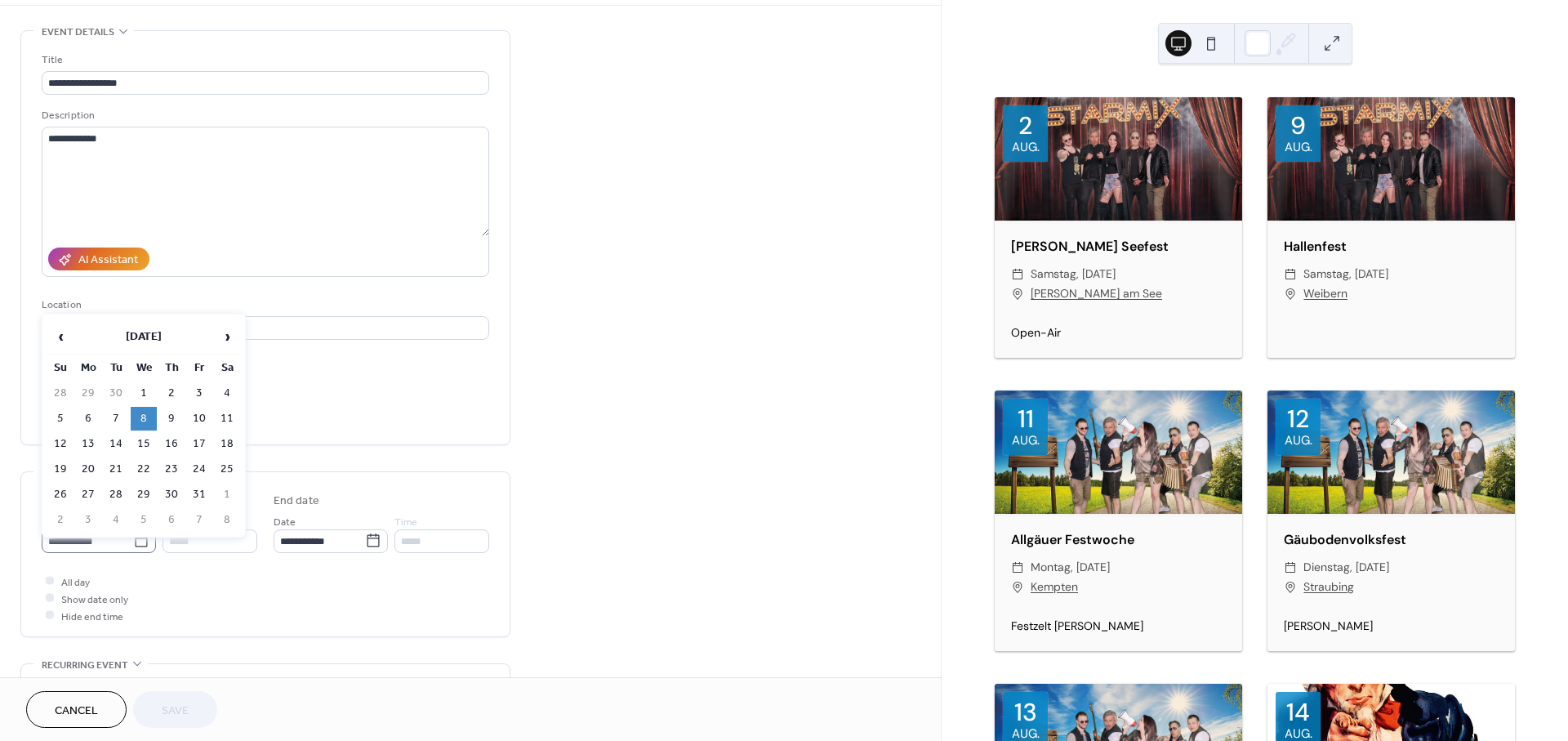 click 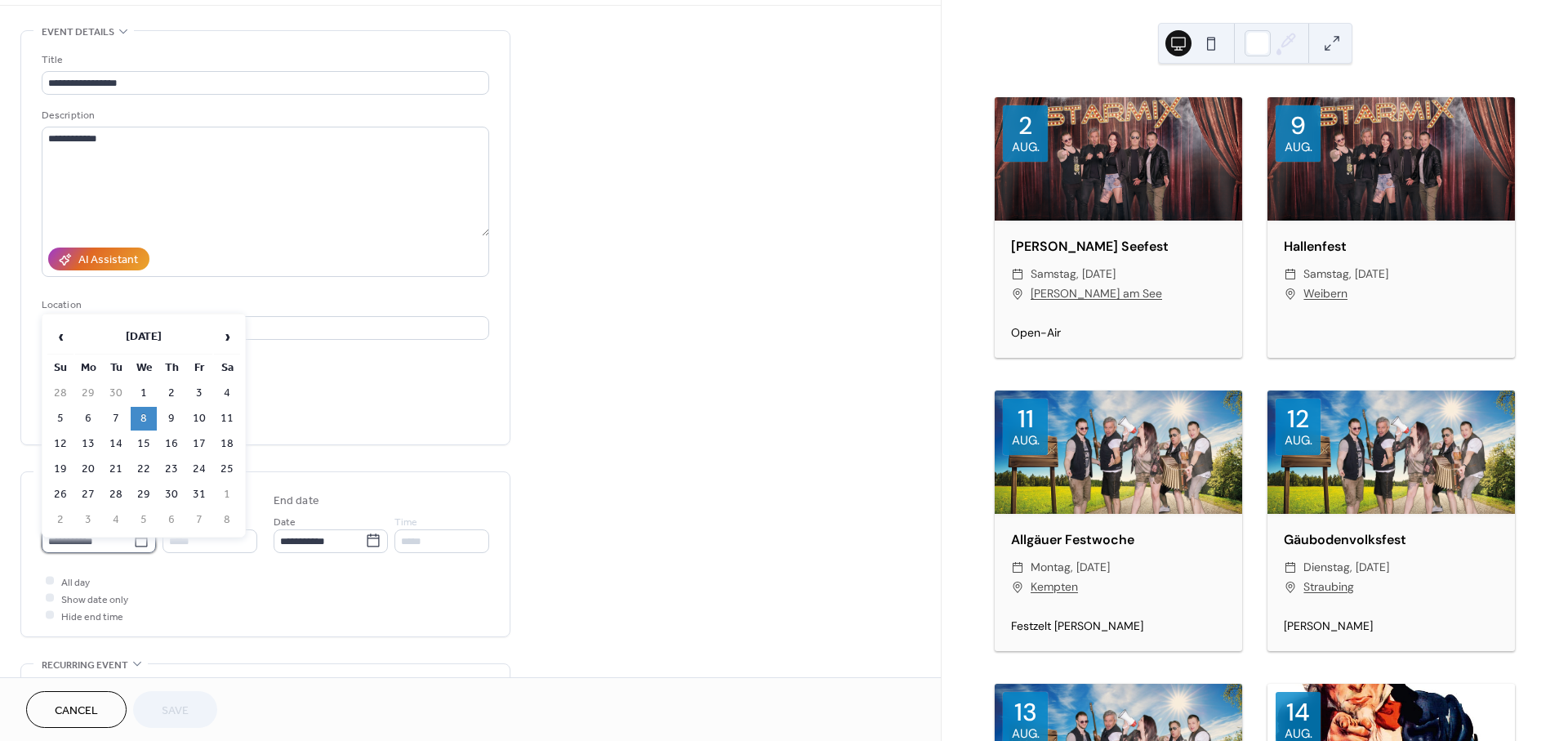 click on "**********" at bounding box center (87, 541) 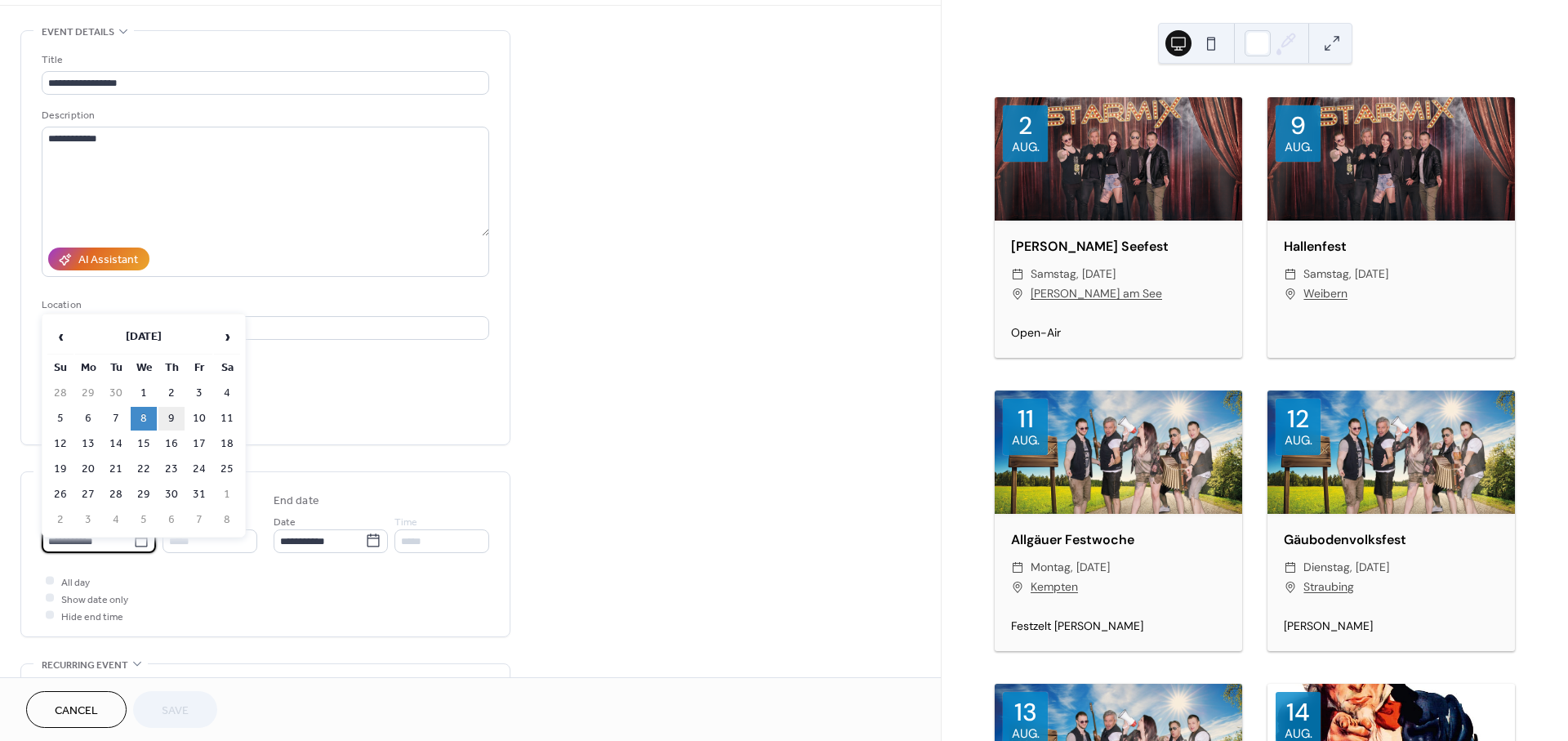 click on "9" at bounding box center [172, 418] 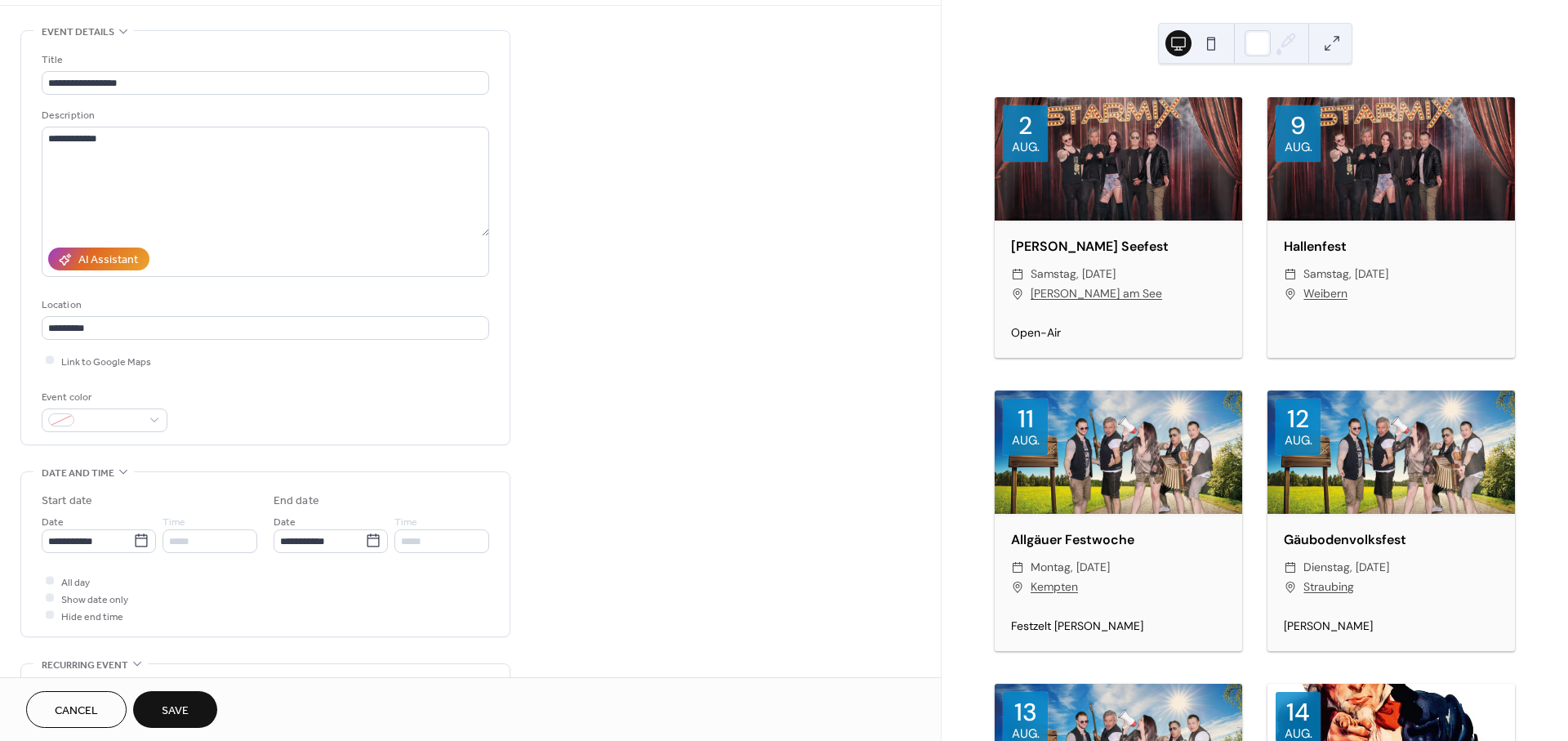click on "Save" at bounding box center (175, 711) 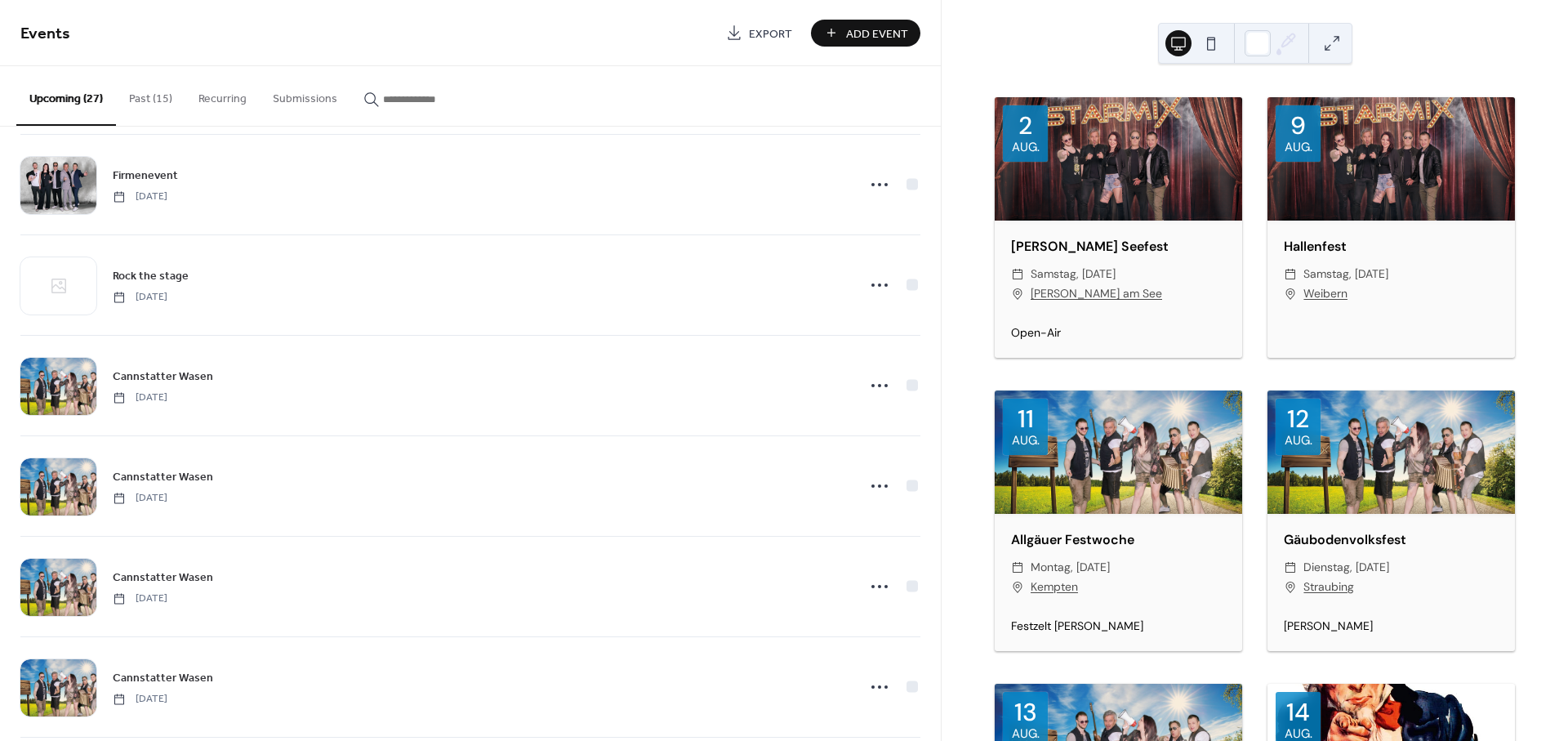 scroll, scrollTop: 2147, scrollLeft: 0, axis: vertical 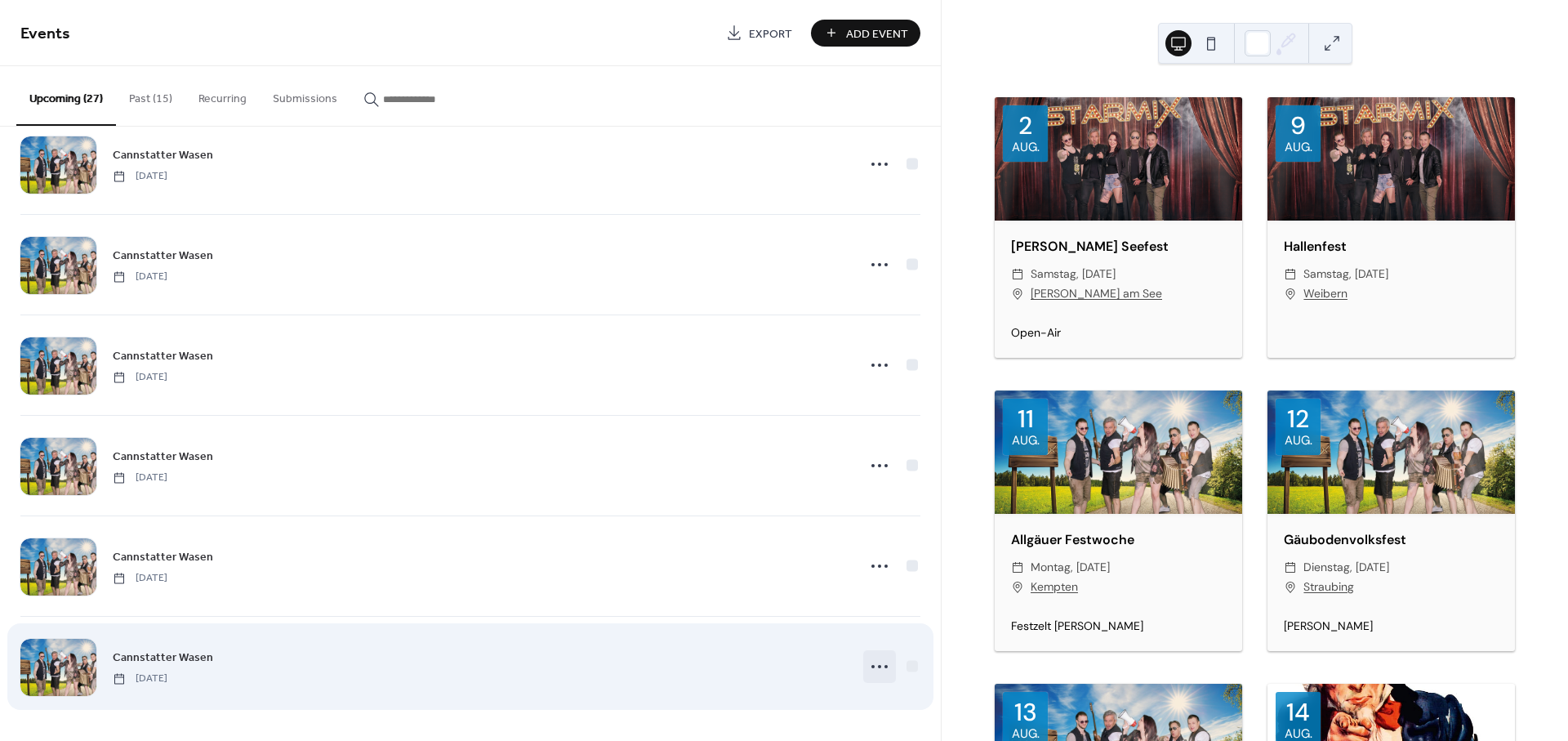 click 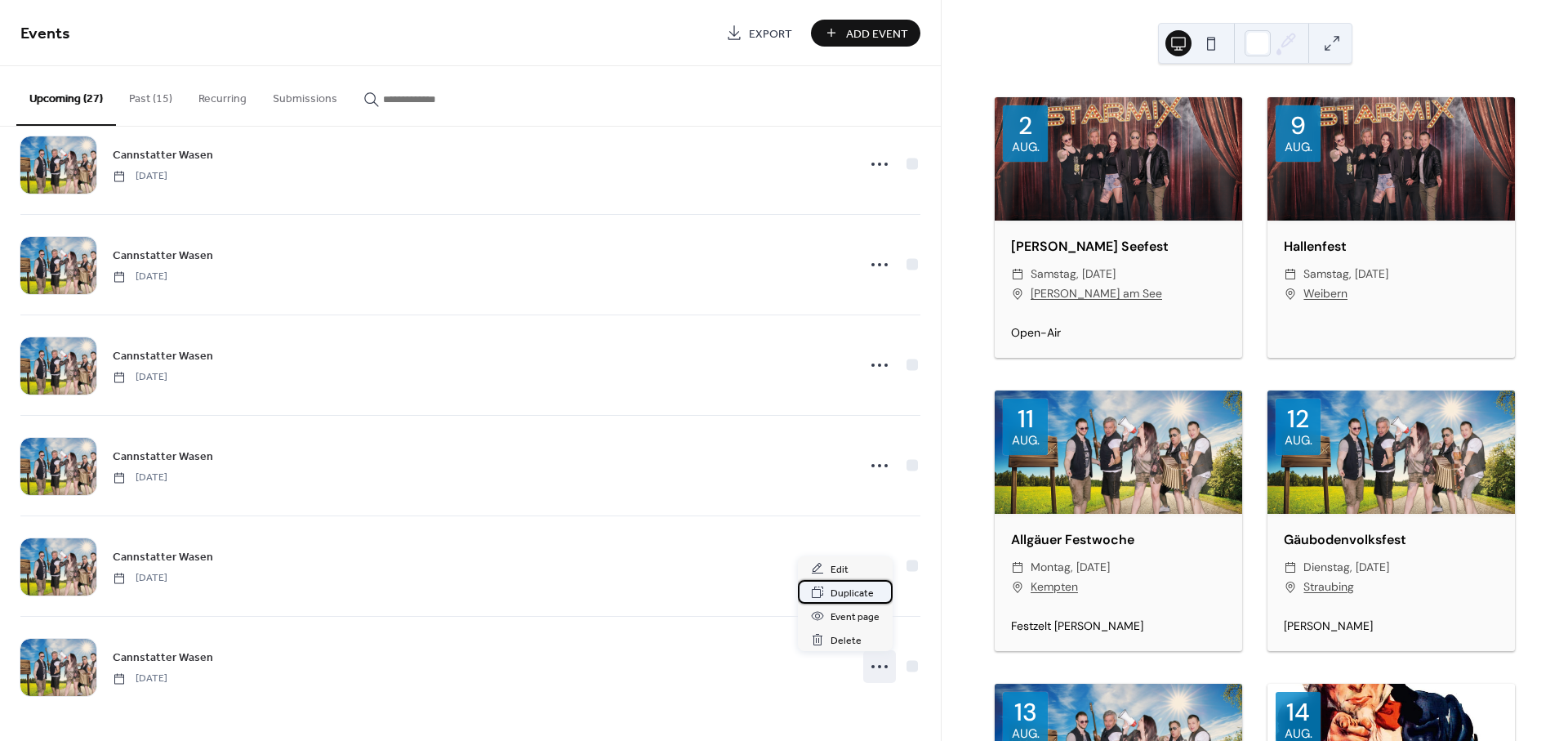 click on "Duplicate" at bounding box center (852, 593) 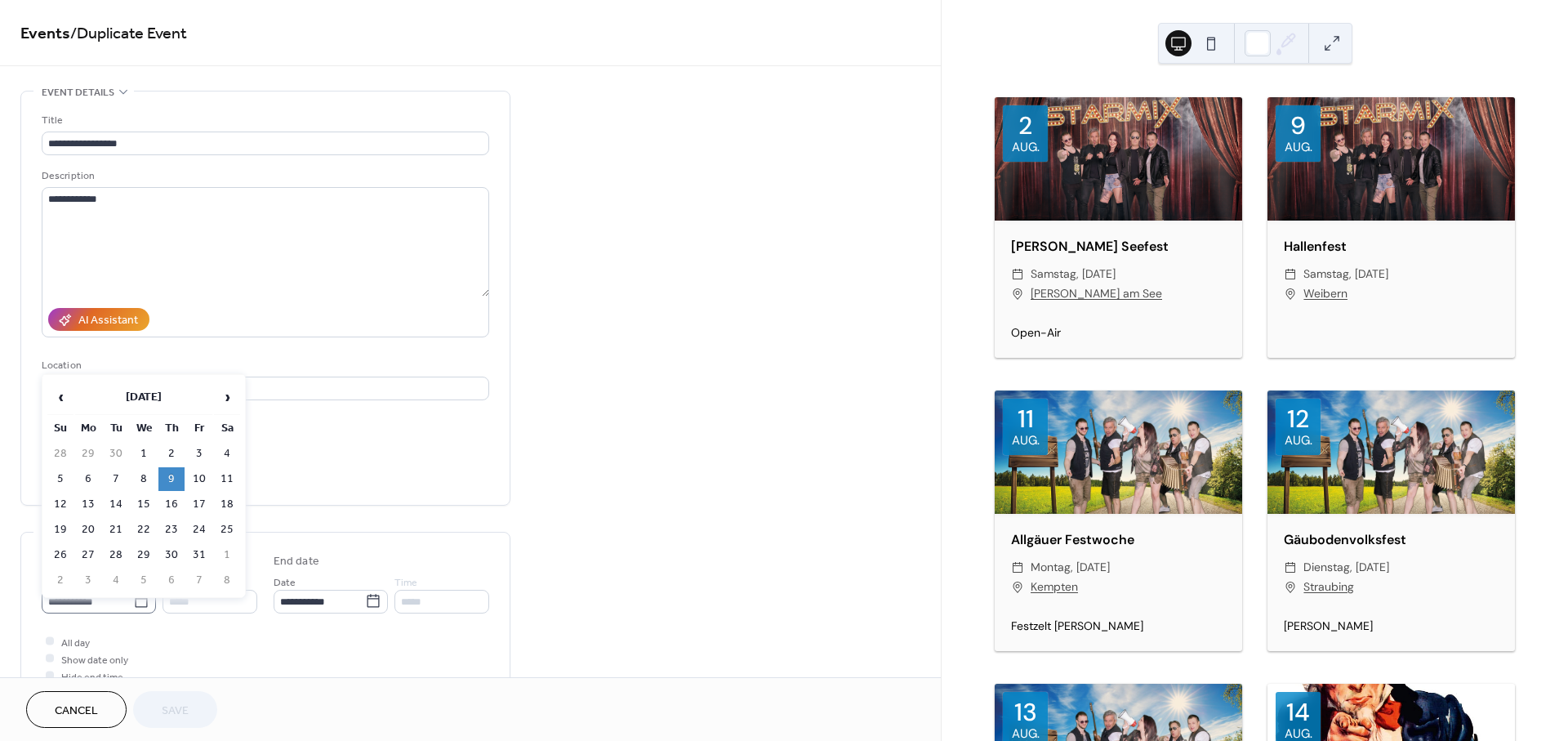 click 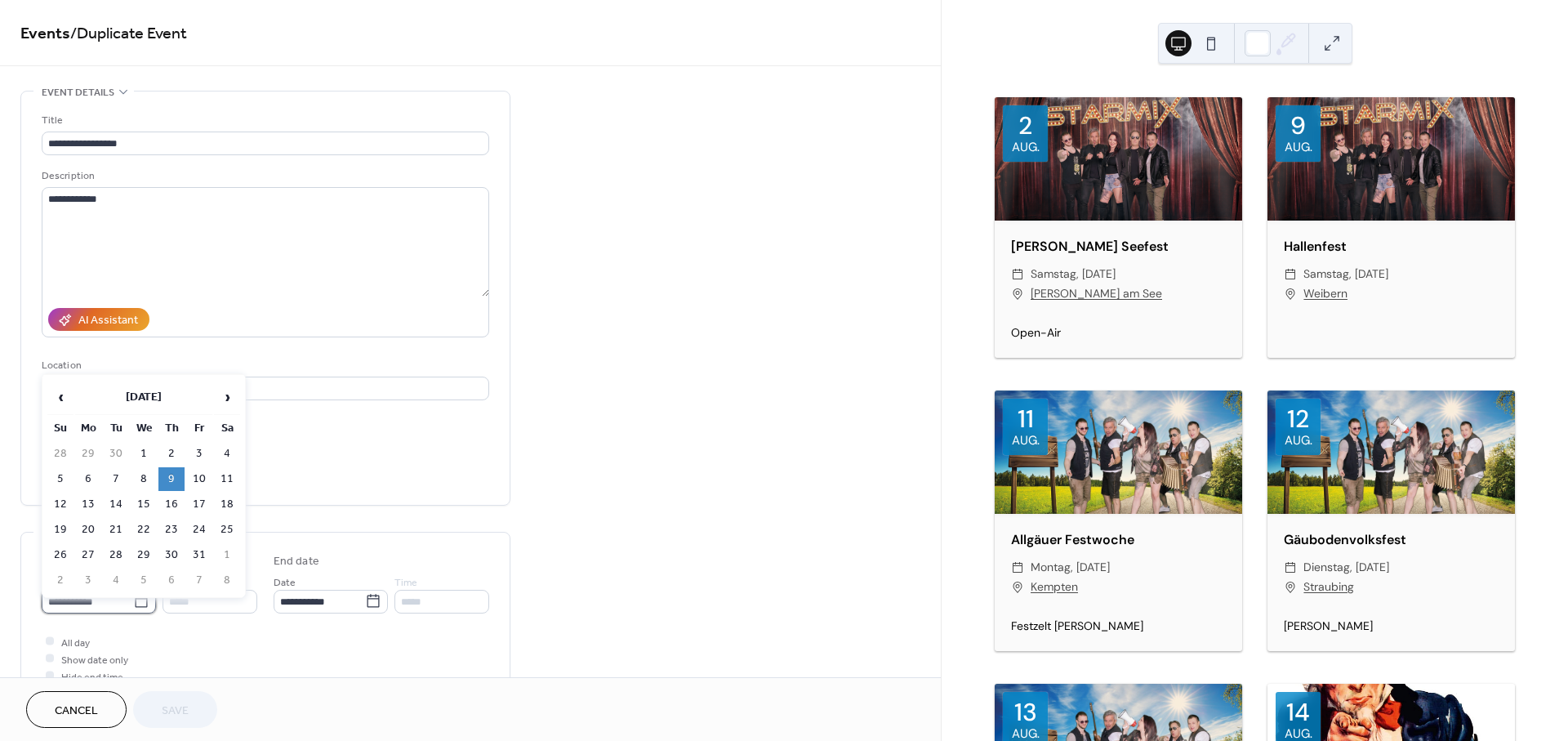 click on "**********" at bounding box center (87, 601) 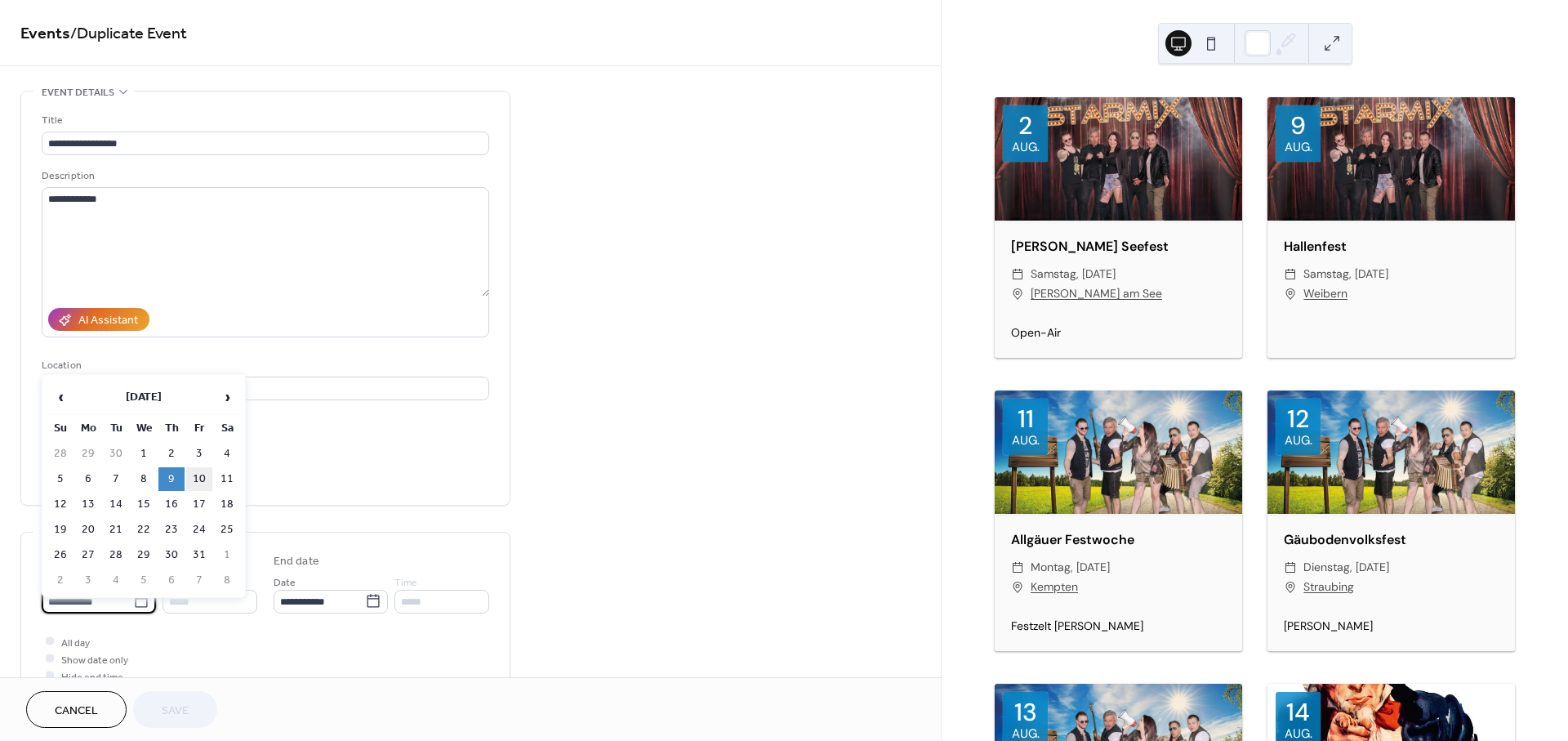 click on "10" at bounding box center (199, 479) 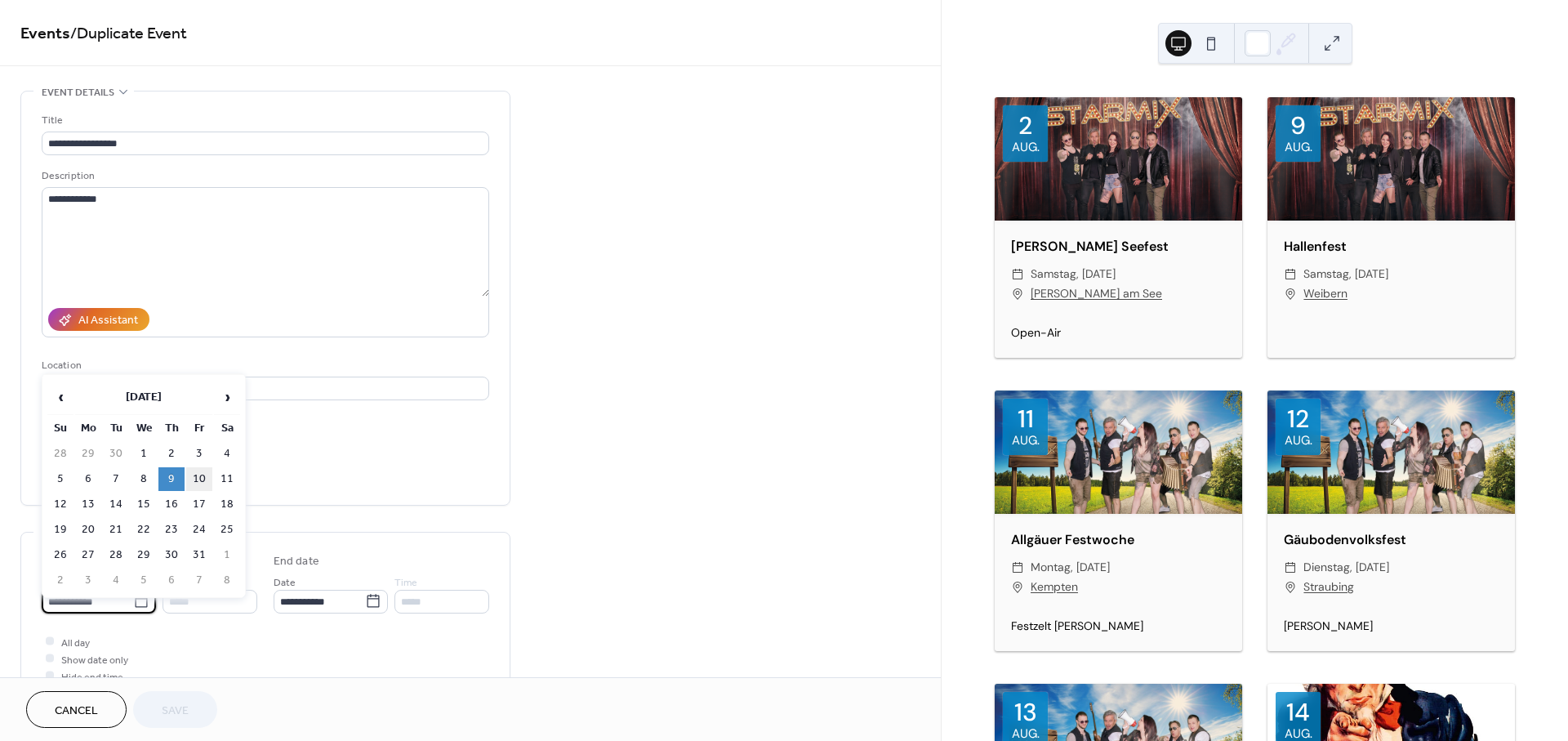 type on "**********" 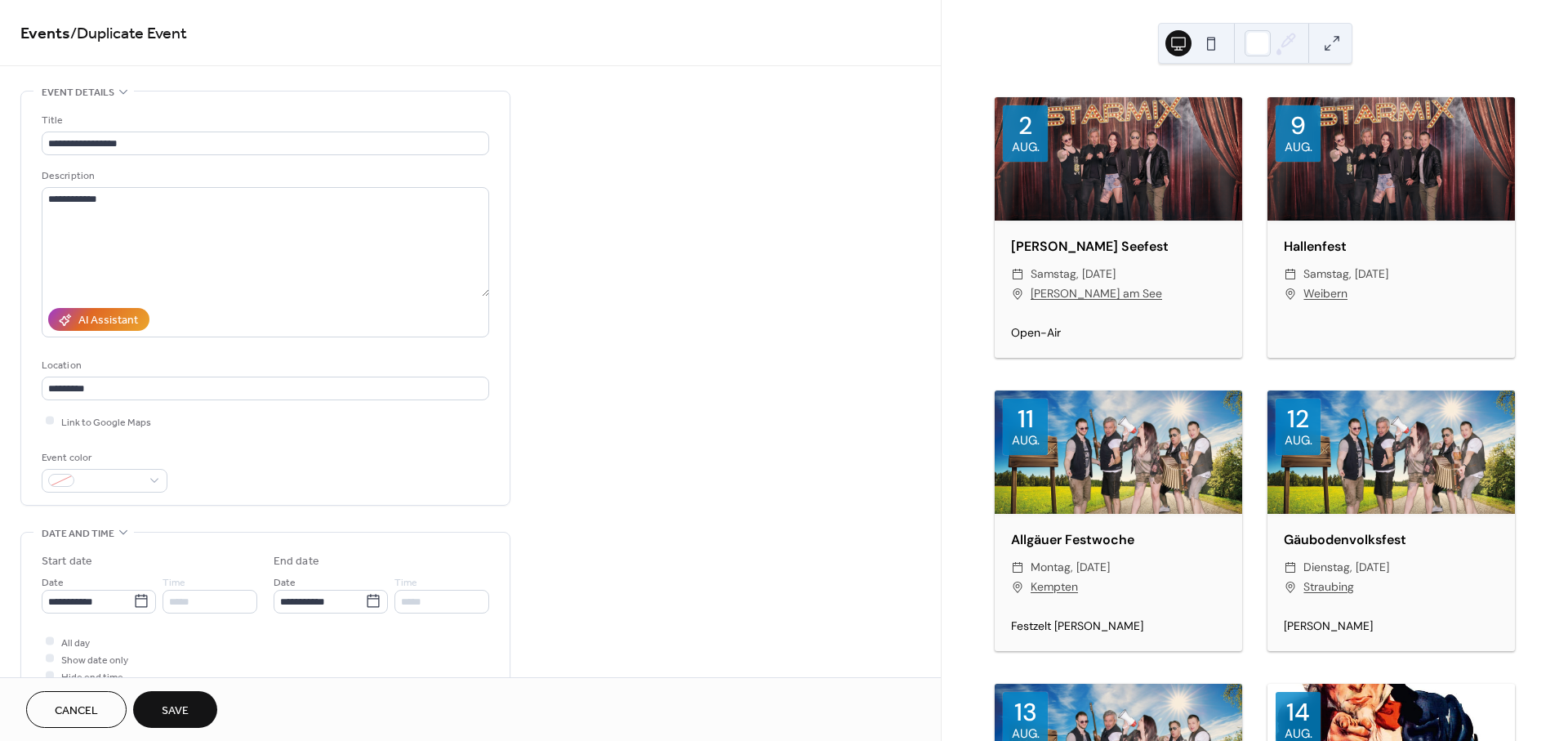 click on "Save" at bounding box center [175, 711] 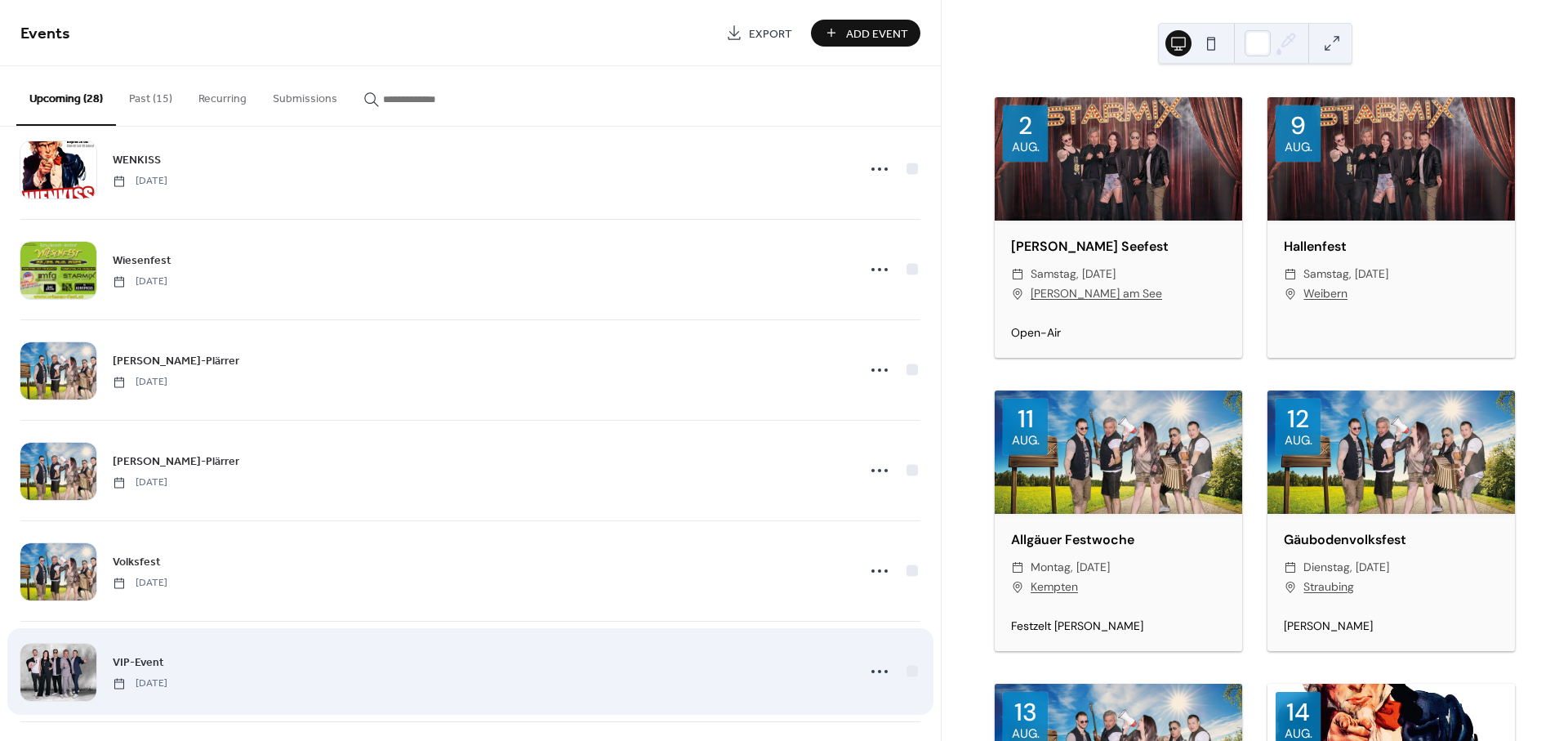 scroll, scrollTop: 524, scrollLeft: 0, axis: vertical 